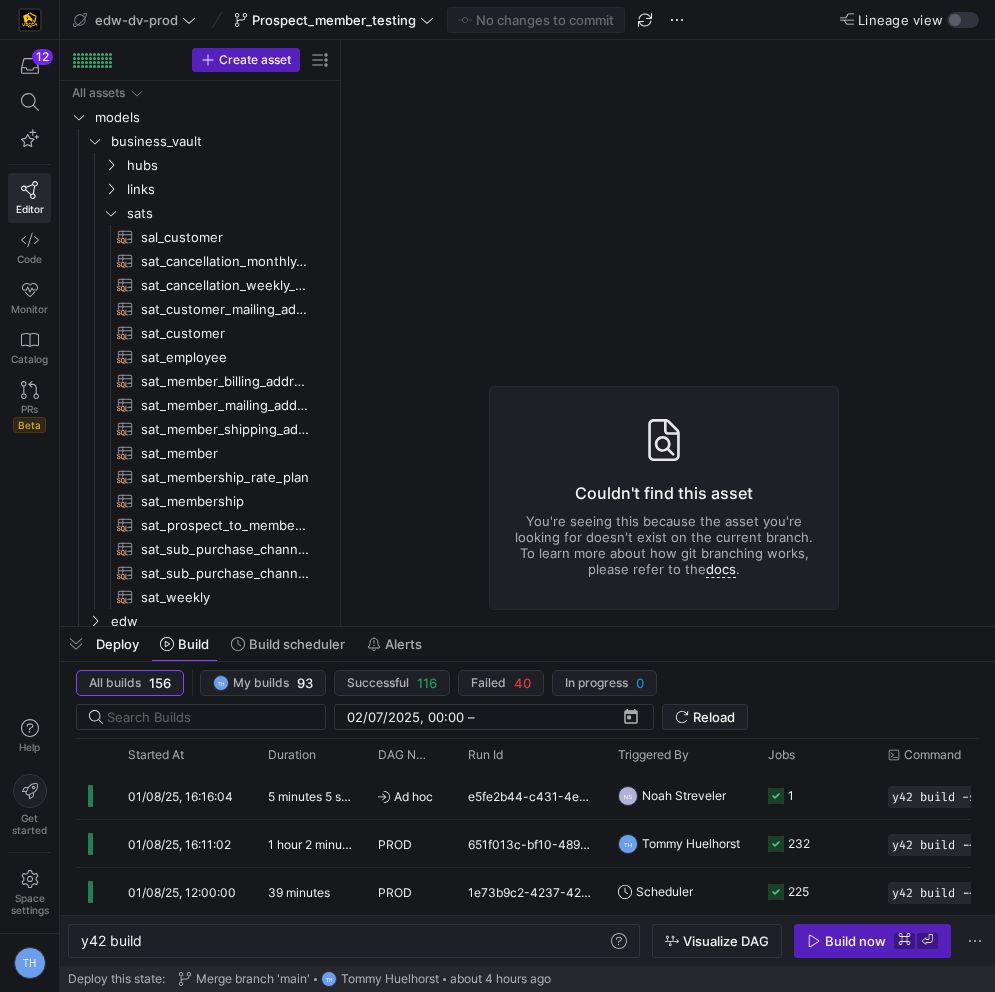 scroll, scrollTop: 0, scrollLeft: 0, axis: both 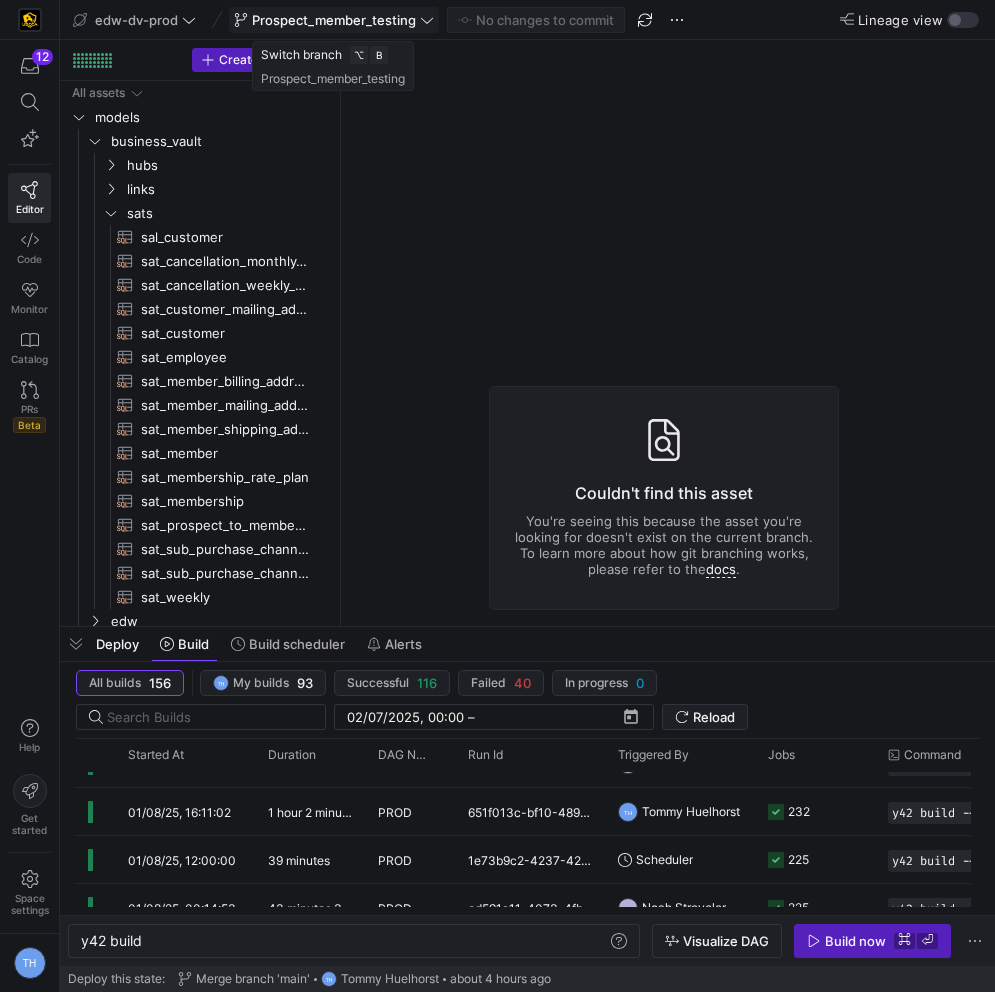 click on "Prospect_member_testing" 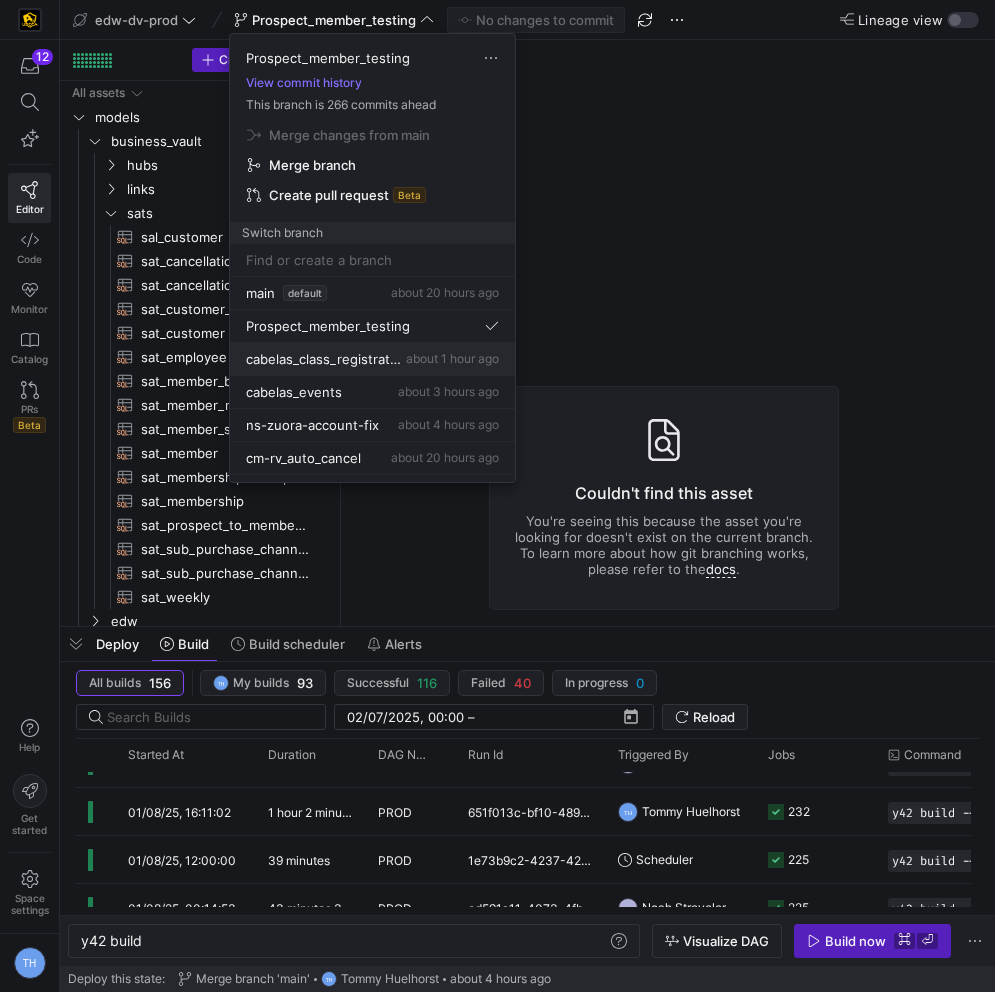click on "cabelas_class_registration about 1 hour ago" at bounding box center [372, 359] 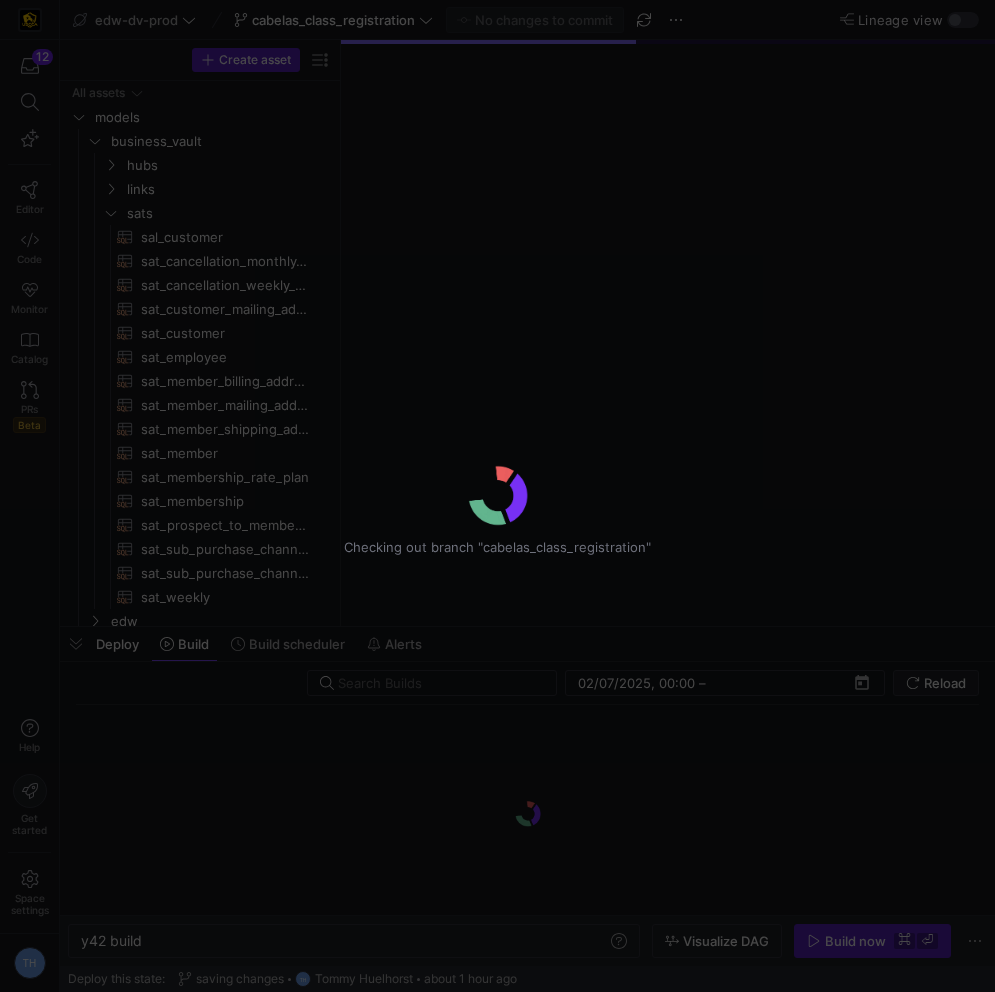 type on "y42 build -s sat_event_campaign" 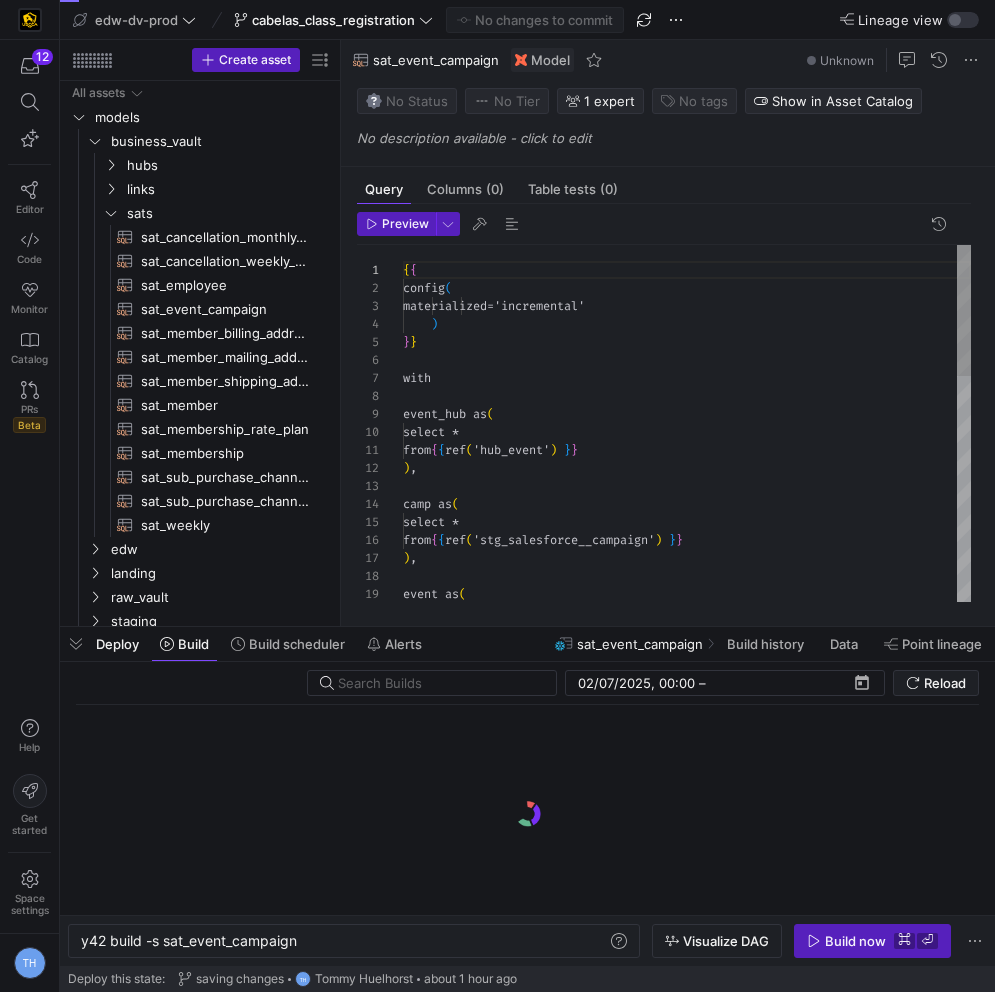 scroll, scrollTop: 180, scrollLeft: 0, axis: vertical 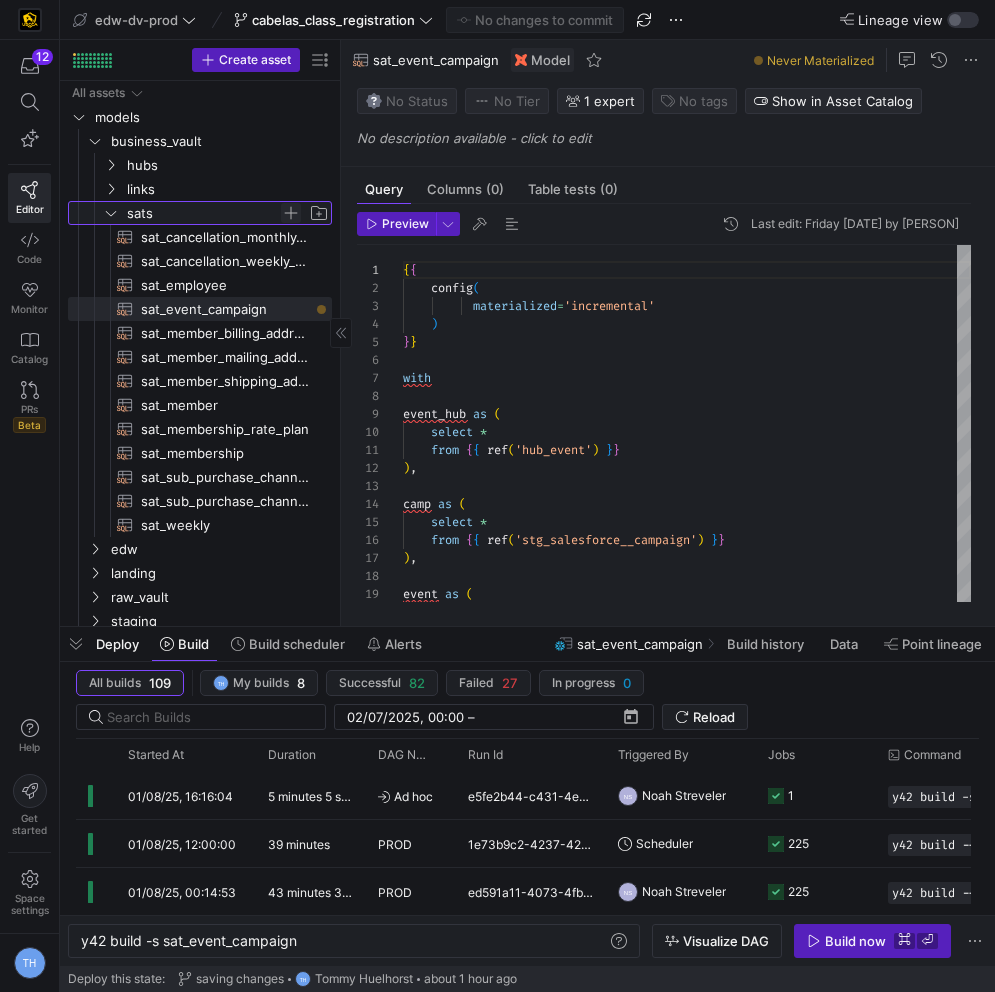 click 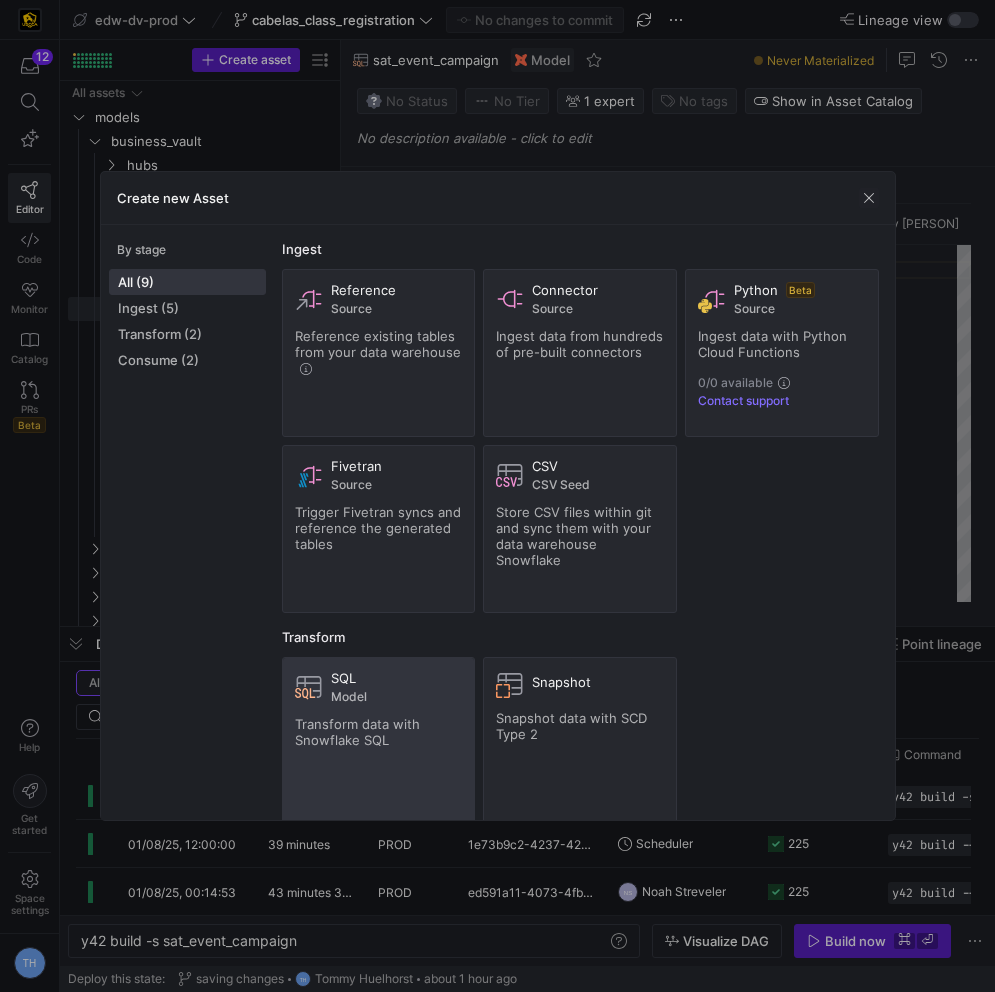 click on "Model" 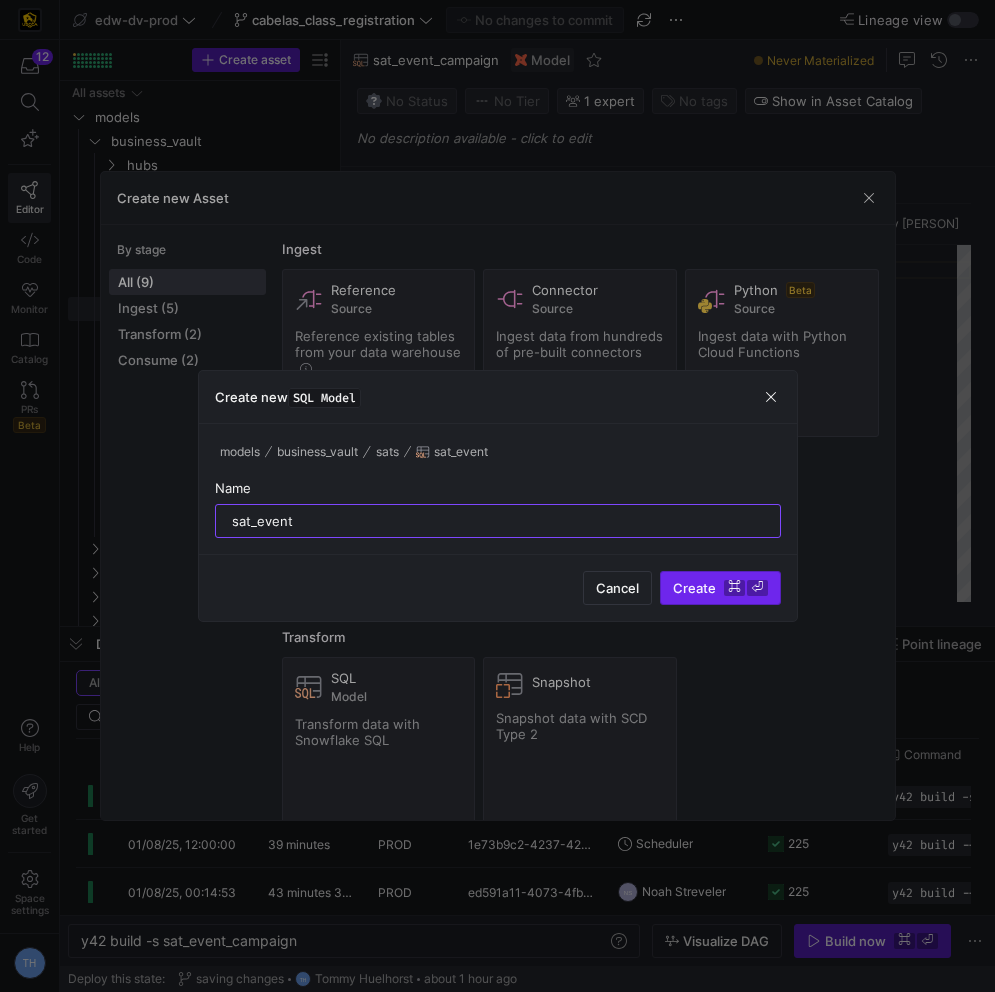 type on "sat_event" 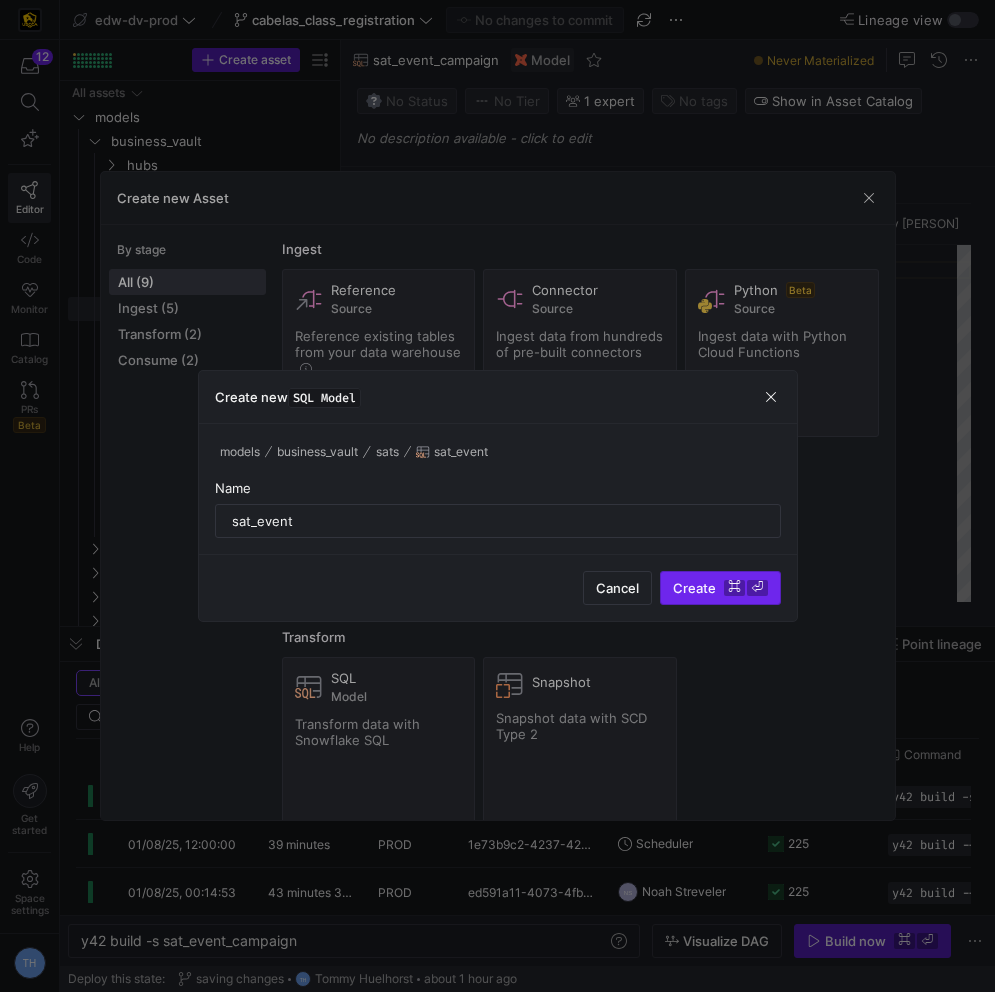 click on "Create  ⌘ ⏎" at bounding box center (720, 588) 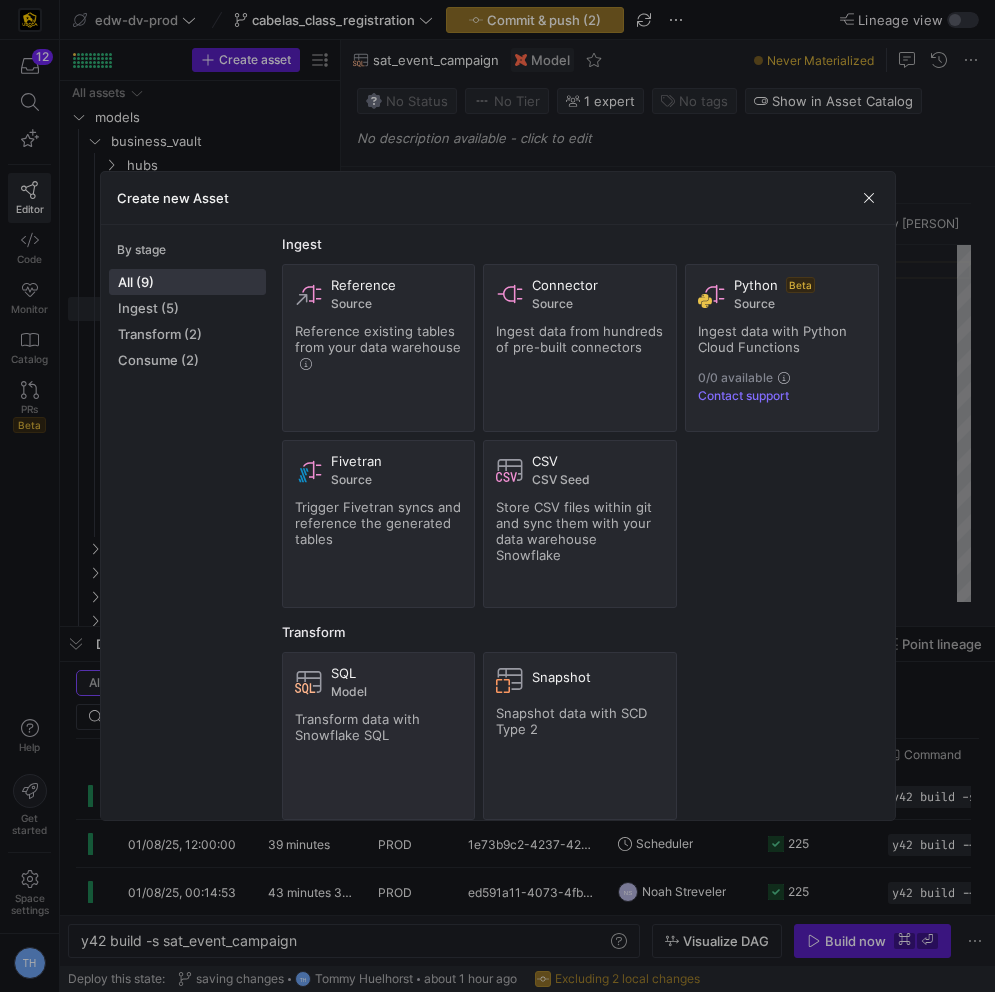 type on "y42 build -s sat_event" 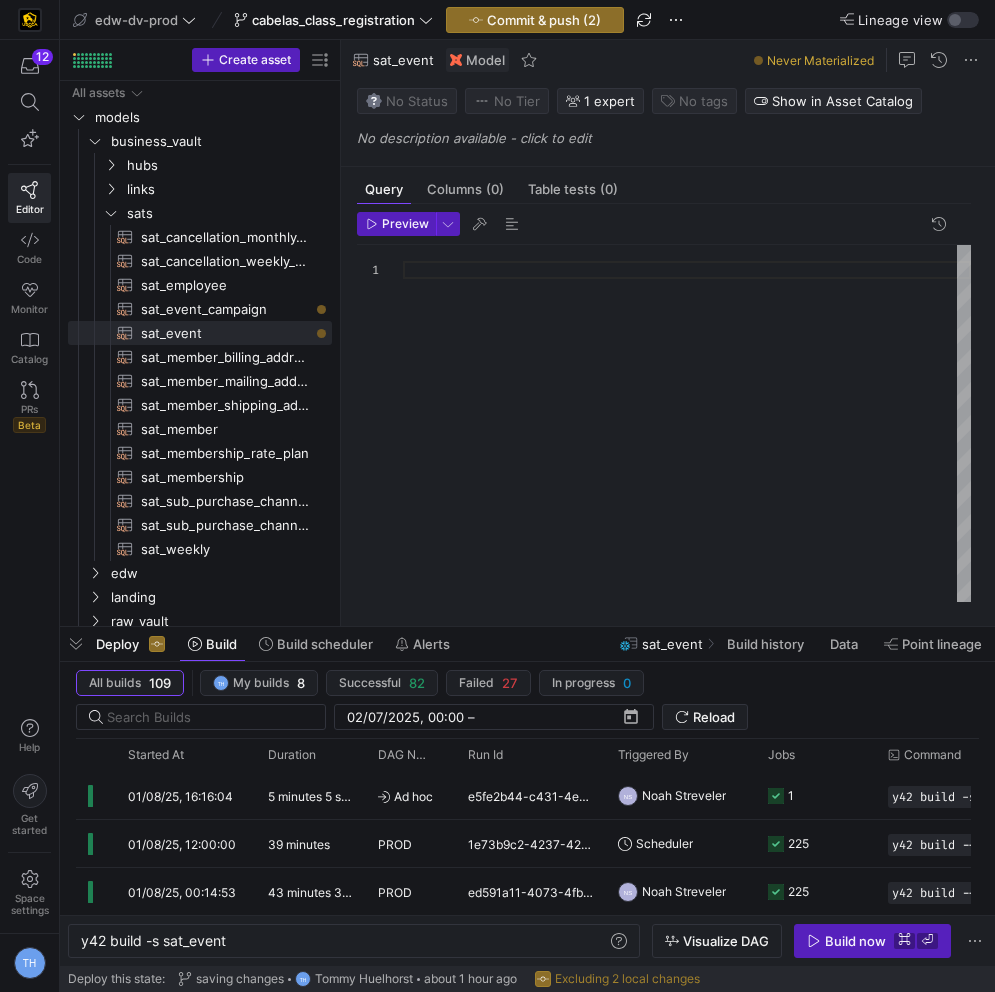 click at bounding box center [687, 423] 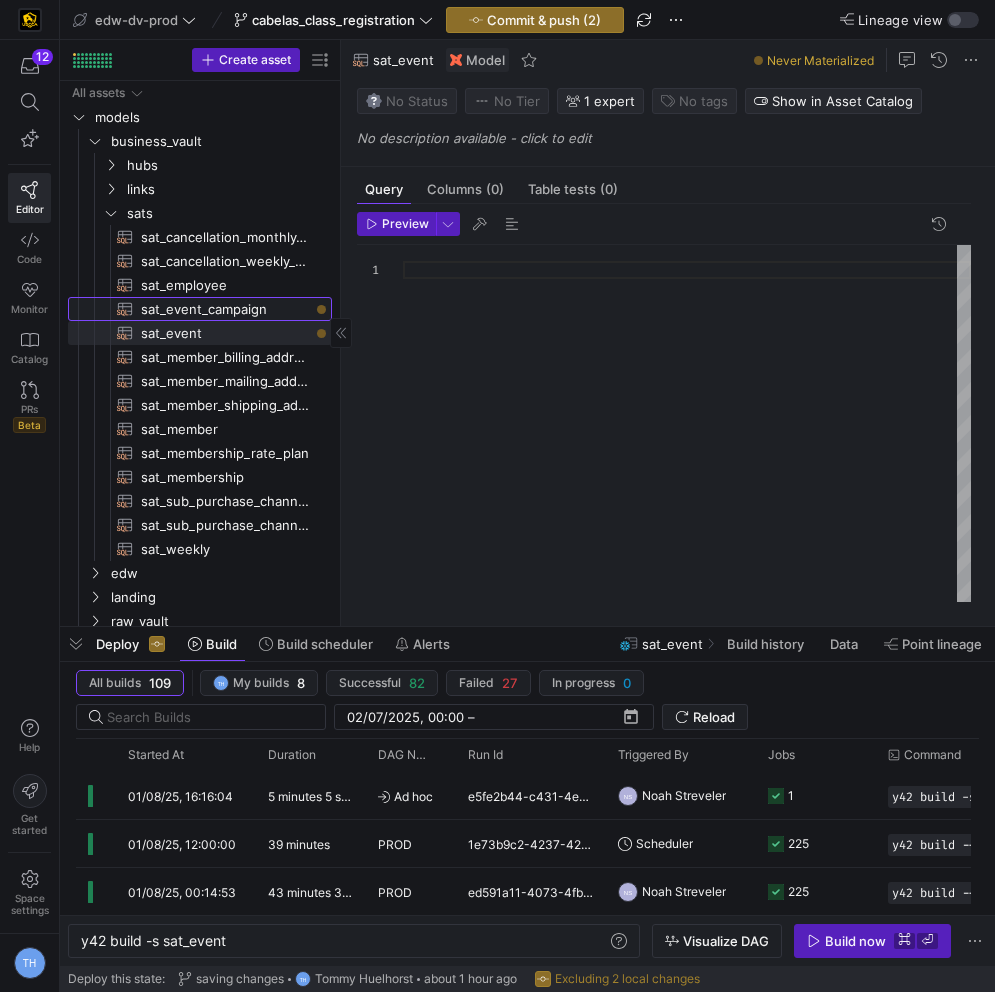 click on "sat_event_campaign​​​​​​​​​​" 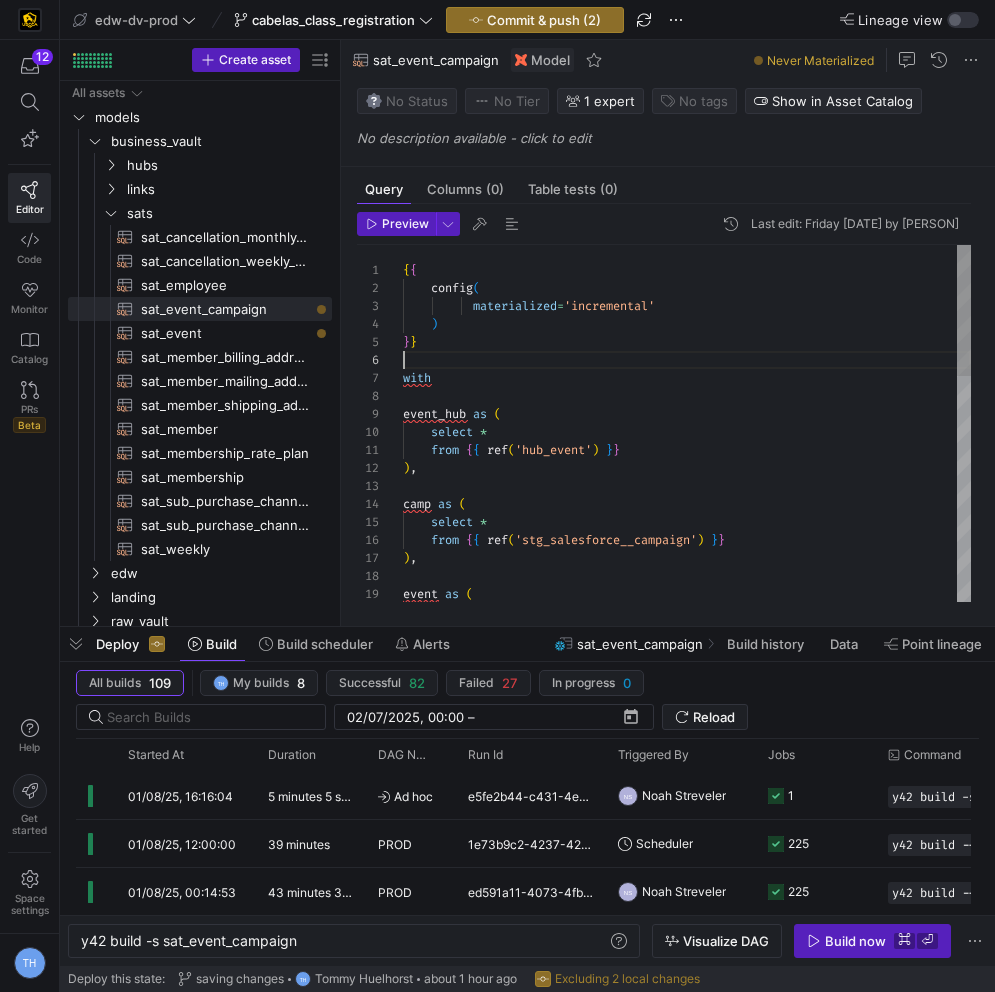 scroll, scrollTop: 0, scrollLeft: 0, axis: both 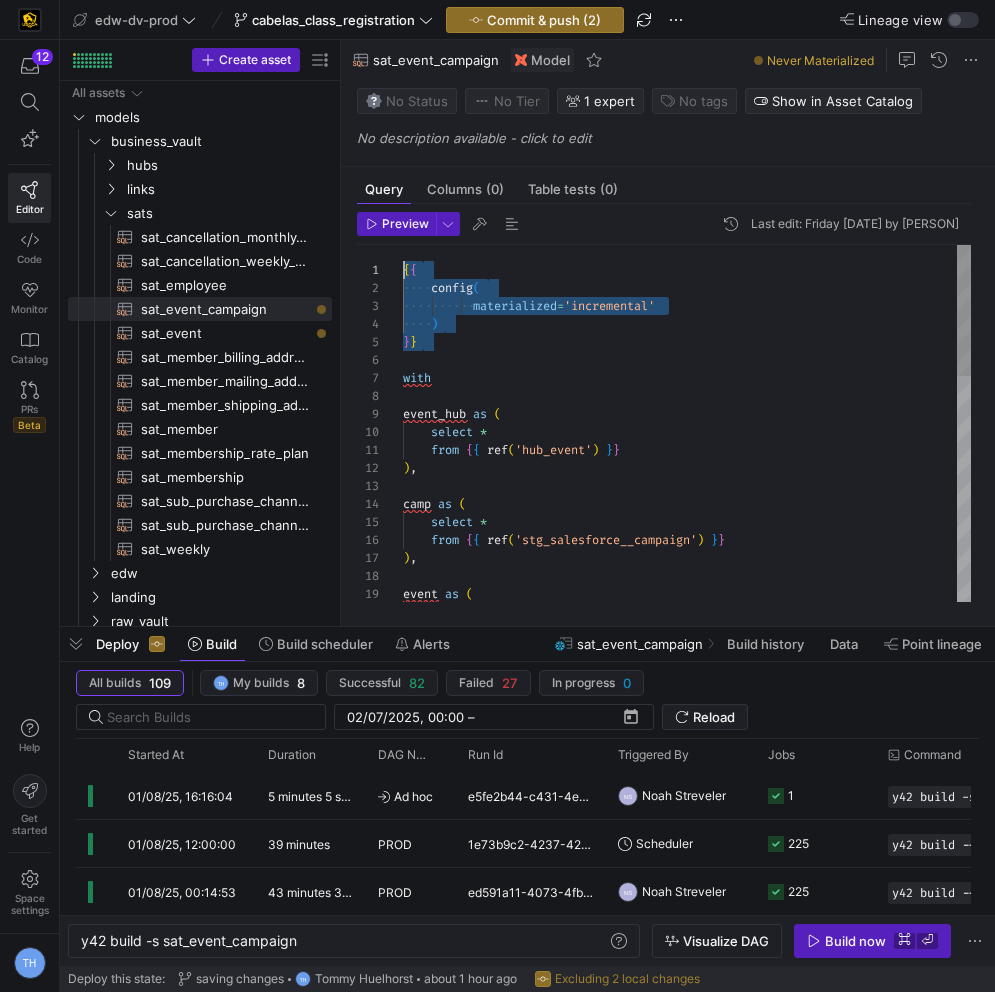 drag, startPoint x: 470, startPoint y: 352, endPoint x: 371, endPoint y: 263, distance: 133.12401 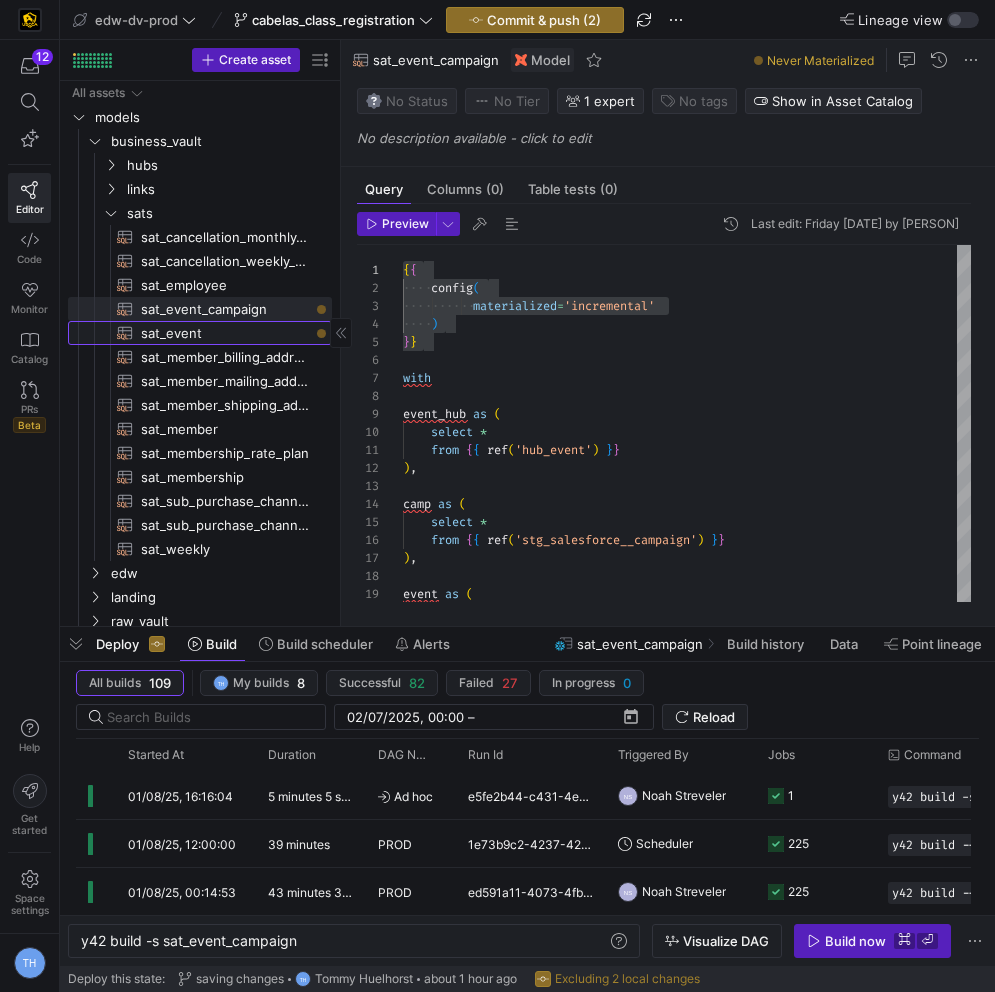 click on "sat_event​​​​​​​​​​" 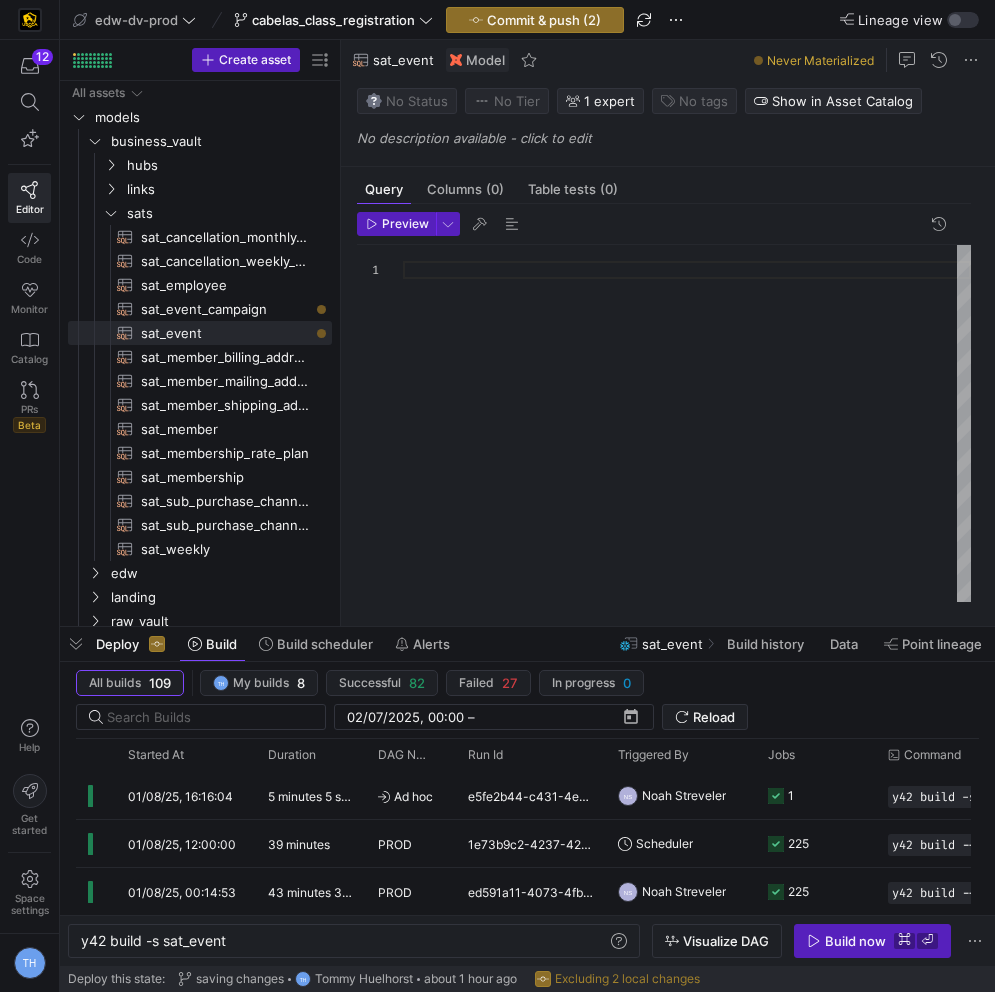 click at bounding box center [687, 423] 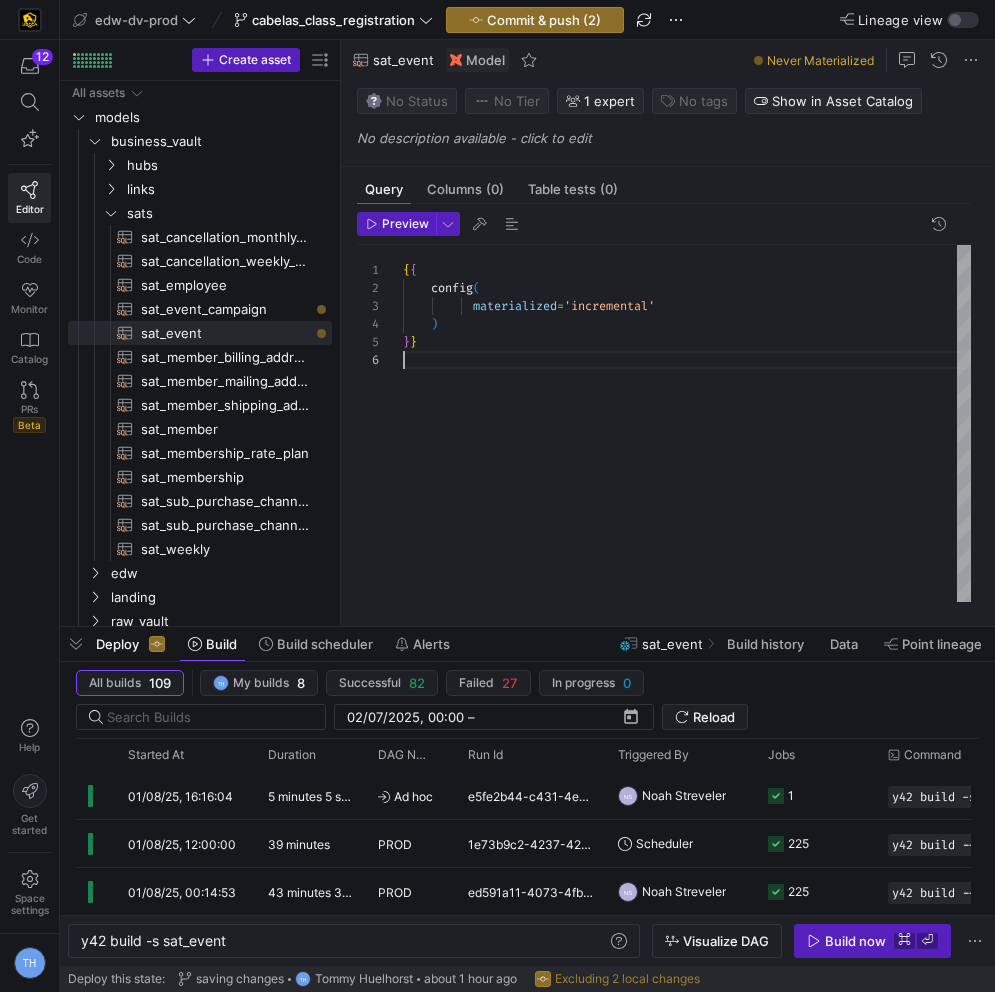 scroll, scrollTop: 90, scrollLeft: 0, axis: vertical 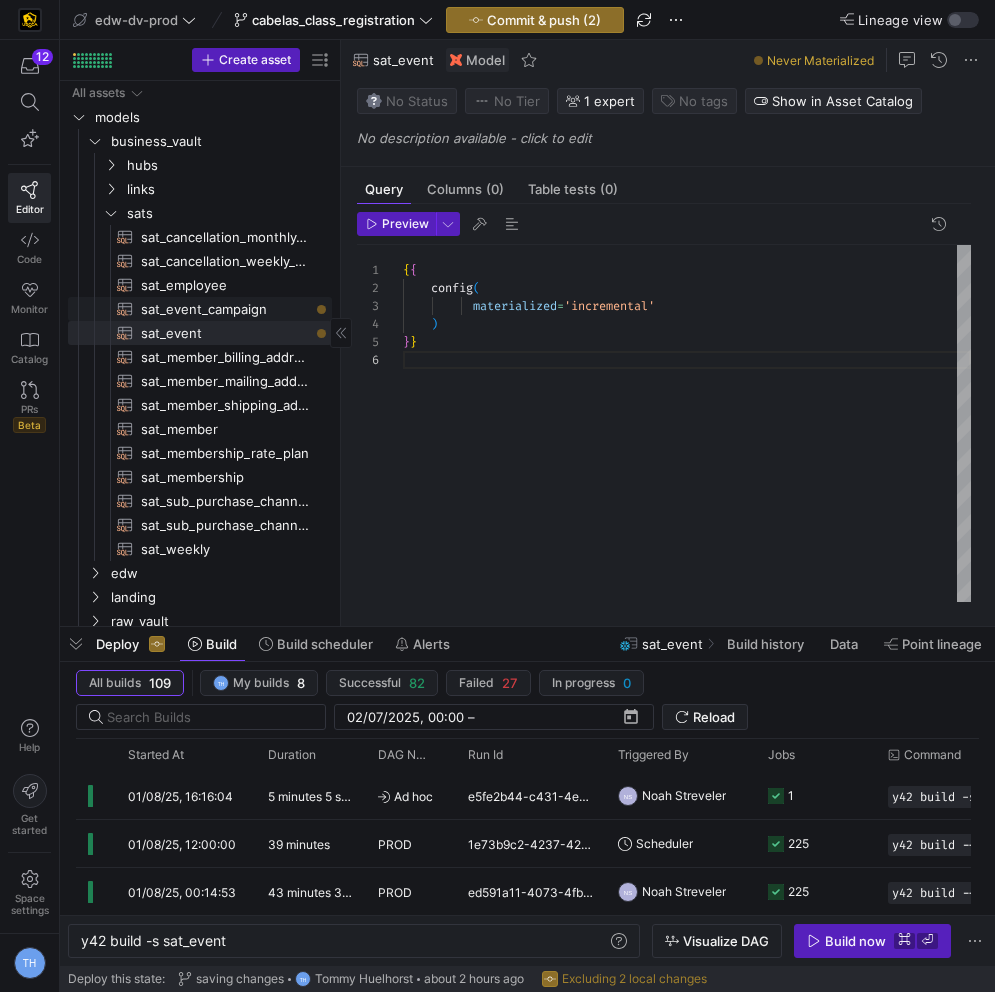 click on "sat_event_campaign​​​​​​​​​​" 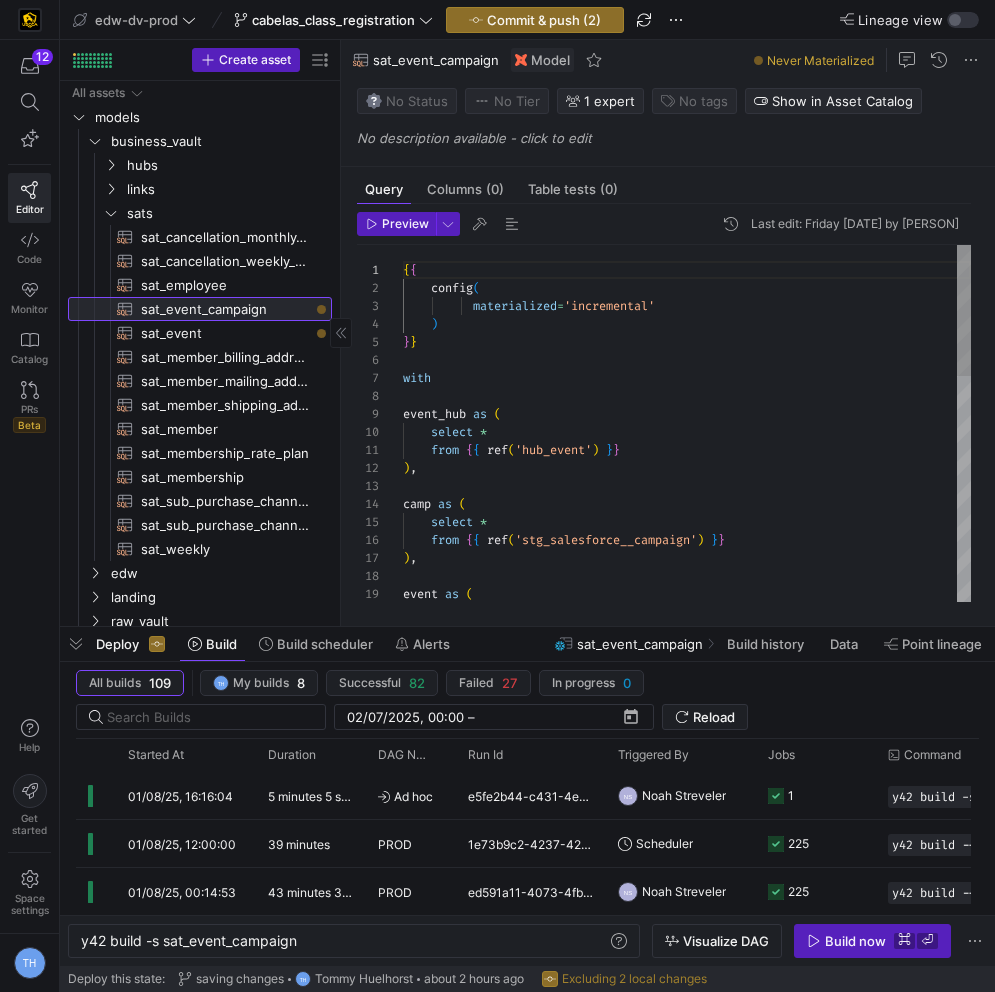 scroll, scrollTop: 0, scrollLeft: 0, axis: both 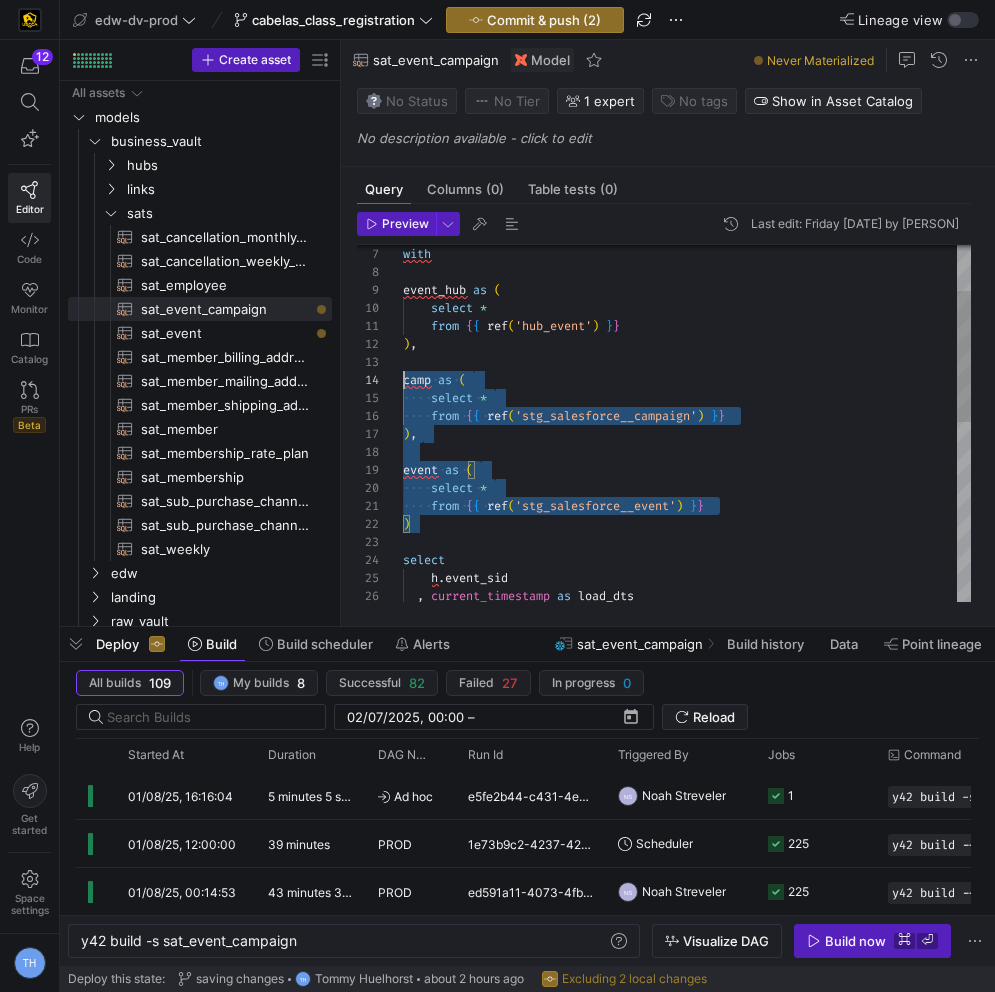 type on "{{
config(
materialized='incremental'
)
}}
with
event_hub as (
select *
…    from {{ ref('stg_salesforce__event') }}
)
select
h.event_sid
, current_timestamp as load_dts
, as hash_diff
, c.name as event_name
, c.type as event_type
, e.status as event_status" 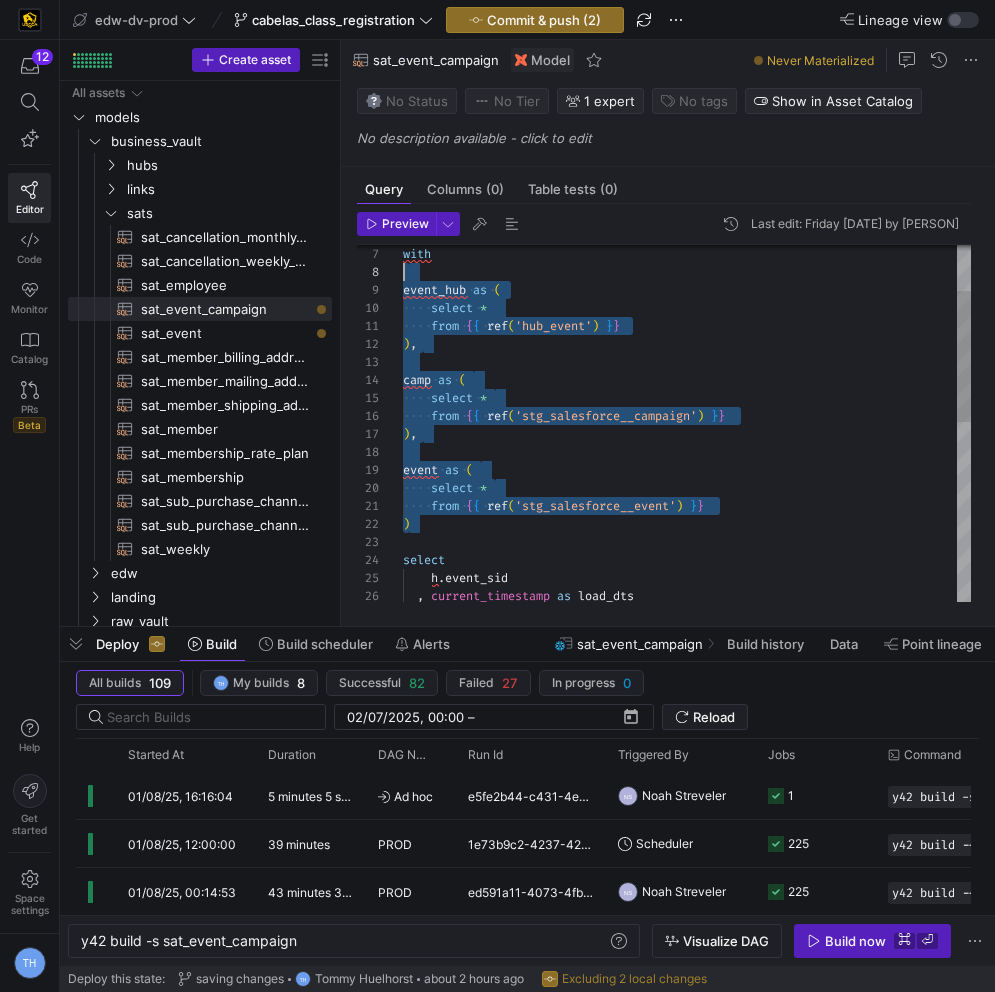 scroll, scrollTop: 144, scrollLeft: 0, axis: vertical 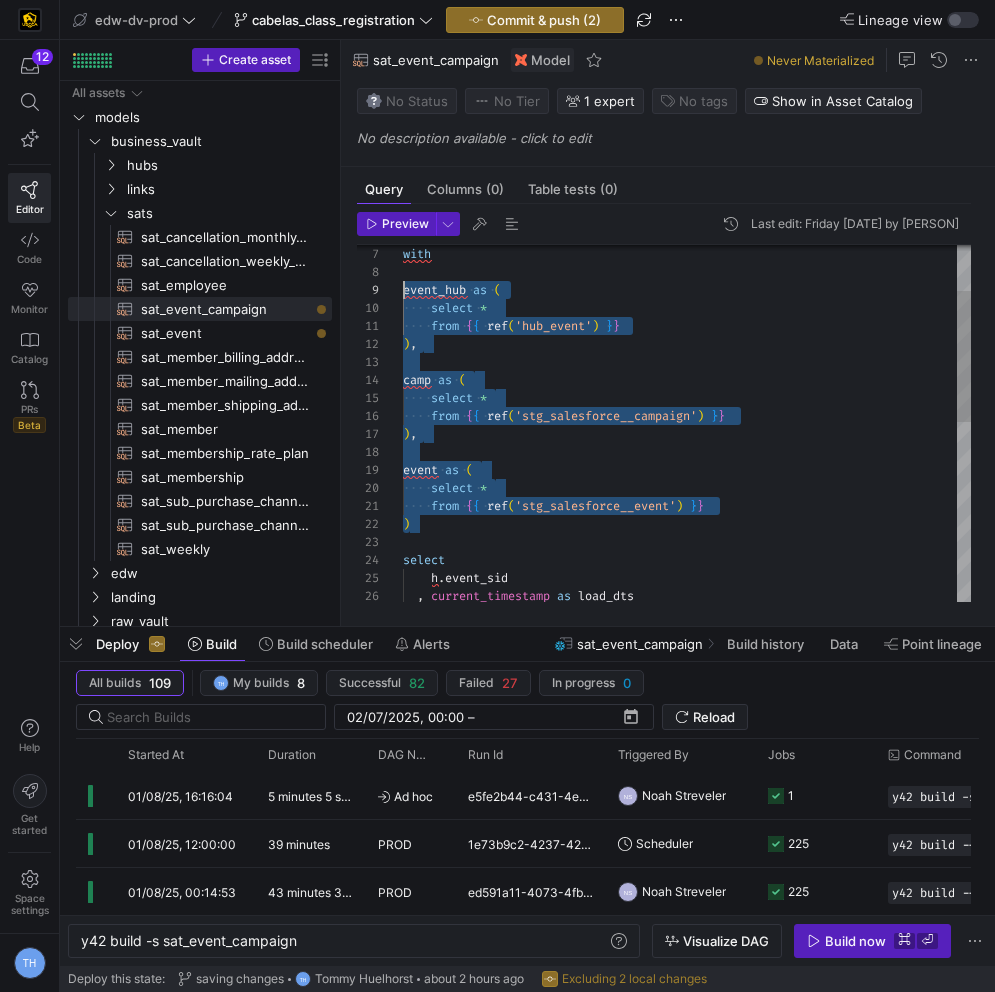 drag, startPoint x: 493, startPoint y: 518, endPoint x: 324, endPoint y: 291, distance: 283.00177 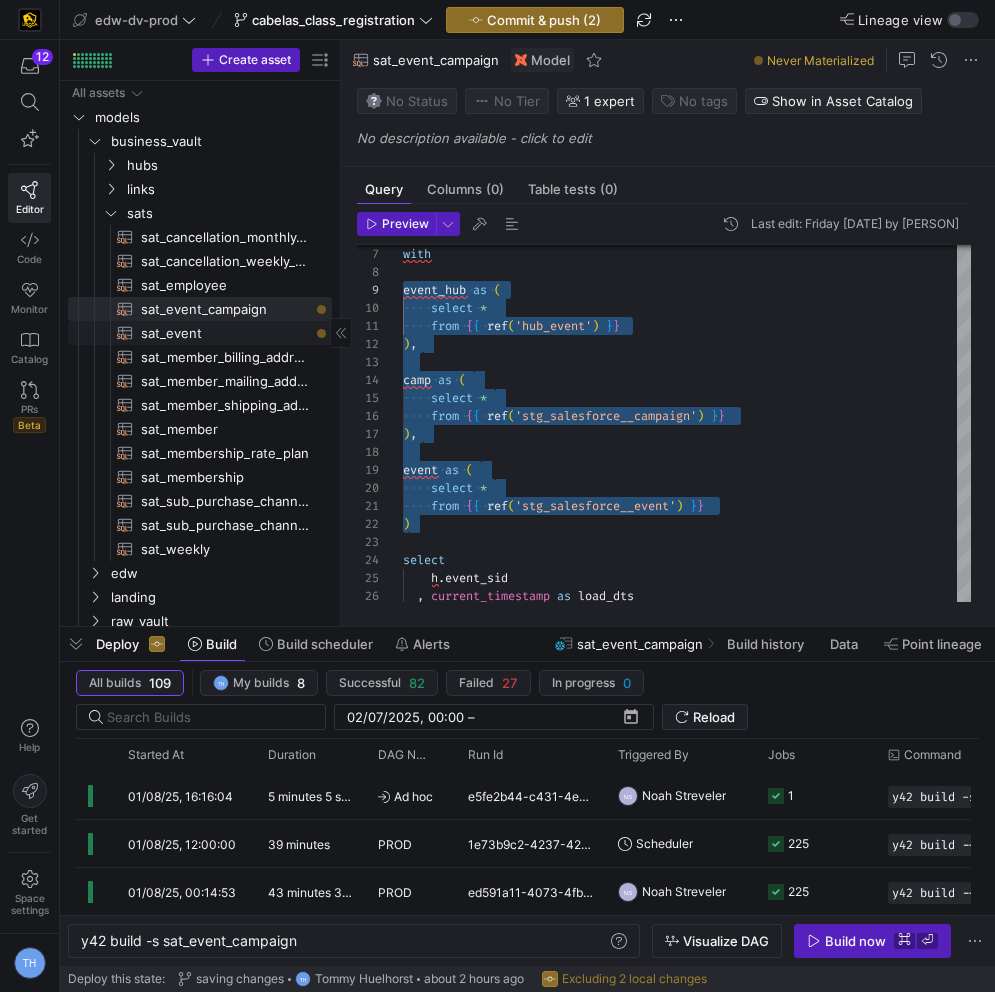 click on "sat_event​​​​​​​​​​" 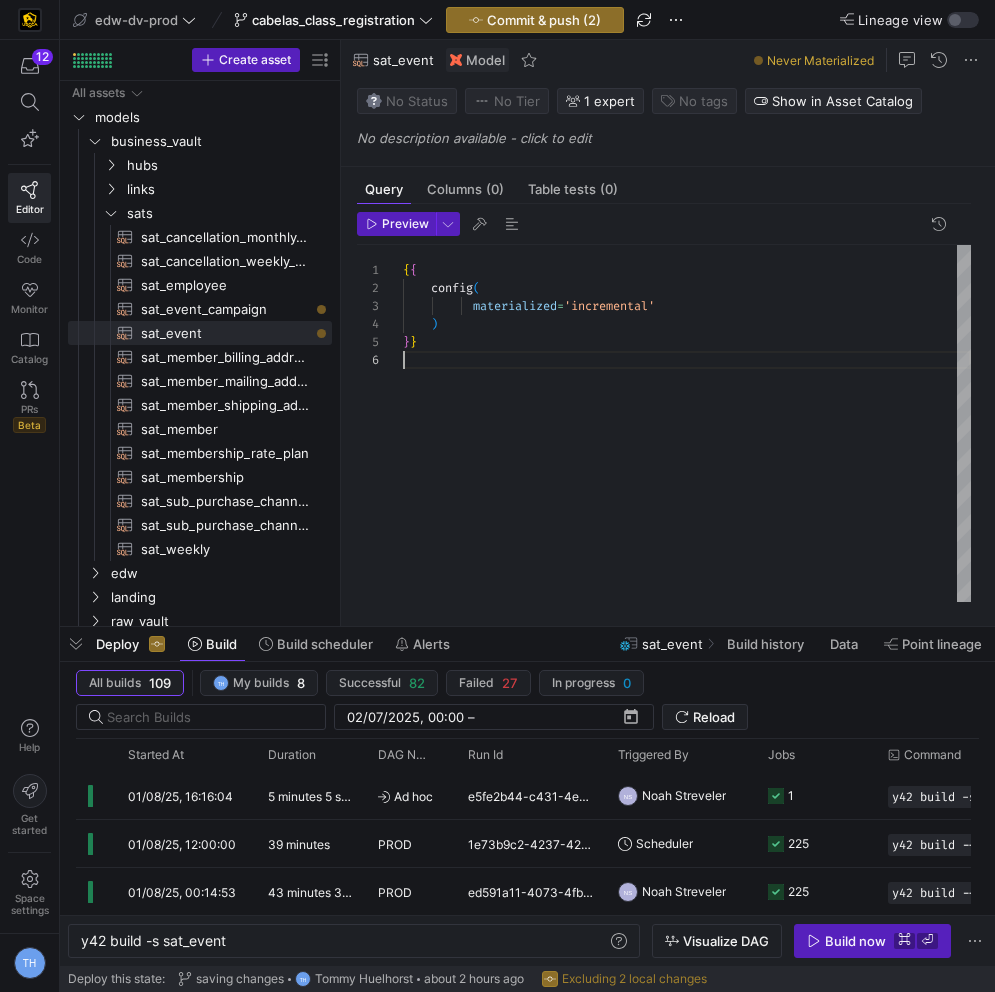 click on "{ {      config (            materialized = 'incremental'      ) } }" at bounding box center (687, 423) 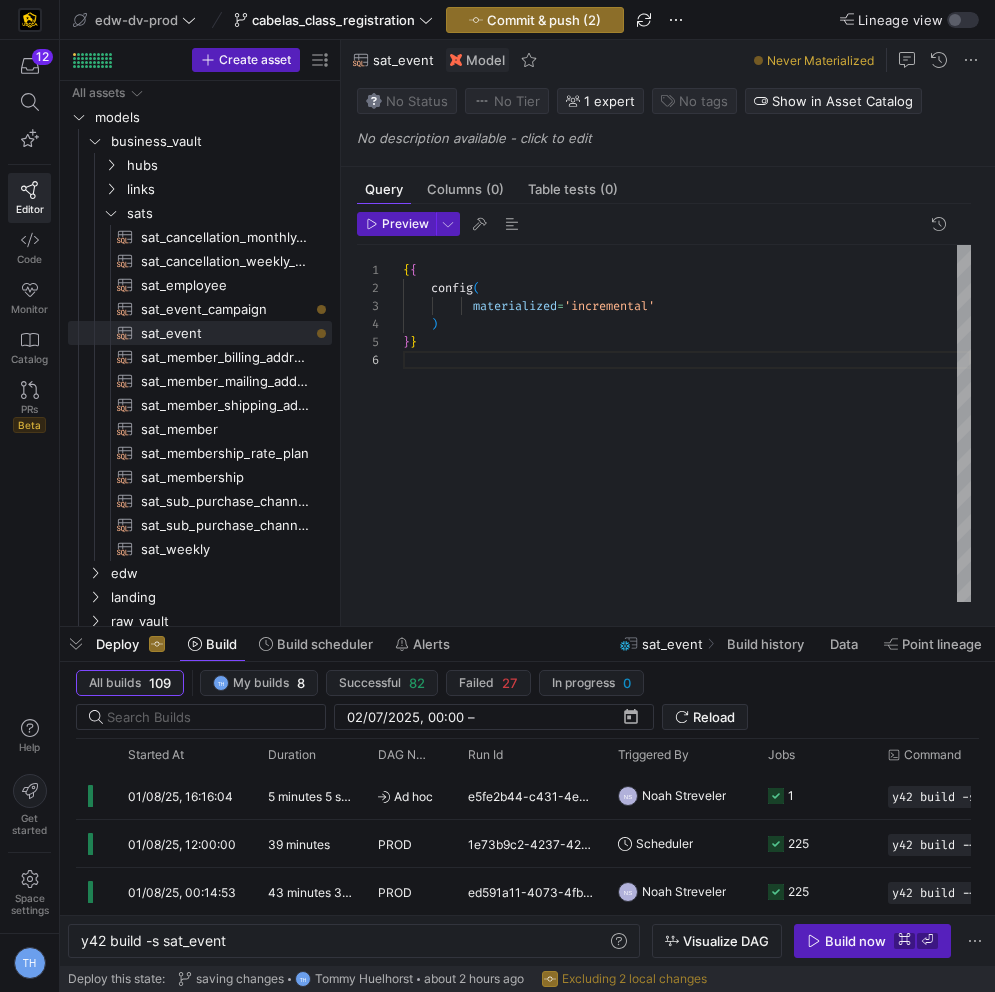 scroll, scrollTop: 108, scrollLeft: 0, axis: vertical 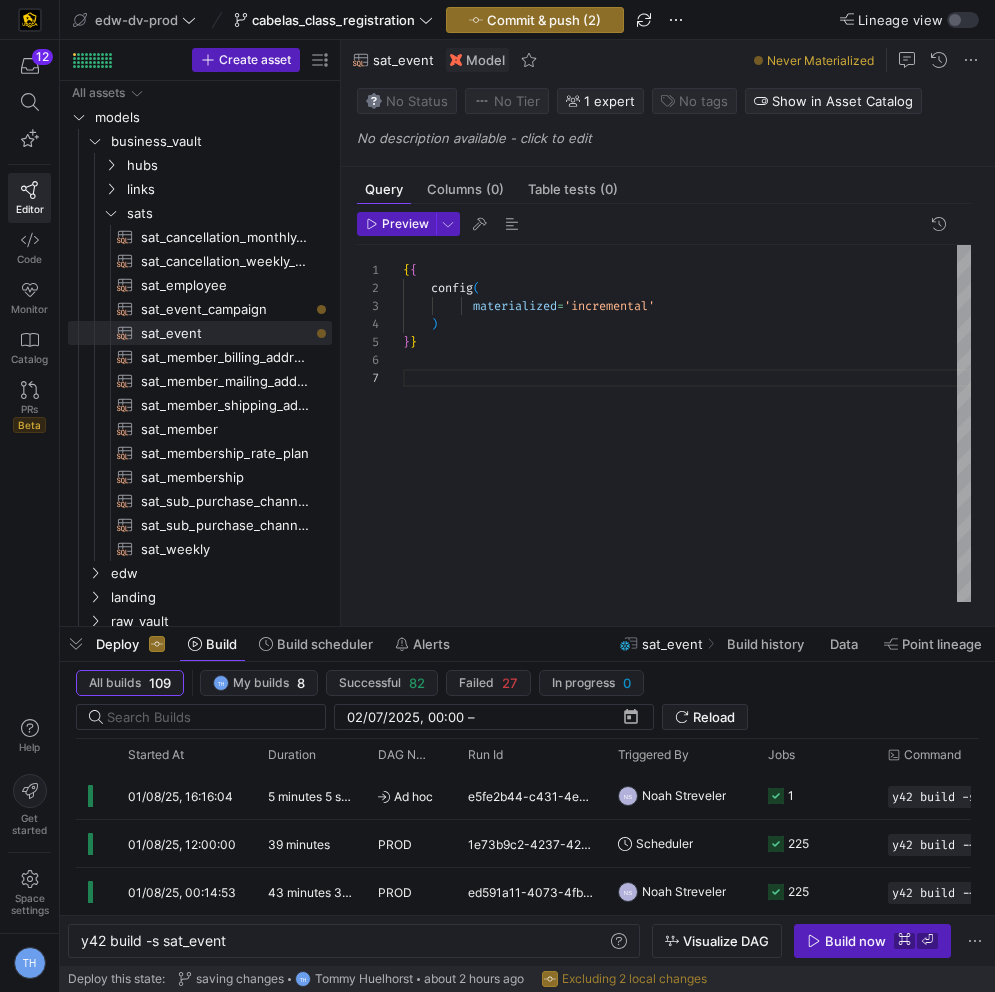 type on "camp as (
select *
from {{ ref('stg_salesforce__campaign') }}
),
event as (
select *
from {{ ref('stg_salesforce__event') }}
)" 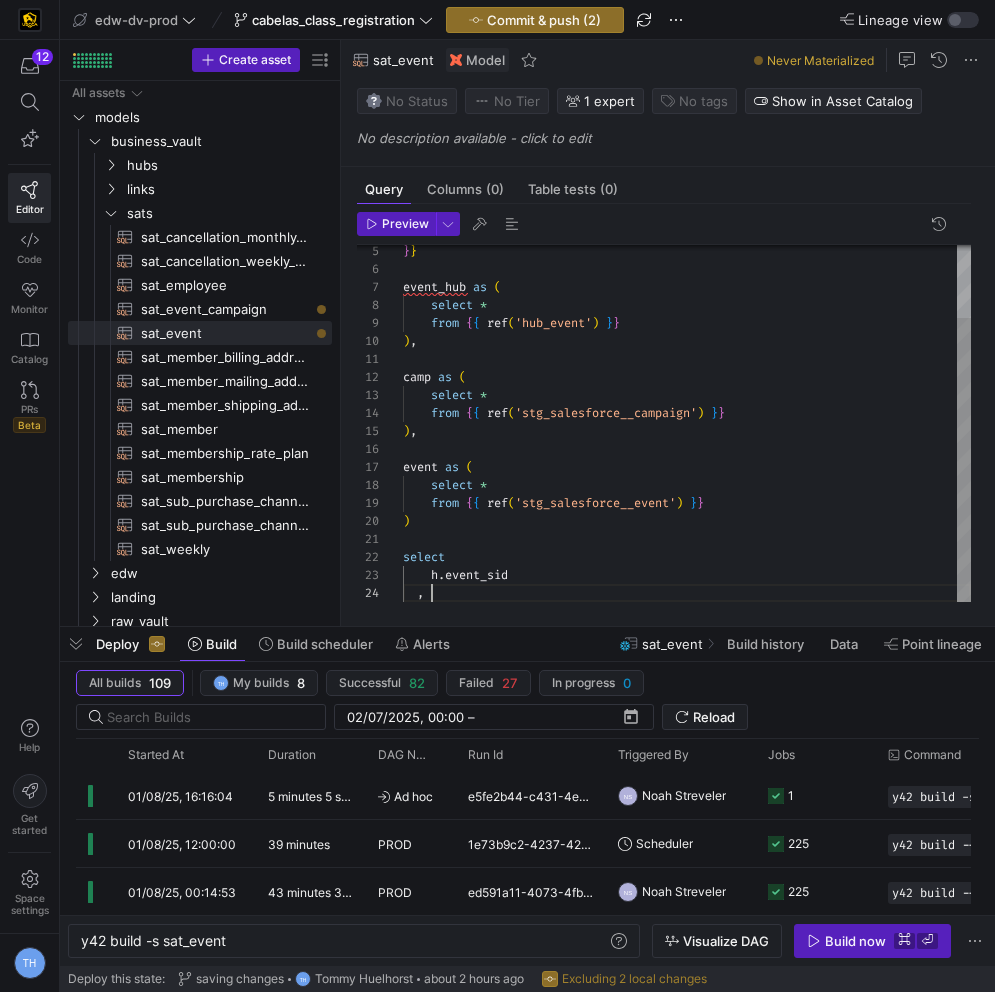 scroll, scrollTop: 54, scrollLeft: 29, axis: both 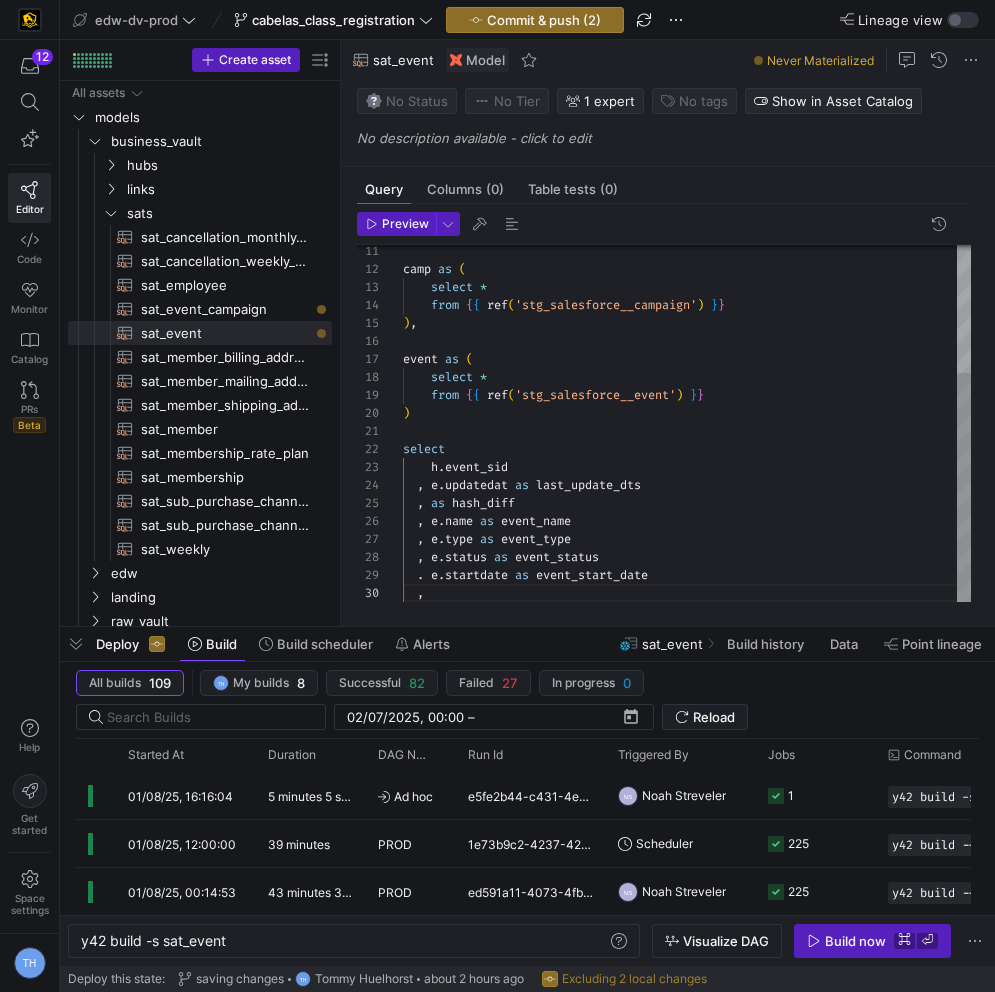 click on "camp   as   (      select   *      from   { {   ref ( 'stg_salesforce__campaign' )   } } ) , event   as   (      select   *      from   { {   ref ( 'stg_salesforce__event' )   } } ) select        h . event_sid    ,   e . updatedat   as   last_update_dts    ,   as   hash_diff    ,   e . name   as   event_name    ,   e . type   as   event_type    ,   e . status   as   event_status    .   e . startdate   as   event_start_date    ," at bounding box center [687, 324] 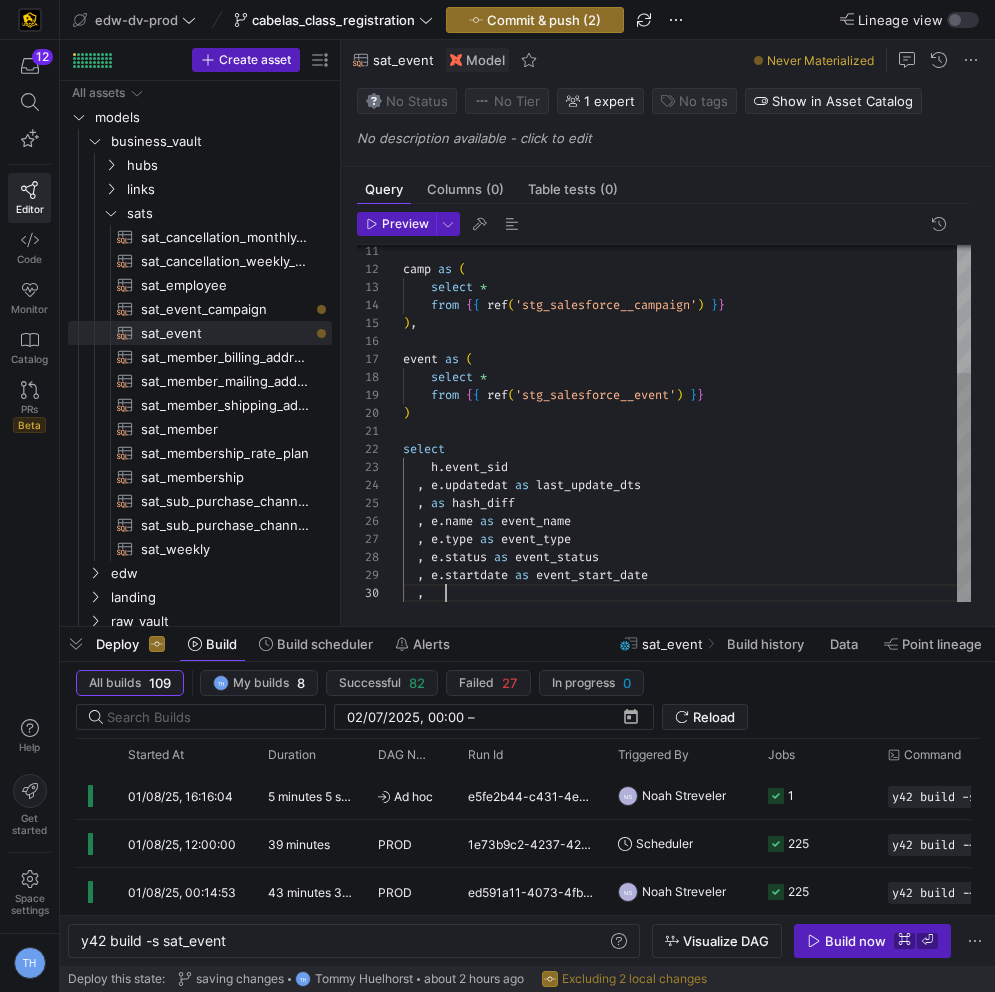 click on "camp   as   (      select   *      from   { {   ref ( 'stg_salesforce__campaign' )   } } ) , event   as   (      select   *      from   { {   ref ( 'stg_salesforce__event' )   } } ) select        h . event_sid    ,   e . updatedat   as   last_update_dts    ,   as   hash_diff    ,   e . name   as   event_name    ,   e . type   as   event_type    ,   e . status   as   event_status    ,   e . startdate   as   event_start_date    ," at bounding box center (687, 324) 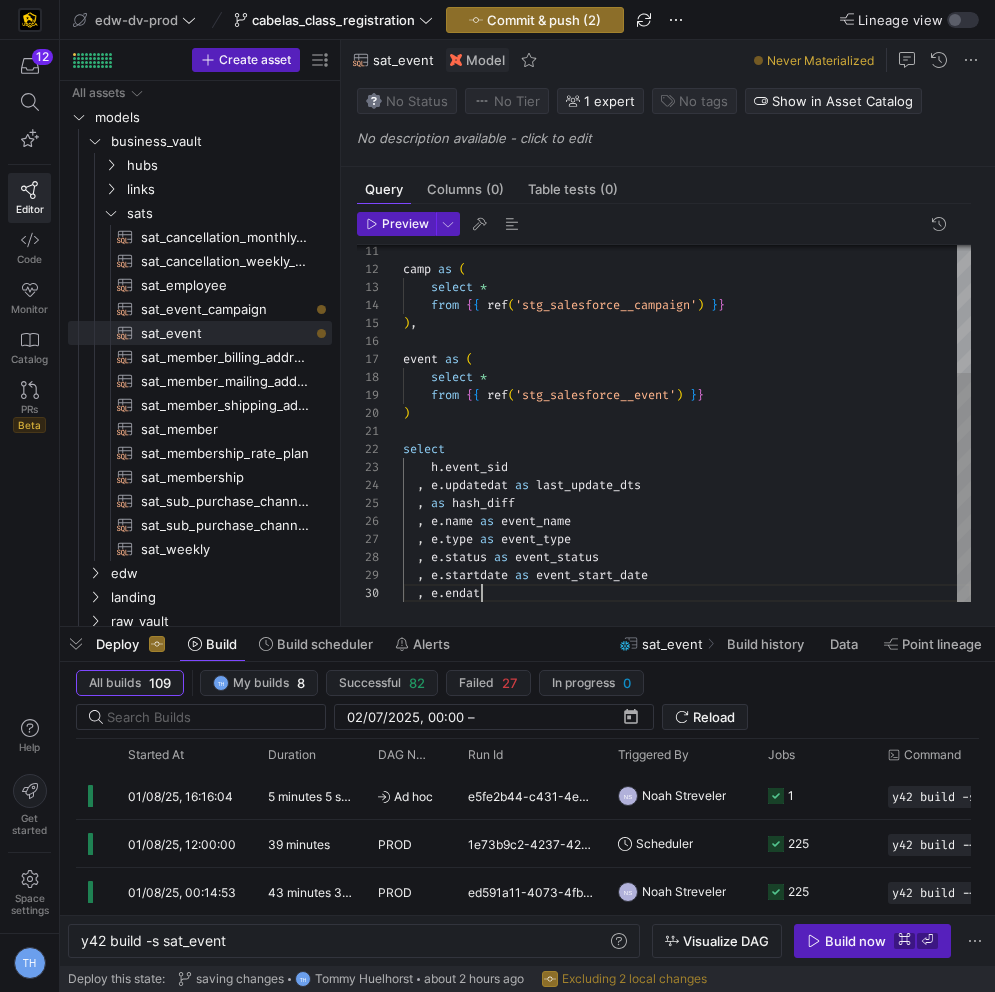 scroll, scrollTop: 162, scrollLeft: 86, axis: both 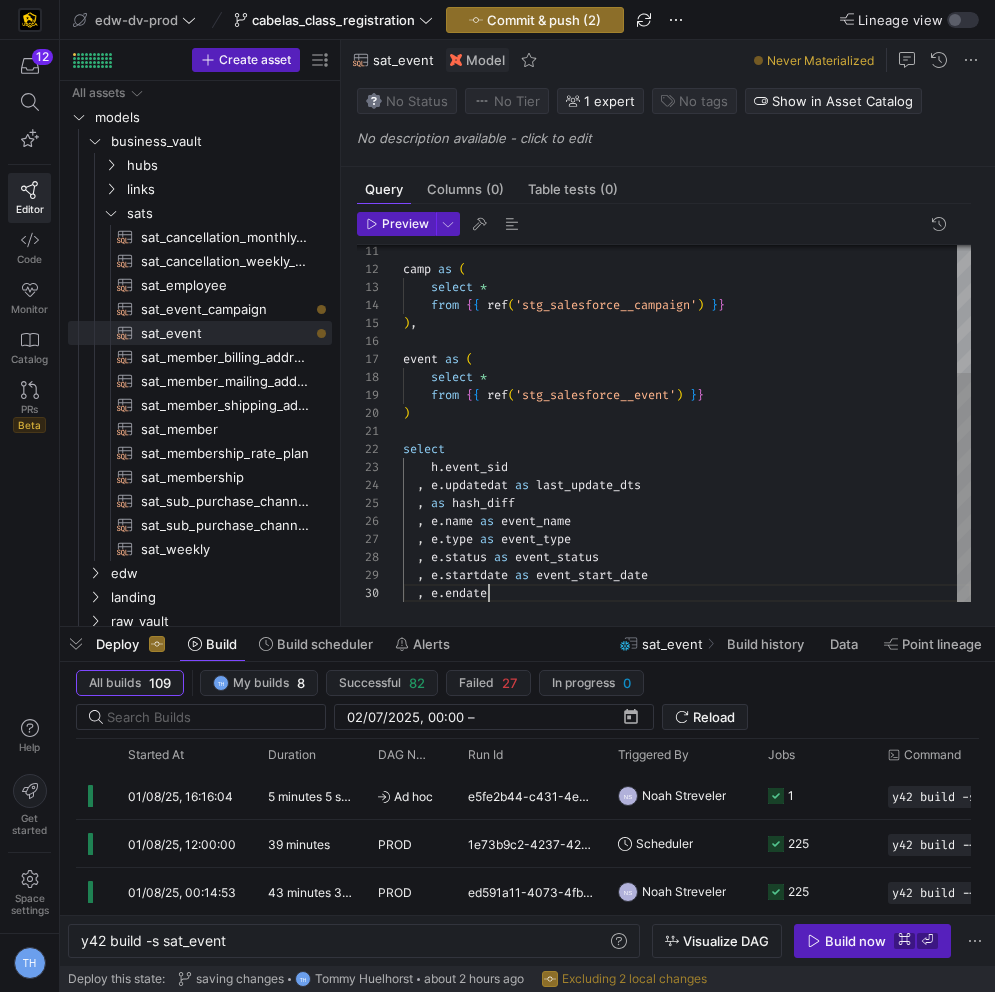 click on "camp   as   (      select   *      from   { {   ref ( 'stg_salesforce__campaign' )   } } ) , event   as   (      select   *      from   { {   ref ( 'stg_salesforce__event' )   } } ) select        h . event_sid    ,   e . updatedat   as   last_update_dts    ,   as   hash_diff    ,   e . name   as   event_name    ,   e . type   as   event_type    ,   e . status   as   event_status    ,   e . startdate   as   event_start_date    ,   e . endate" at bounding box center [687, 324] 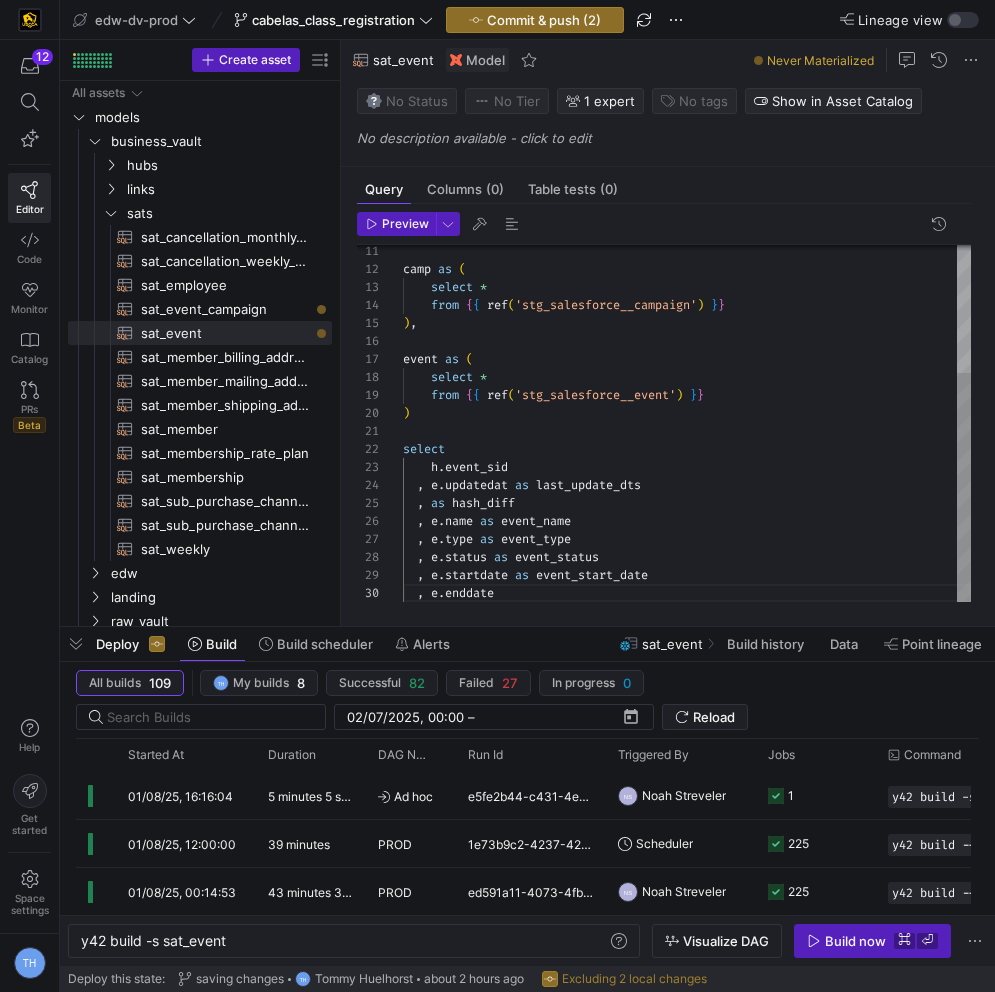 click on "camp   as   (      select   *      from   { {   ref ( 'stg_salesforce__campaign' )   } } ) , event   as   (      select   *      from   { {   ref ( 'stg_salesforce__event' )   } } ) select        h . event_sid    ,   e . updatedat   as   last_update_dts    ,   as   hash_diff    ,   e . name   as   event_name    ,   e . type   as   event_type    ,   e . status   as   event_status    ,   e . startdate   as   event_start_date    ,   e . enddate" at bounding box center (687, 324) 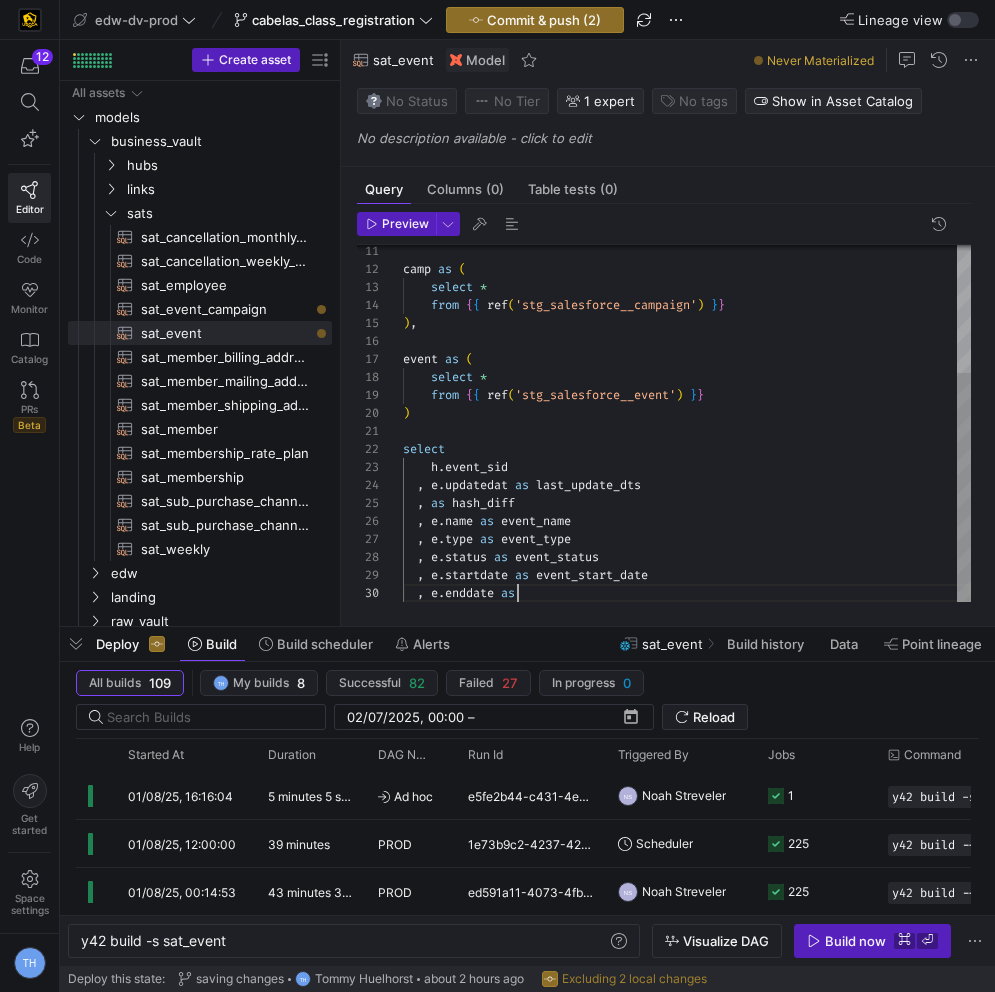 scroll, scrollTop: 162, scrollLeft: 122, axis: both 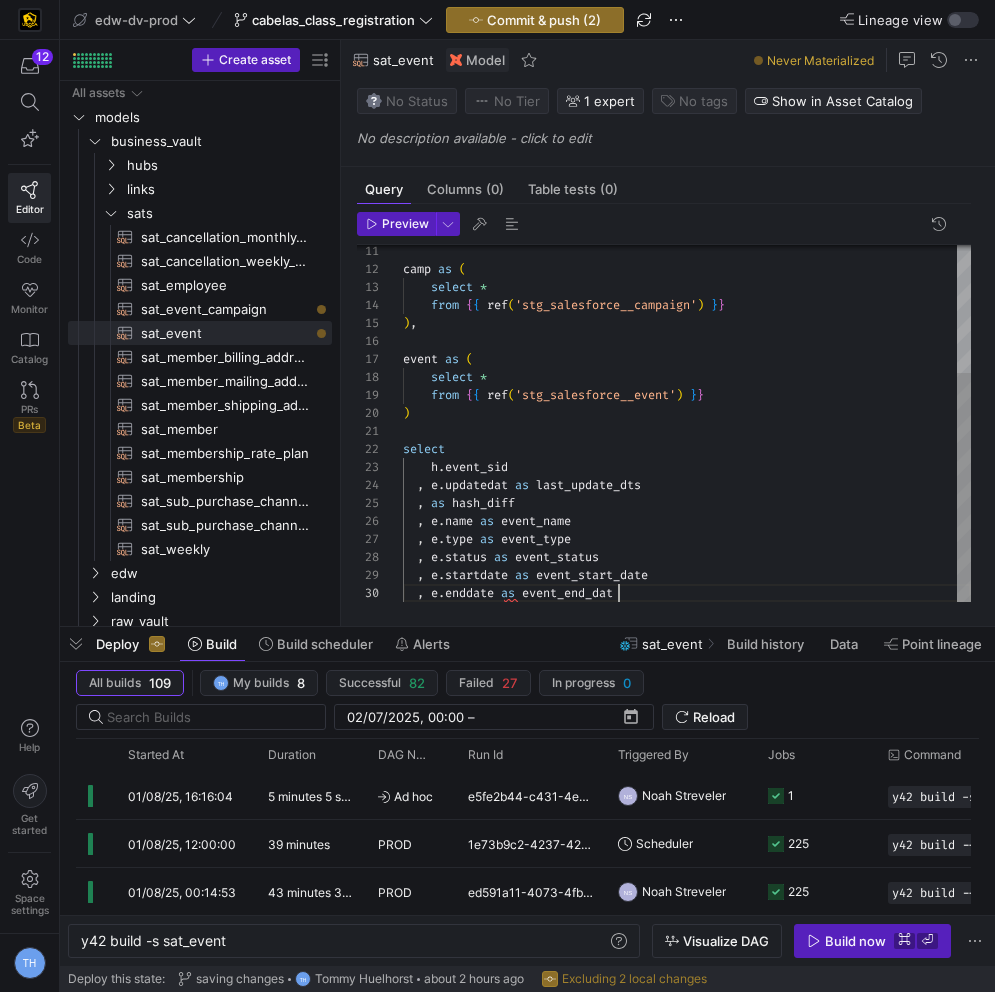 type on "select
h.event_sid
, e.updatedat as last_update_dts
, as hash_diff
, e.name as event_name
, e.type as event_type
, e.status as event_status
, e.startdate as event_start_date
, e.enddate as event_end_date" 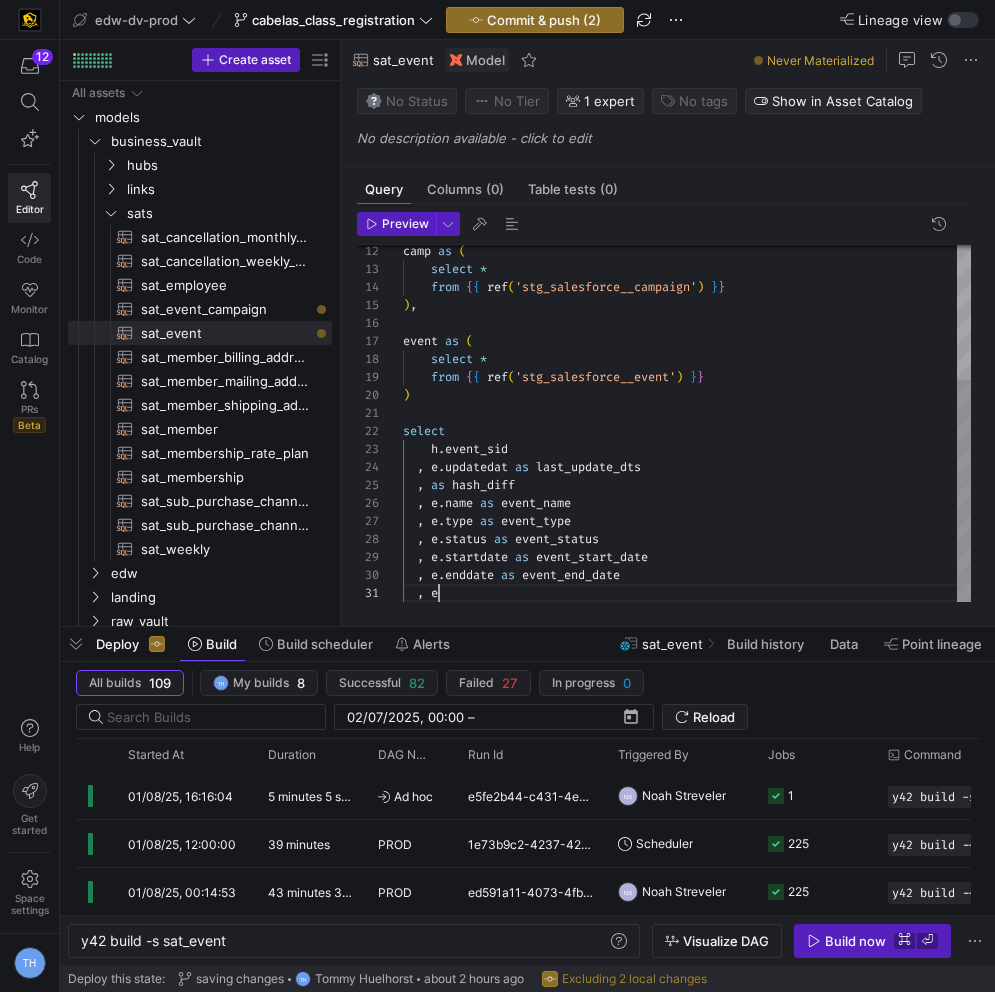 scroll, scrollTop: 0, scrollLeft: 42, axis: horizontal 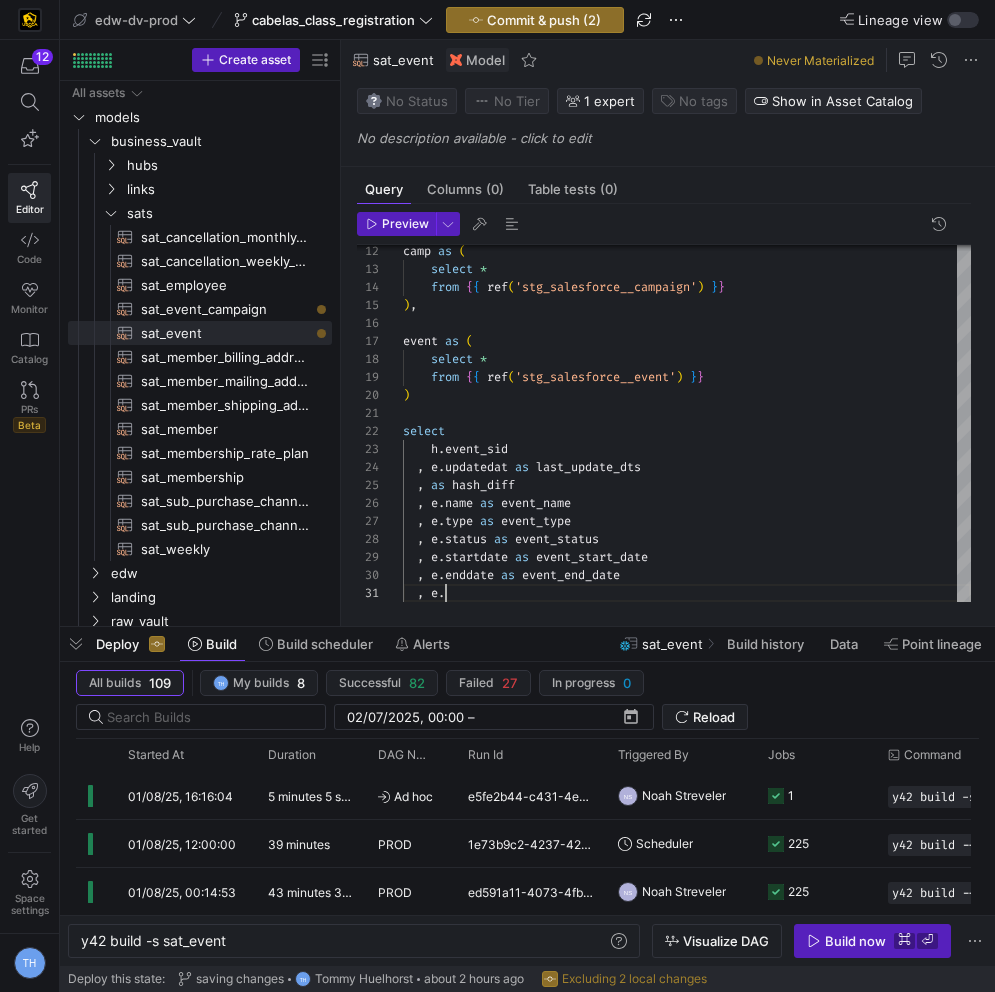 type on ", e." 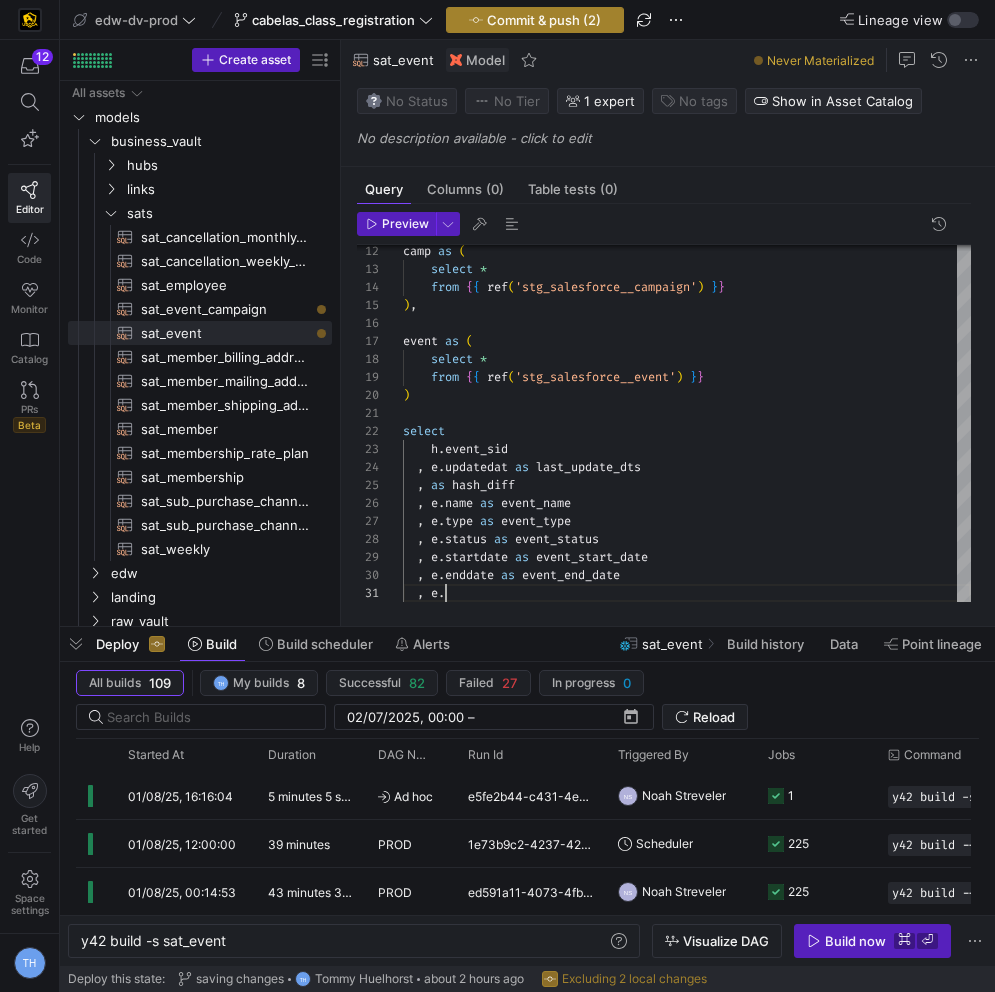 click on "Commit & push (2)" at bounding box center [544, 20] 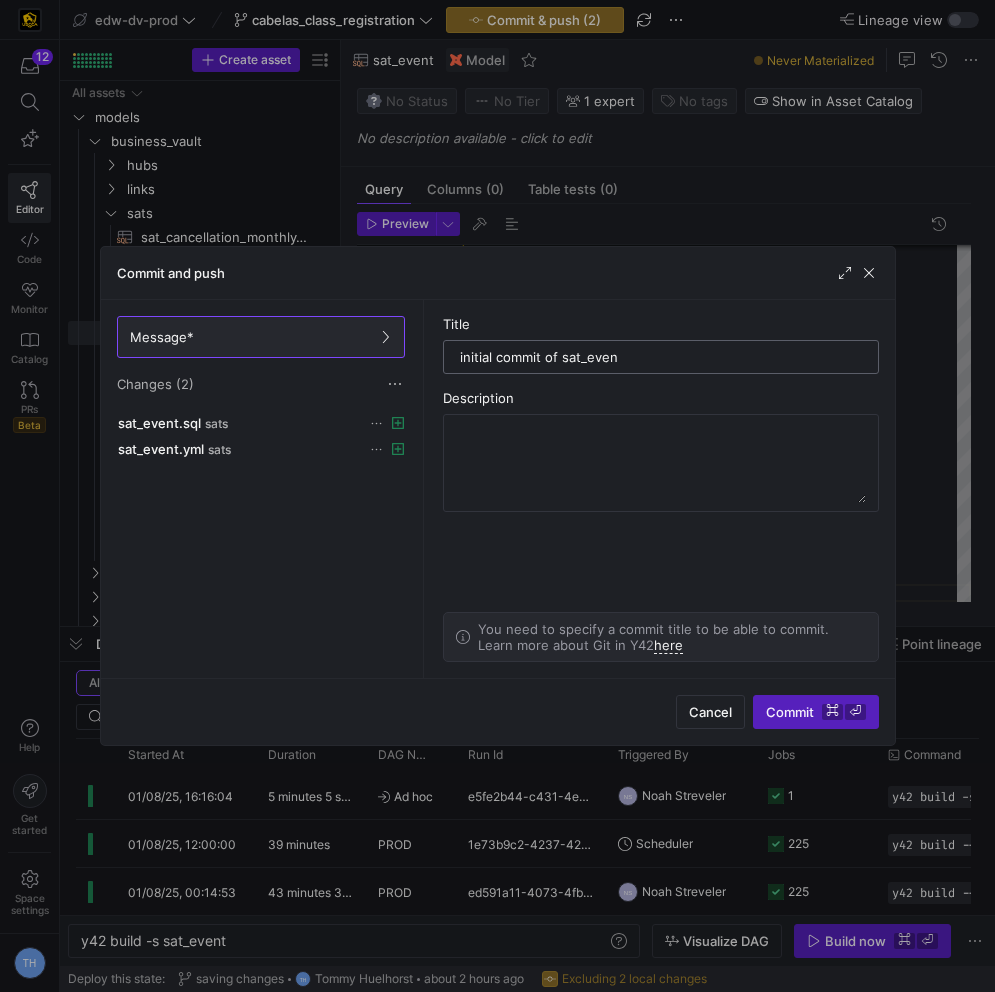 type on "initial commit of sat_event" 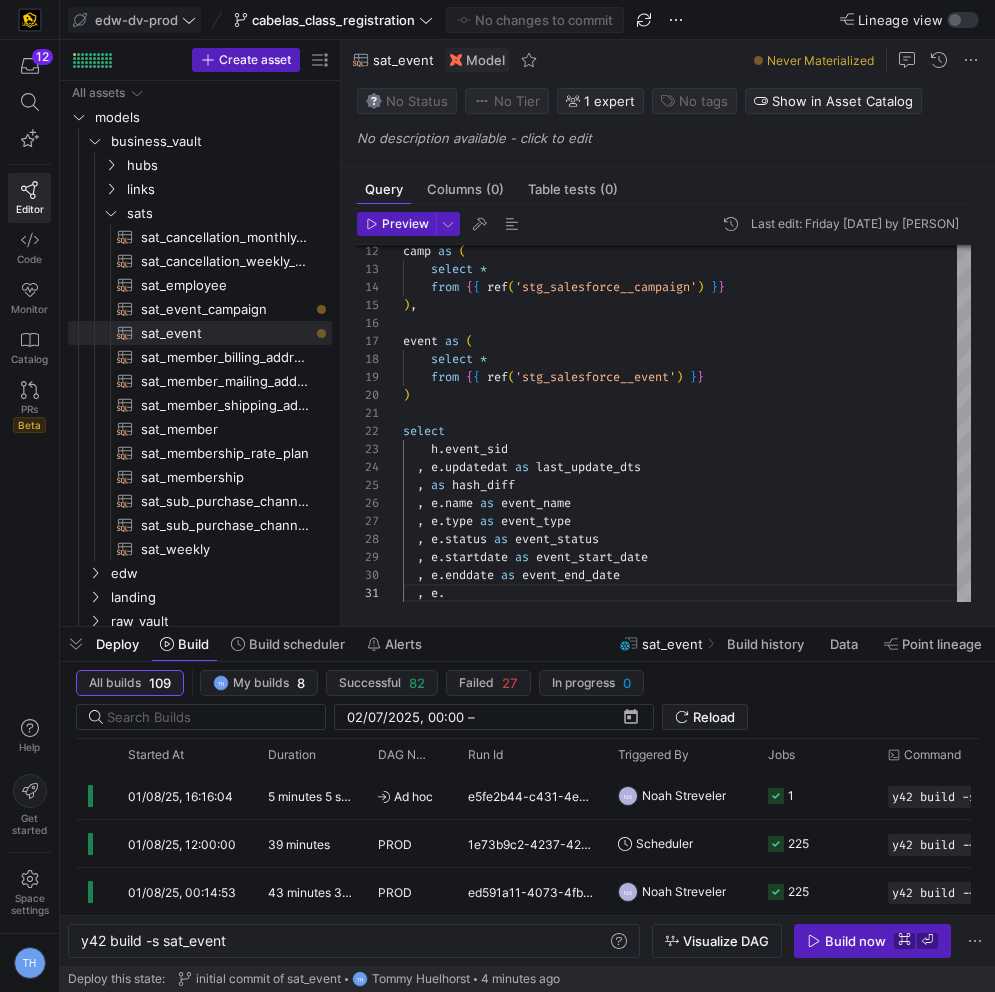 click 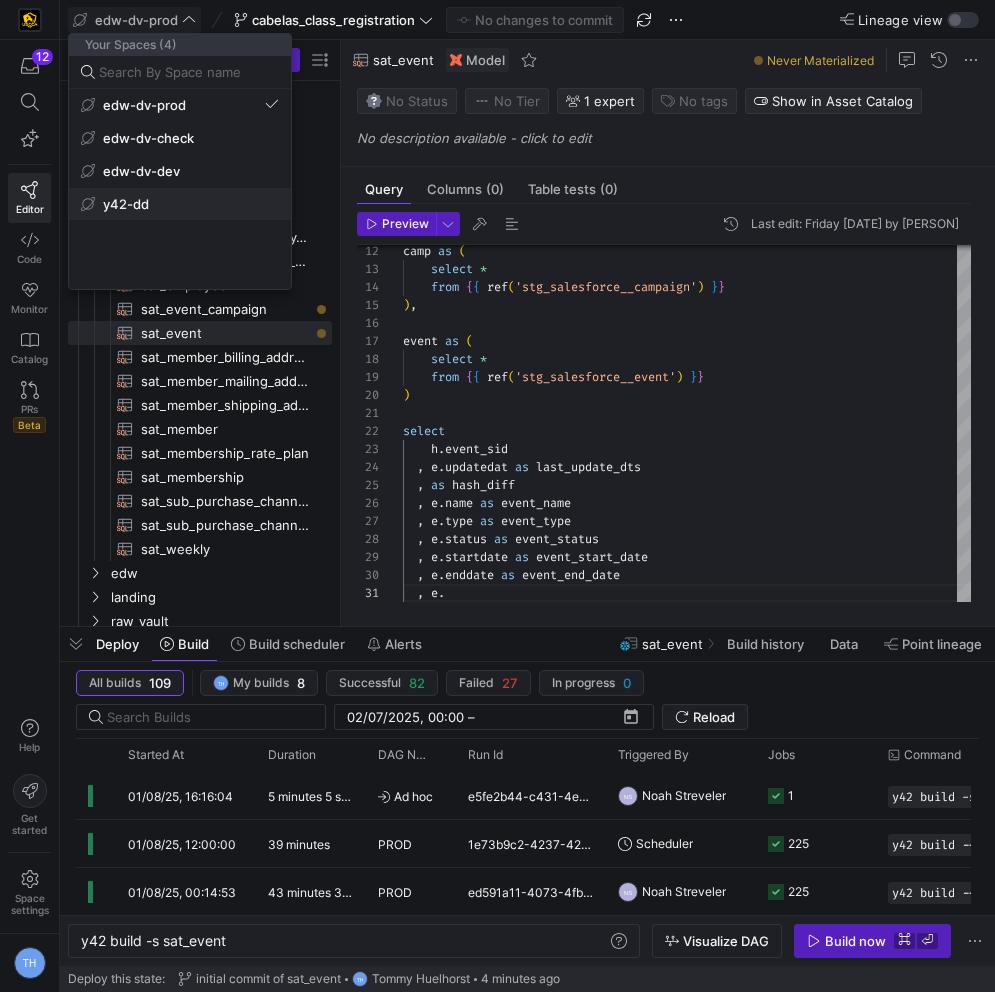 click on "y42-dd" at bounding box center [180, 204] 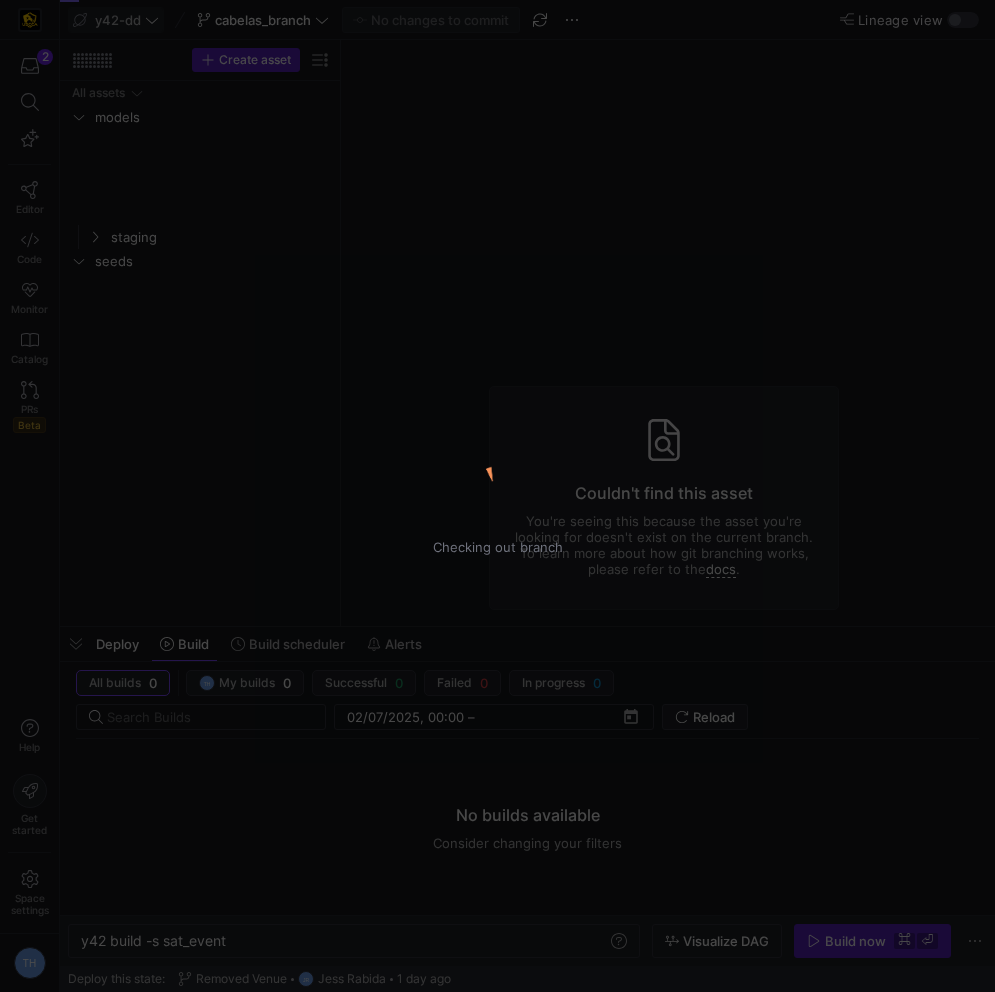 type on "y42 build" 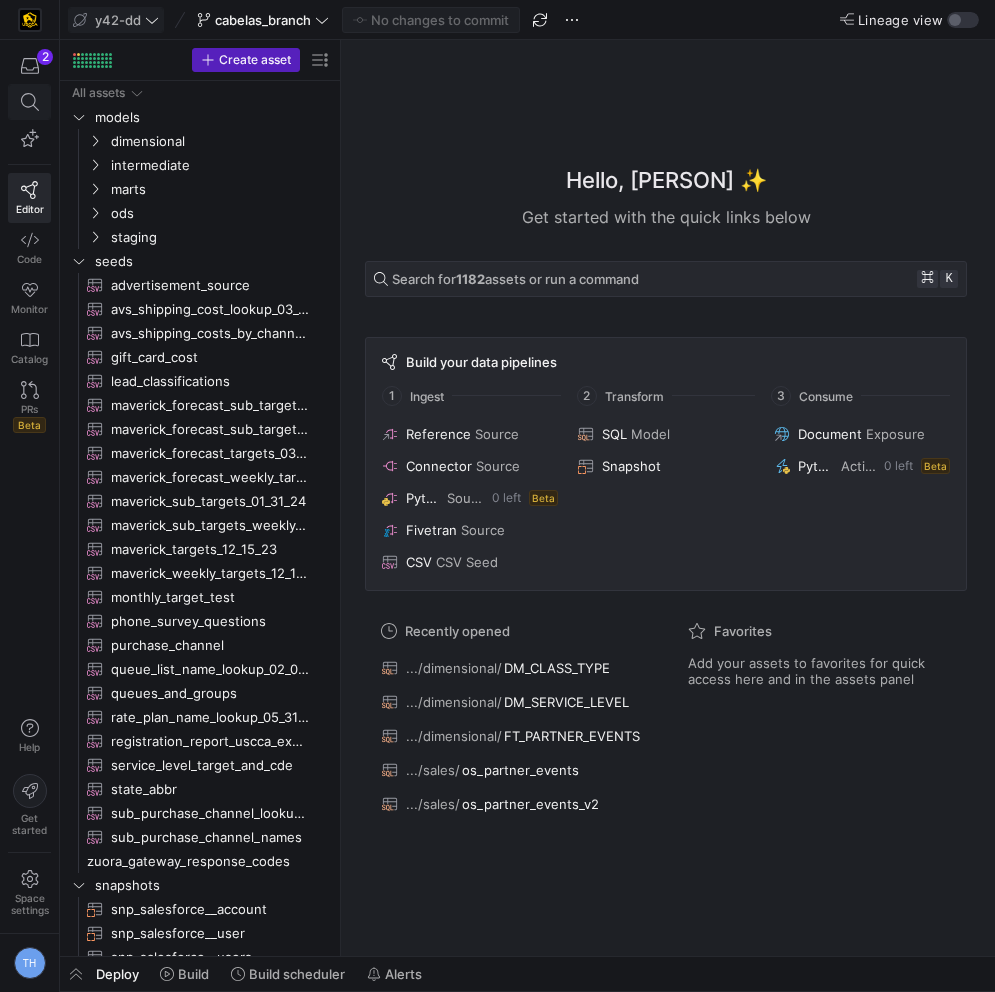 click 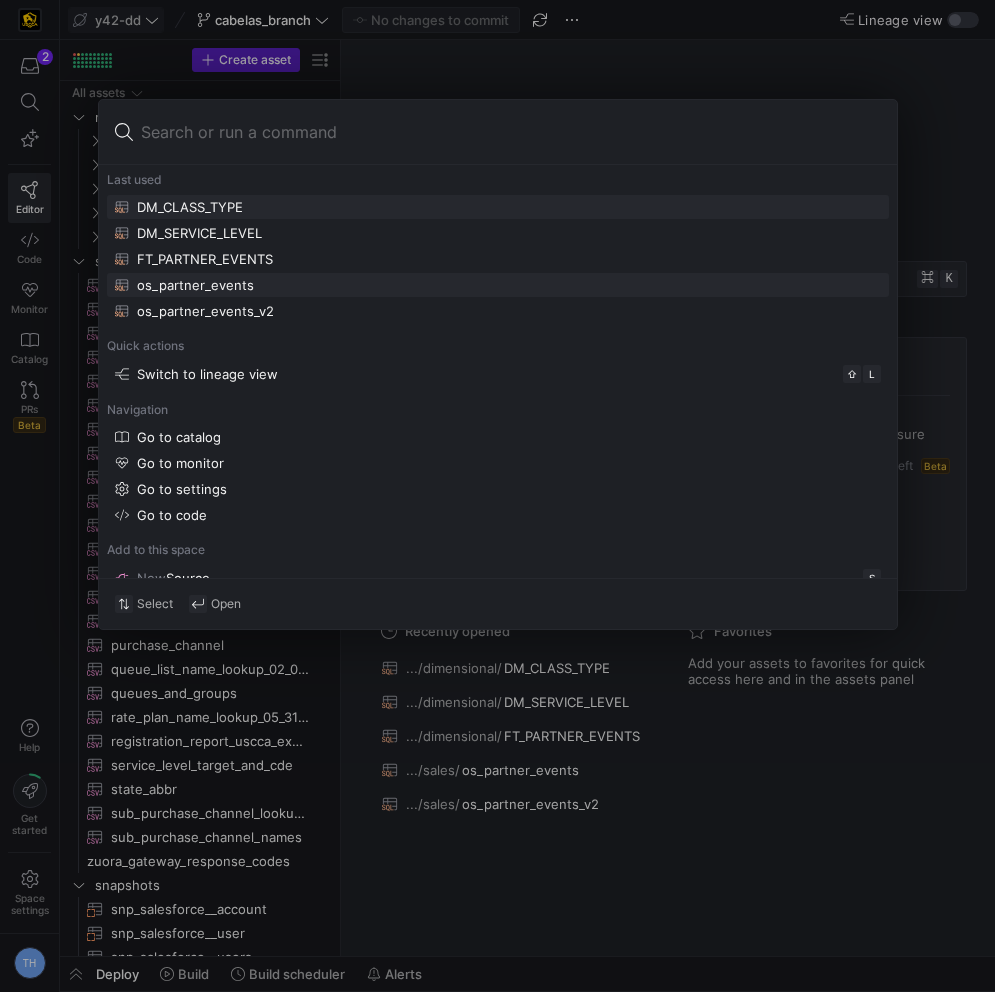click on "os_partner_events" at bounding box center (498, 285) 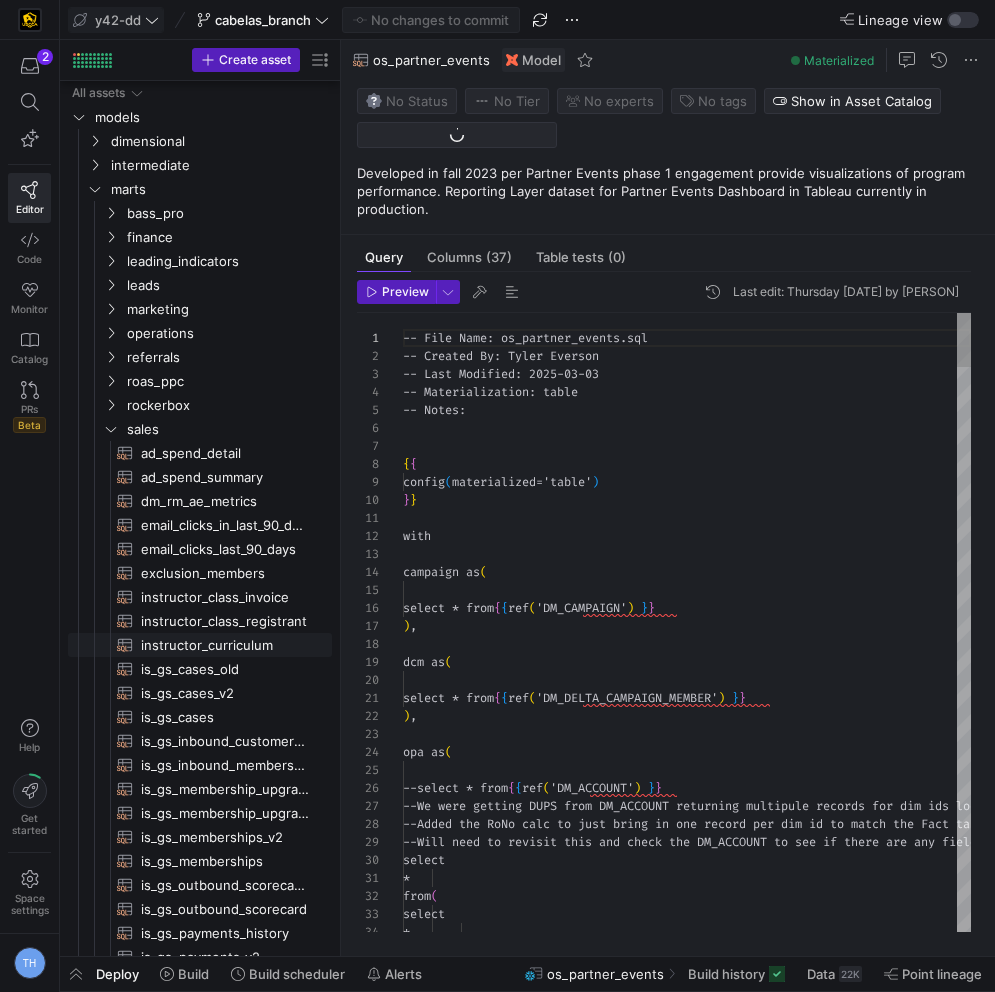 scroll, scrollTop: 180, scrollLeft: 0, axis: vertical 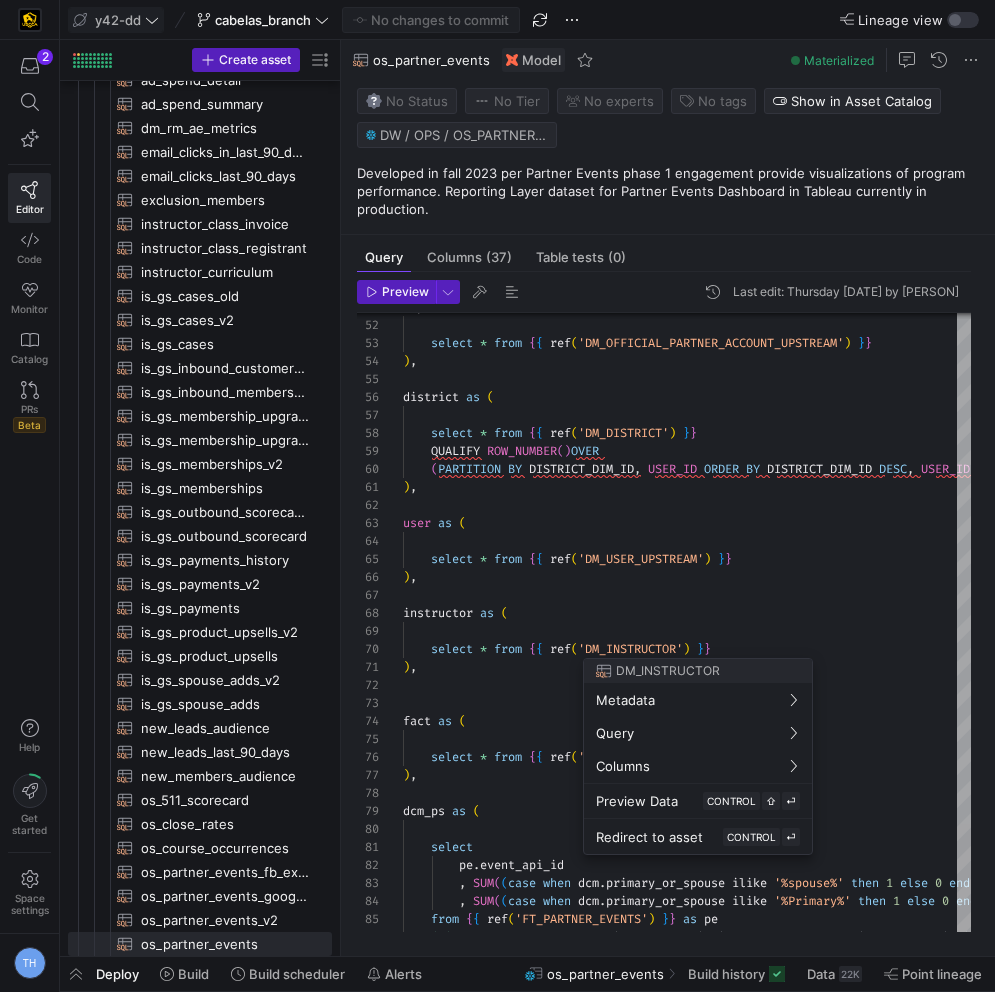click at bounding box center [497, 496] 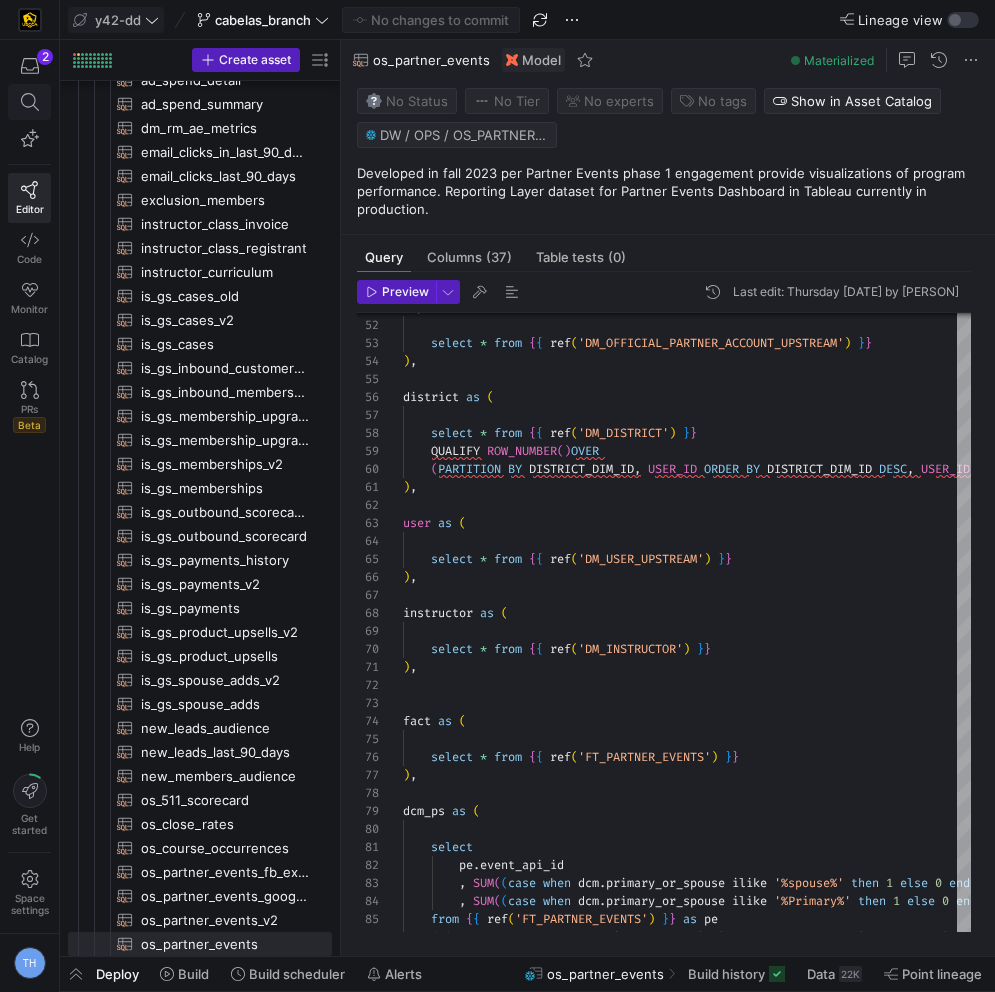 click 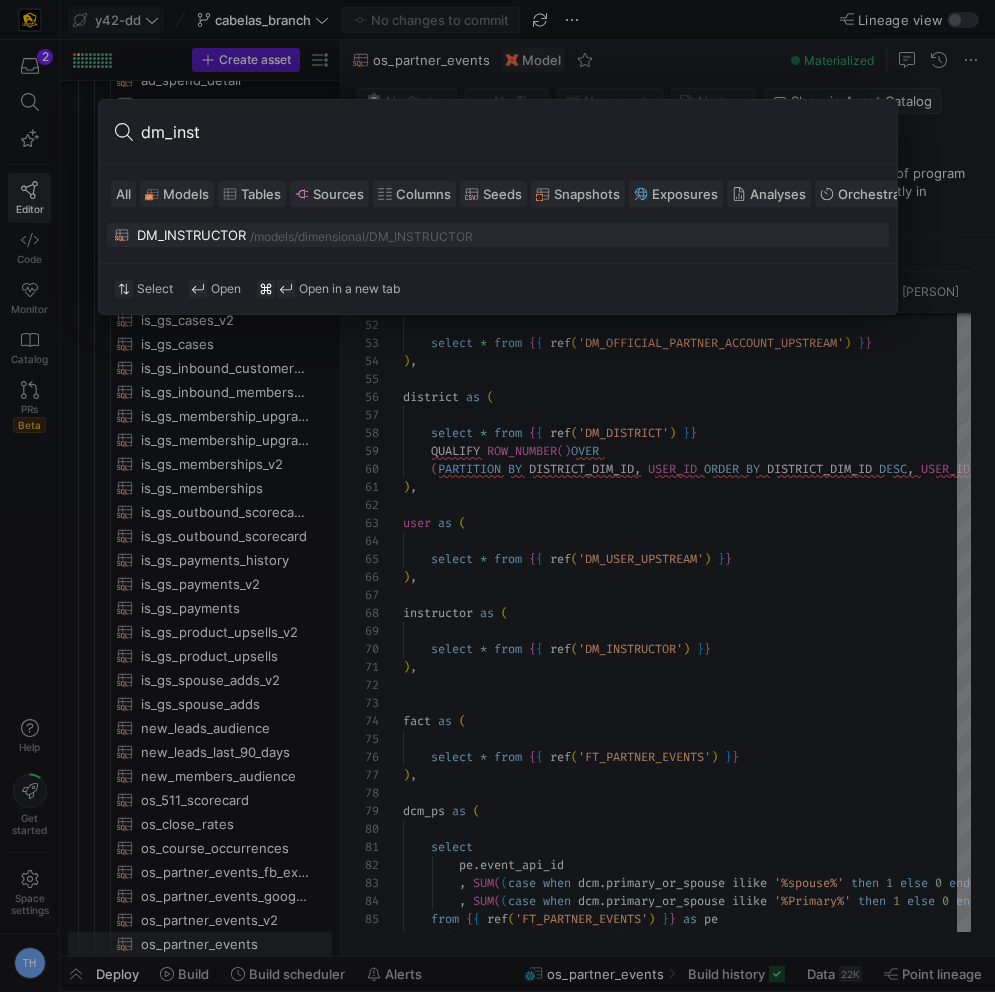 type on "dm_inst" 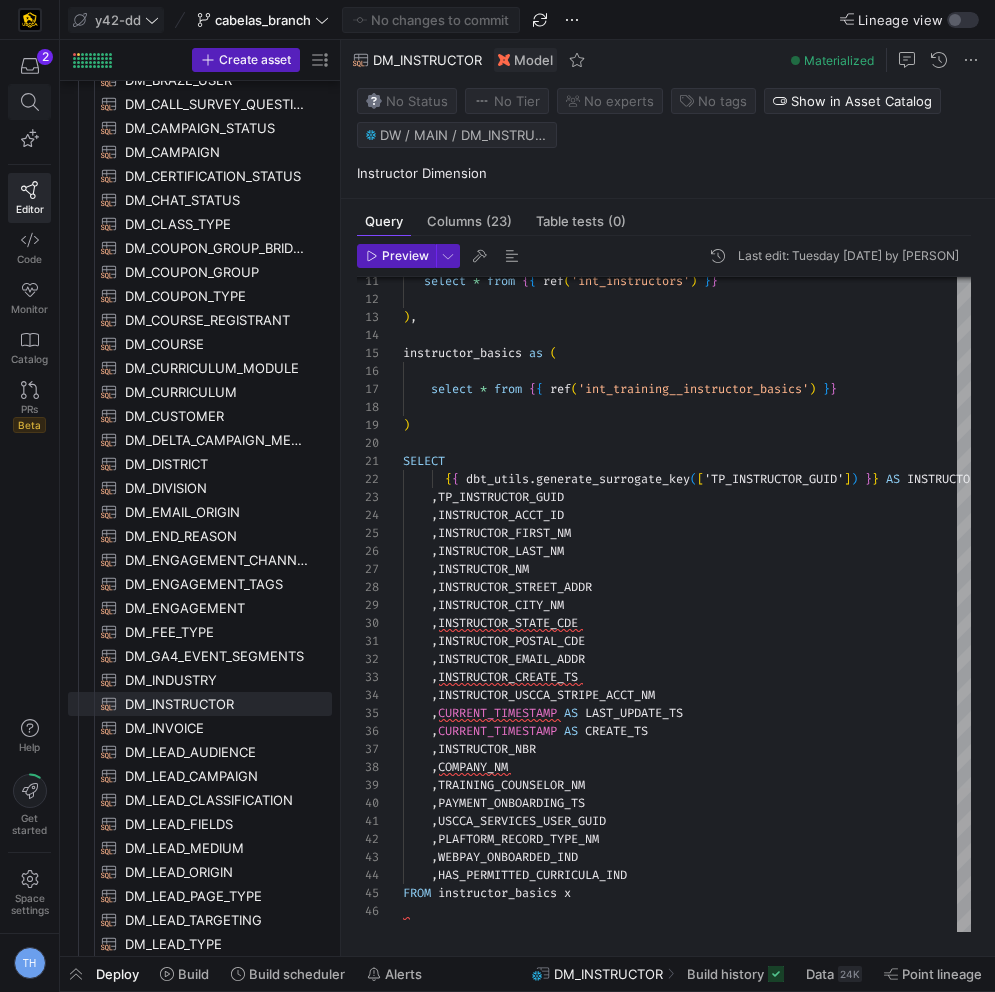 click 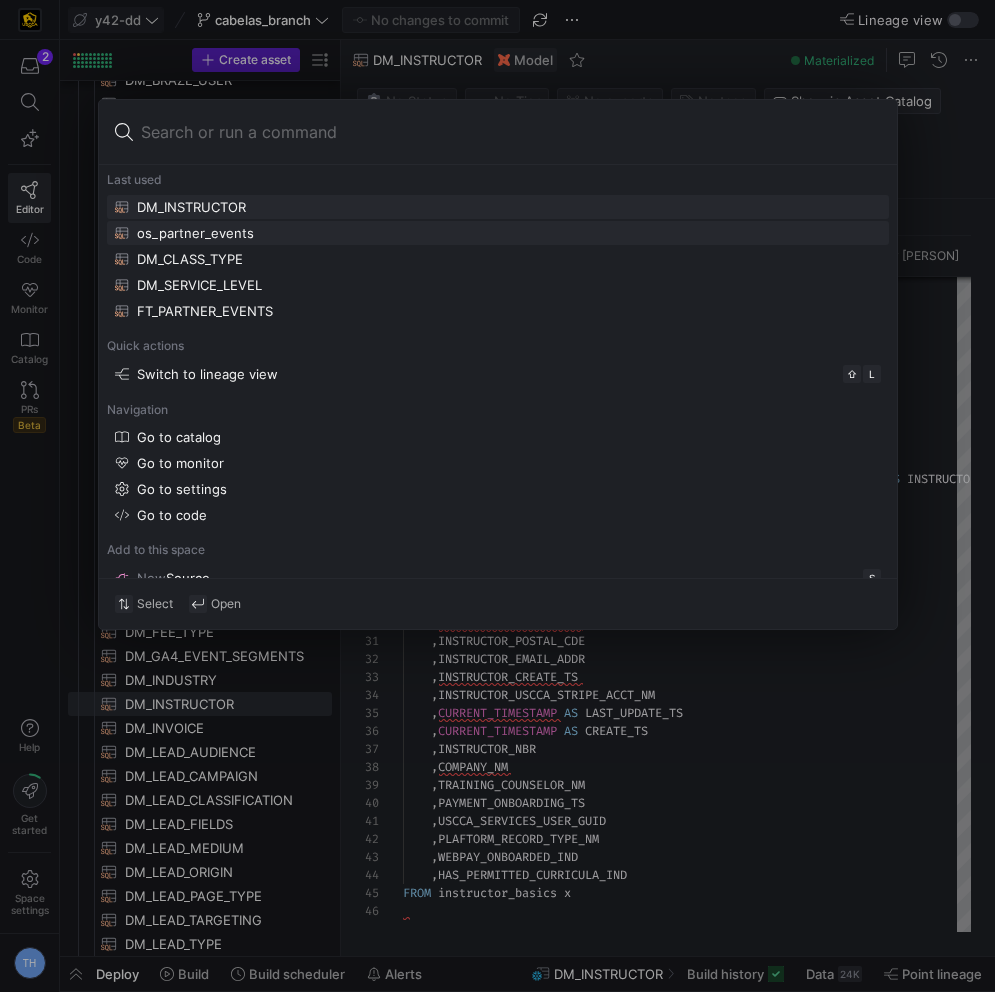 click on "os_partner_events" at bounding box center [195, 233] 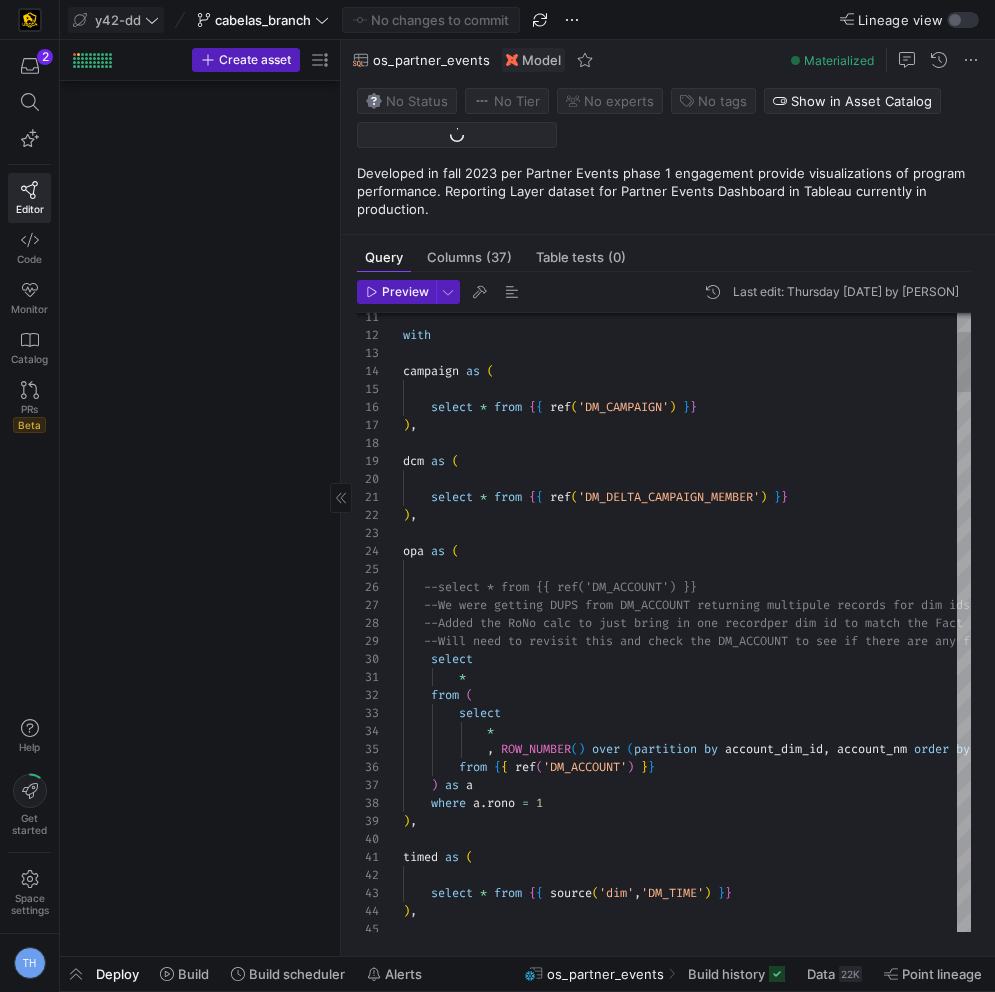 scroll, scrollTop: 3661, scrollLeft: 0, axis: vertical 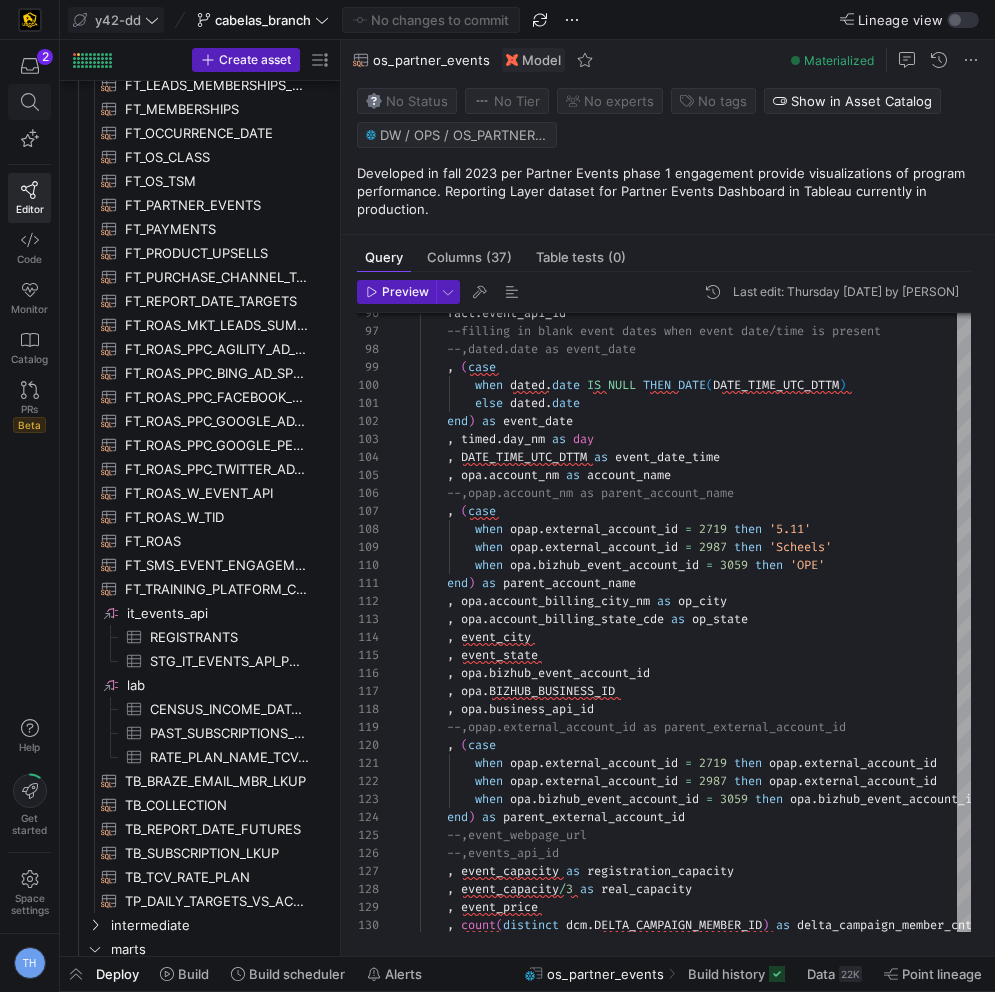 click 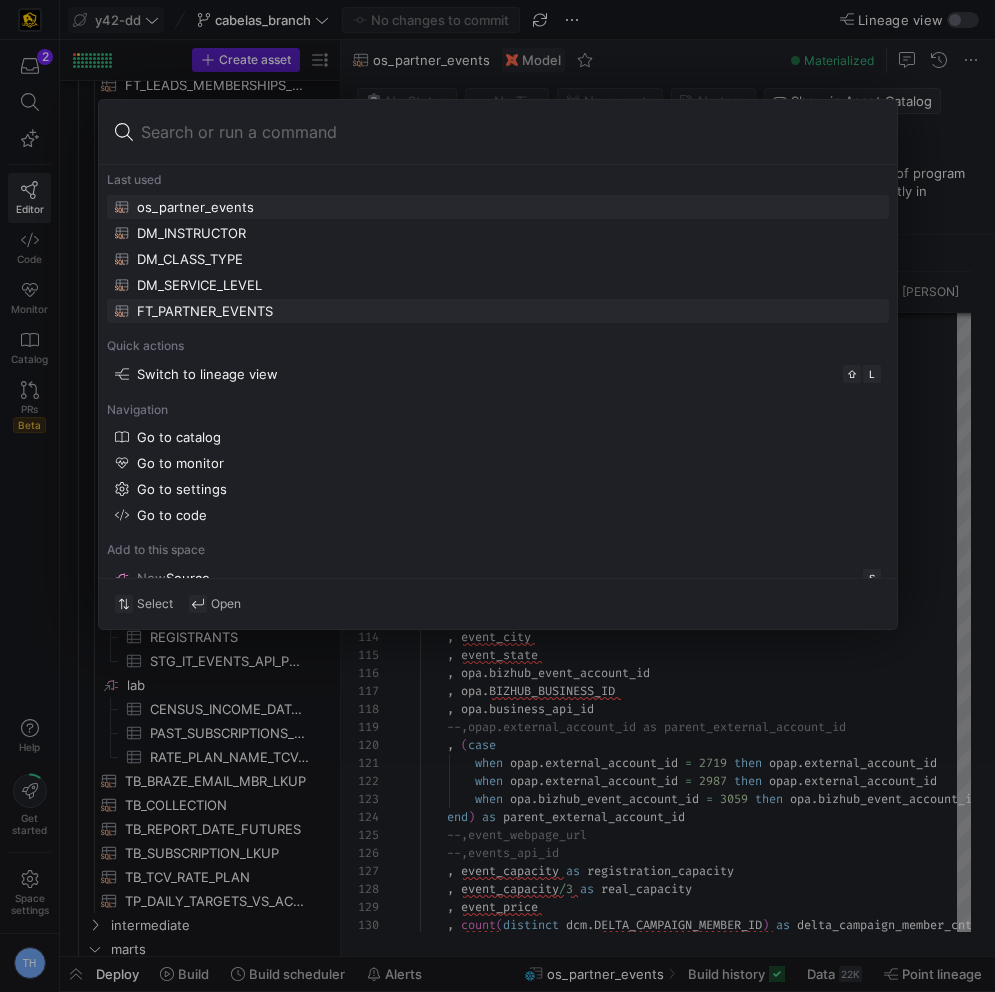 click on "FT_PARTNER_EVENTS" at bounding box center (498, 311) 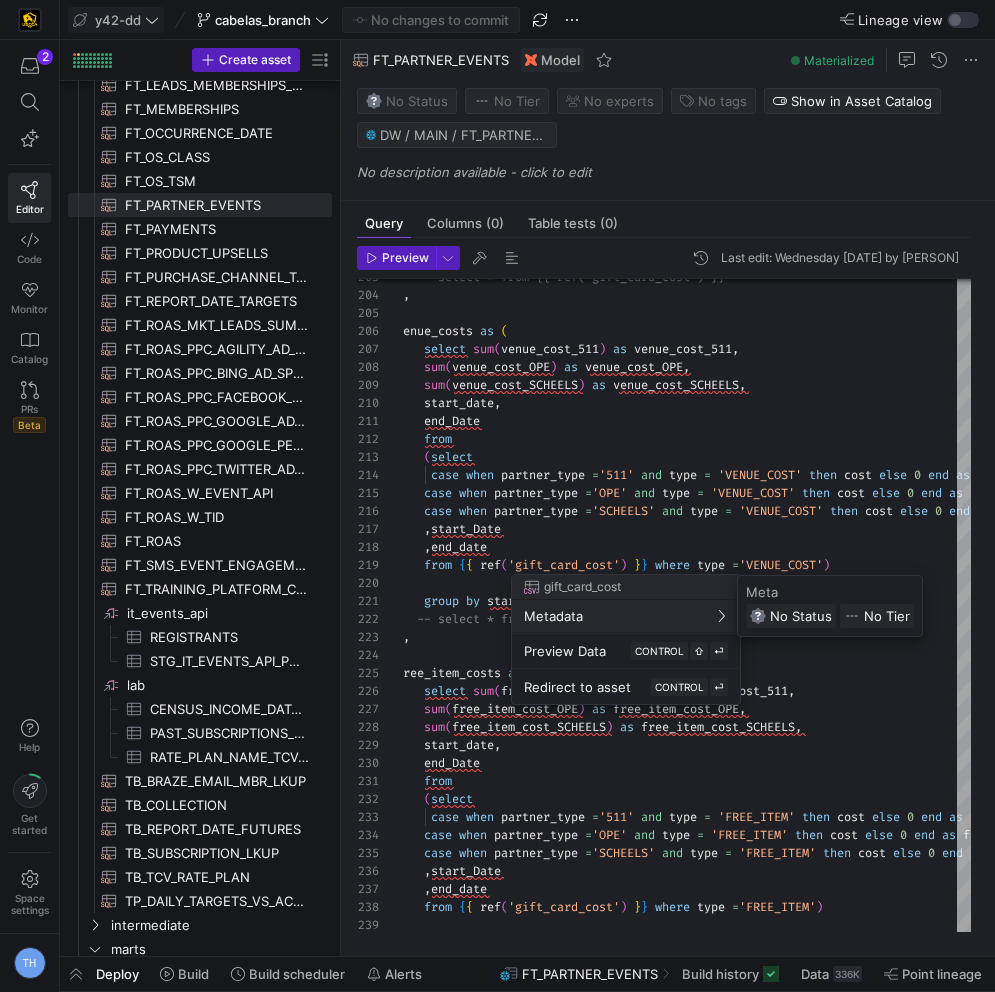 click at bounding box center (497, 496) 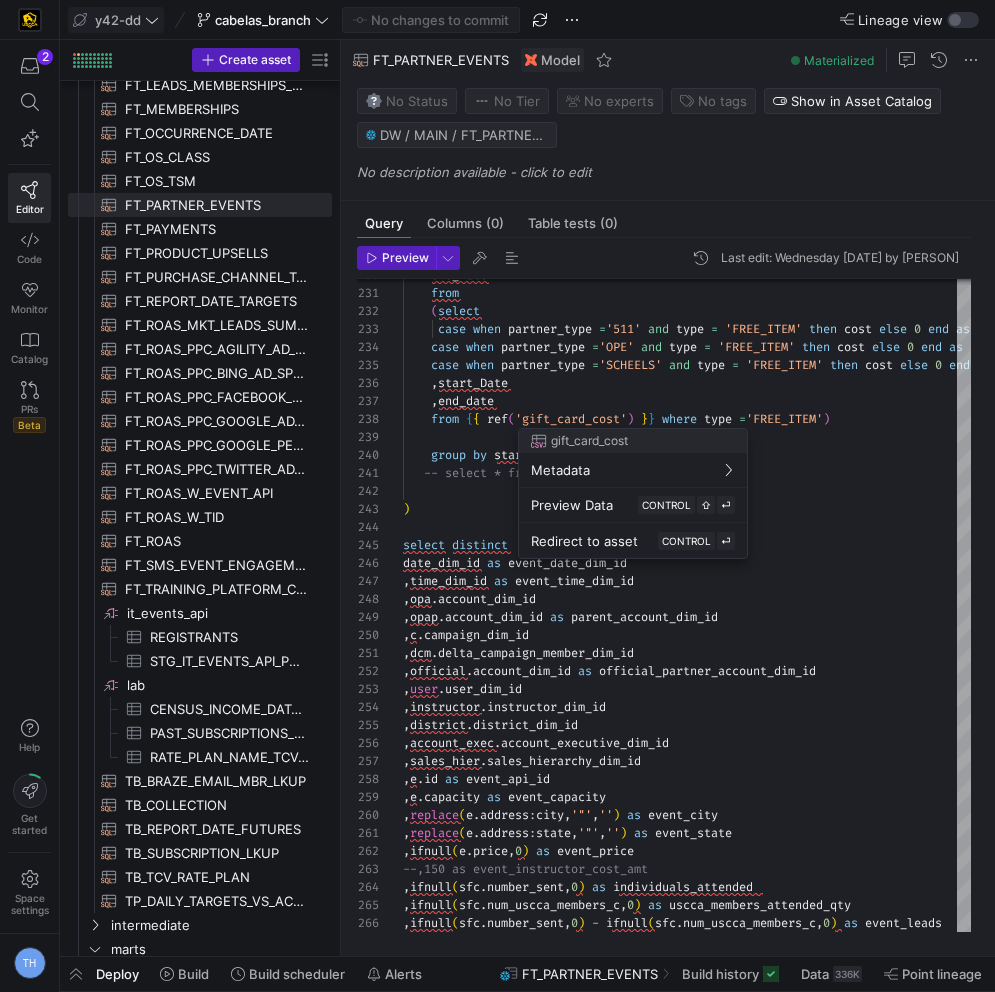 click at bounding box center [497, 496] 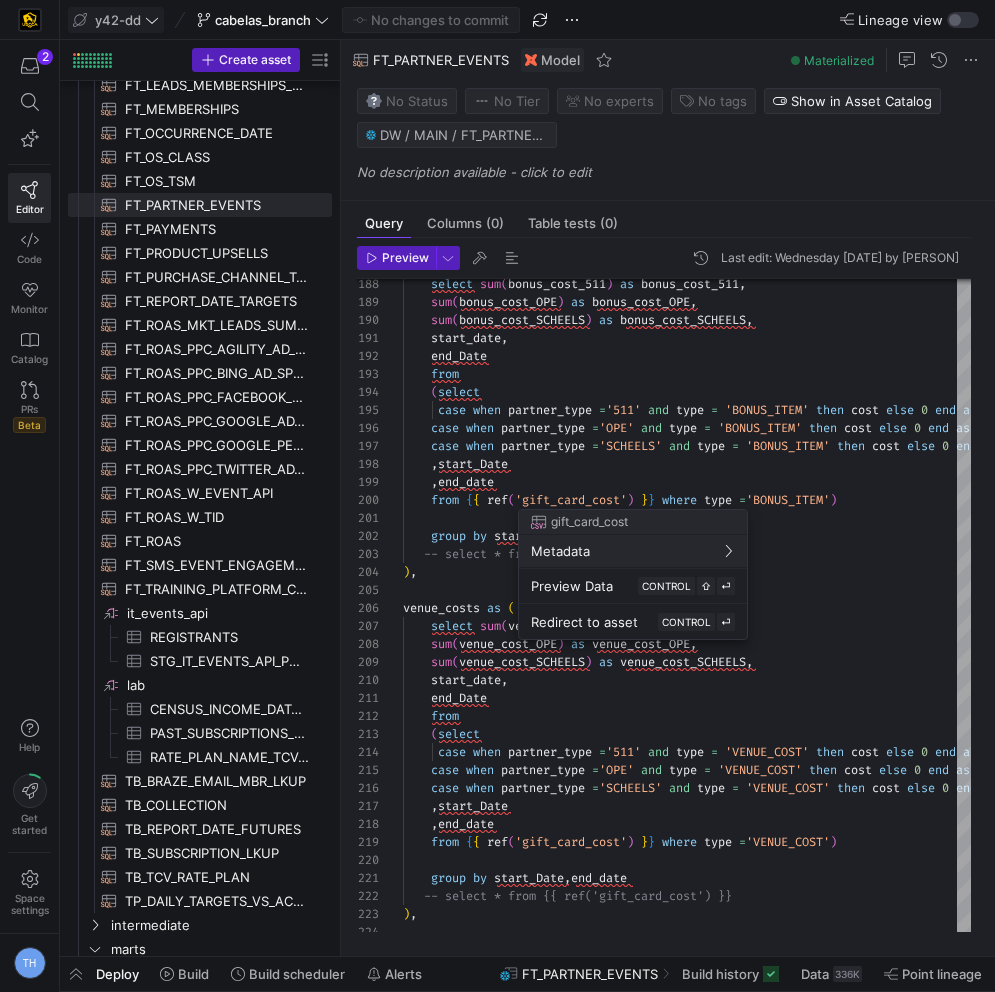 click at bounding box center (497, 496) 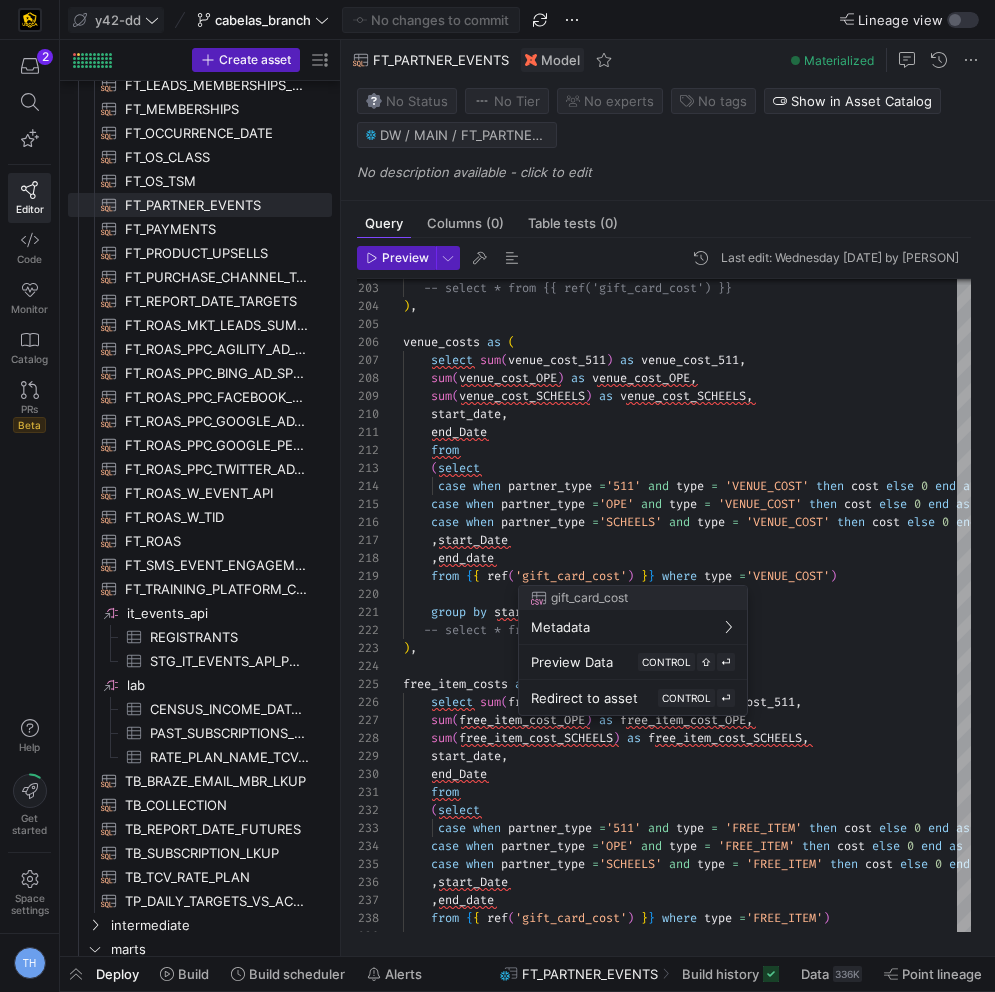 click at bounding box center (497, 496) 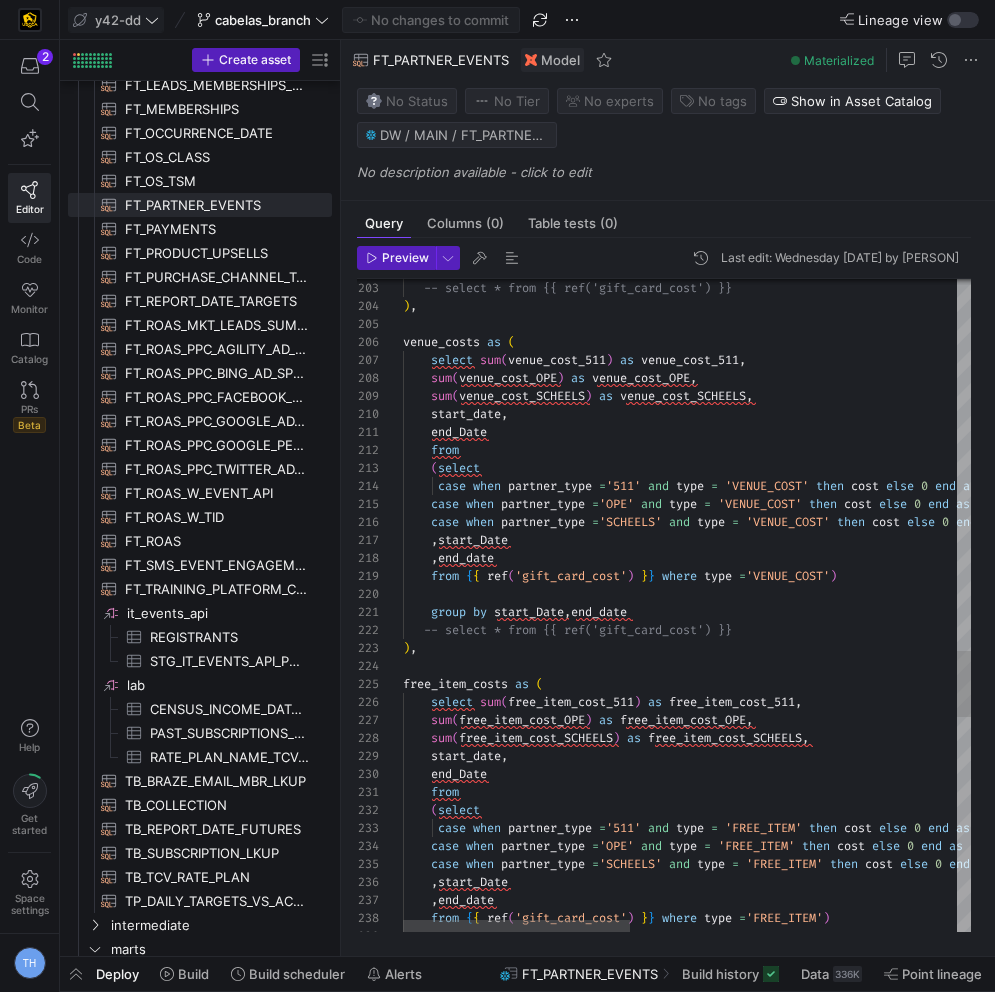 type on "end_Date
from
(select
case when partner_type ='511' and type = 'VENUE_COST' then cost else 0 end as venue_cost_511,
case when partner_type ='OPE' and type = 'VENUE_COST' then cost else 0 end as venue_cost_OPE,
case when partner_type ='SCHEELS' and type = 'VENUE_COST' then cost else 0 end as venue_cost_SCHEELS
,start_Date
,end_date
from {{ ref('gift_card_cost') }} where type ='VENUE_COST')" 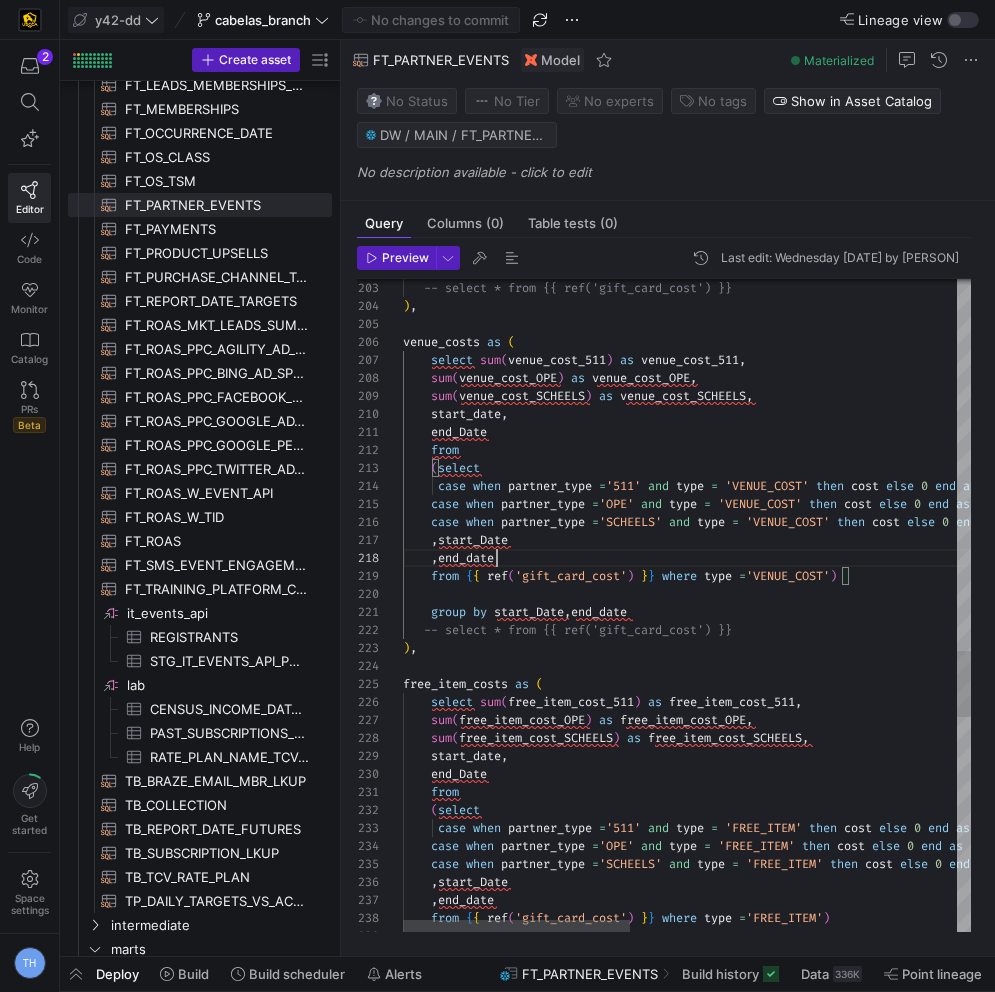 click on "-- select * from {{ ref('gift_card_cost') }} ) , venue_costs   as   (      select   sum ( venue_cost_511 )   as   venue_cost_511 ,      sum ( venue_cost_OPE )   as   venue_cost_OPE ,      sum ( venue_cost_SCHEELS )   as   venue_cost_SCHEELS ,      start_date ,      end_Date      from           ( select       case   when   partner_type   = '511'   and   type   =   'VENUE_COST'   then   cost   else   0   end   as   venue_cost_511 ,      case   when   partner_type   = 'OPE'   and   type   =   'VENUE_COST'   then   cost   else   0   end   as   venue_cost_OPE ,      case   when   partner_type   = 'SCHEELS'   and   type   =   'VENUE_COST'   then   cost   else   0   end   as   venue_cost_SCHEELS      , start_Date      , end_date      from   { {   ref ( 'gift_card_cost' )   } }   where   type   = 'VENUE_COST' )      group   by   start_Date , end_date     ) , free_item_costs   as" at bounding box center [1093, -164] 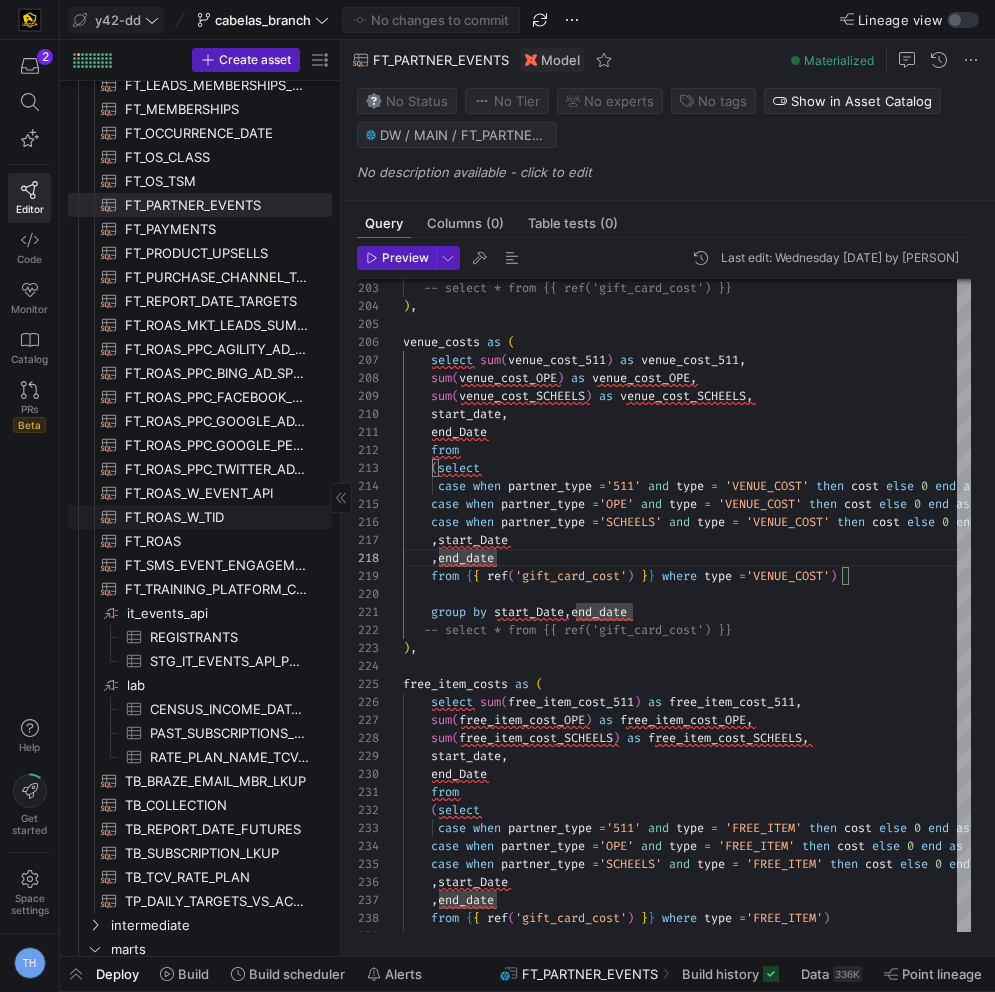 scroll, scrollTop: 2304, scrollLeft: 0, axis: vertical 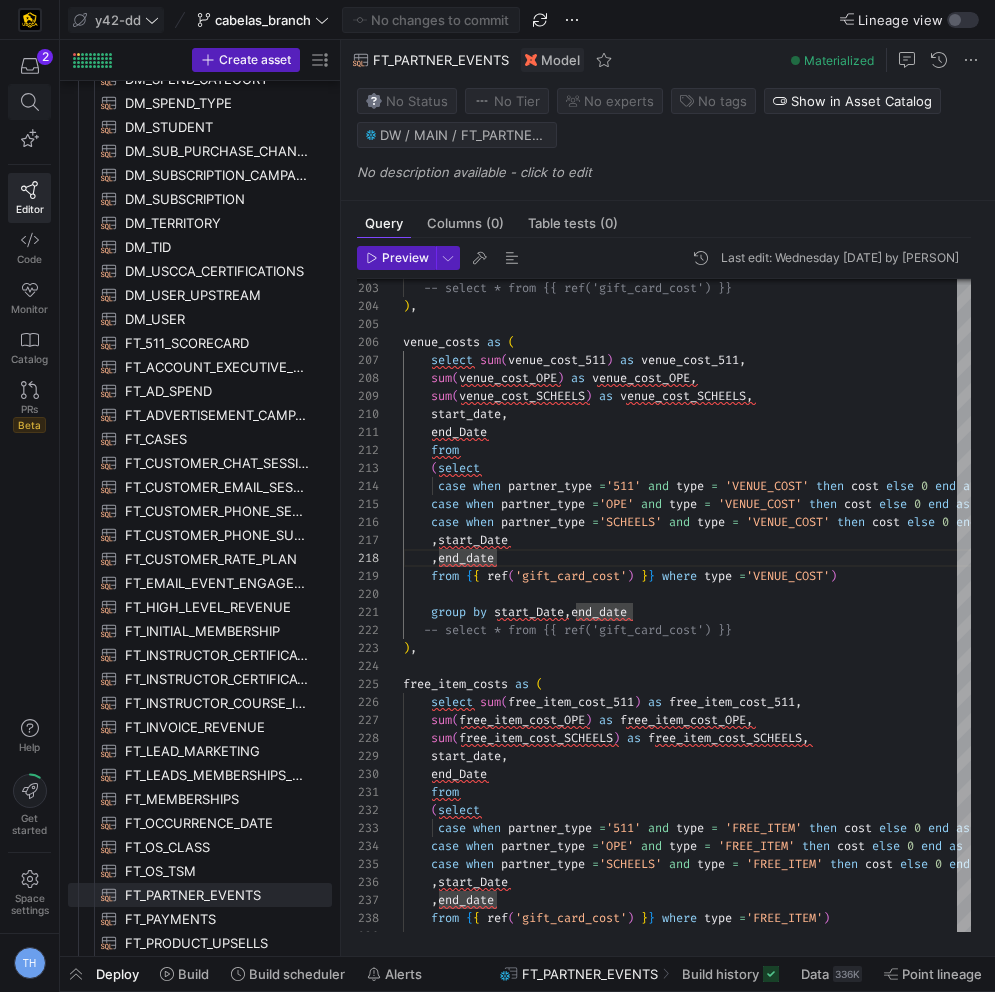 click 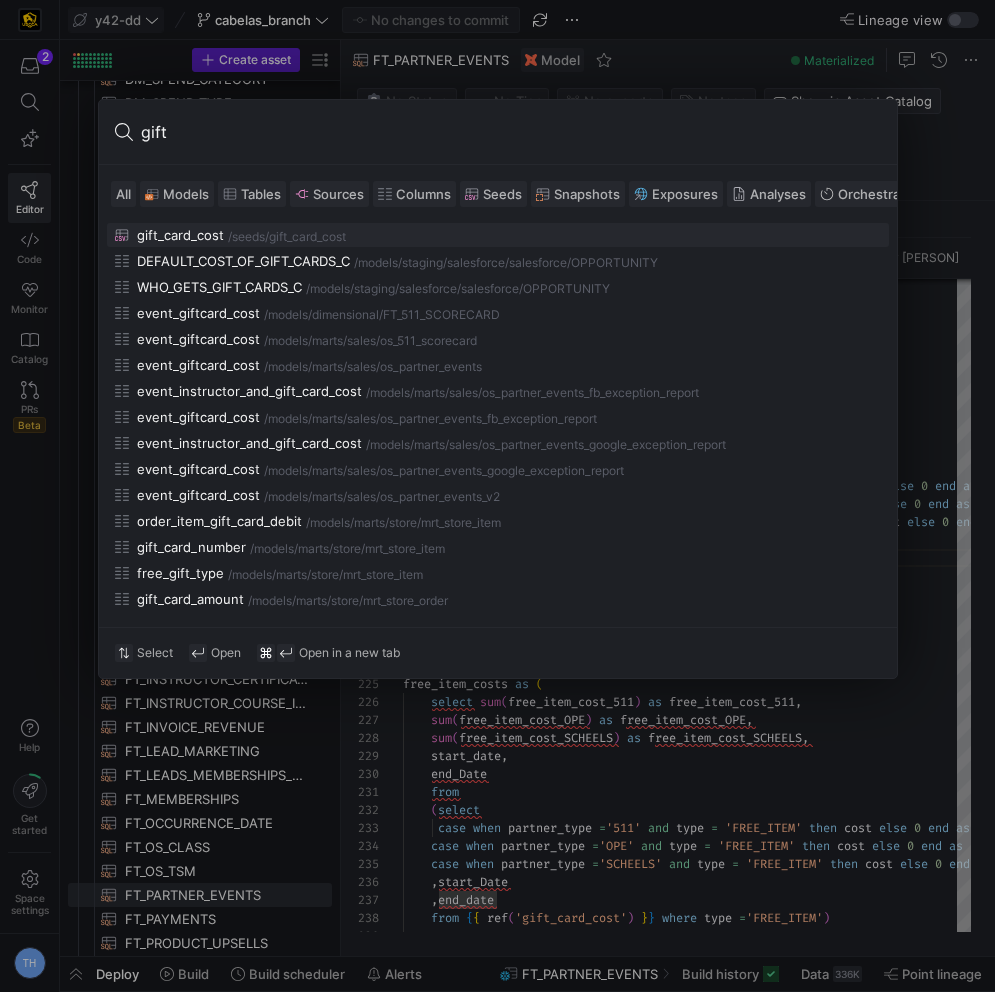 type on "gift" 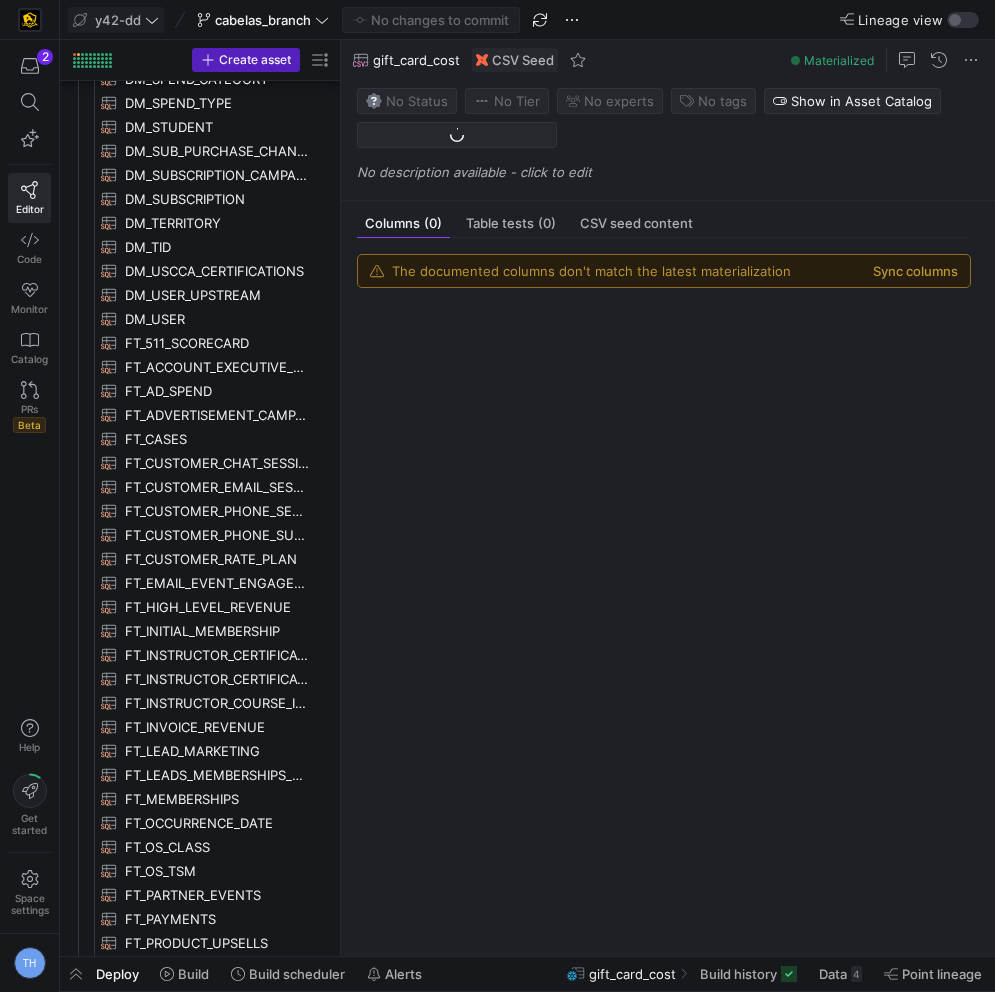 scroll, scrollTop: 3973, scrollLeft: 0, axis: vertical 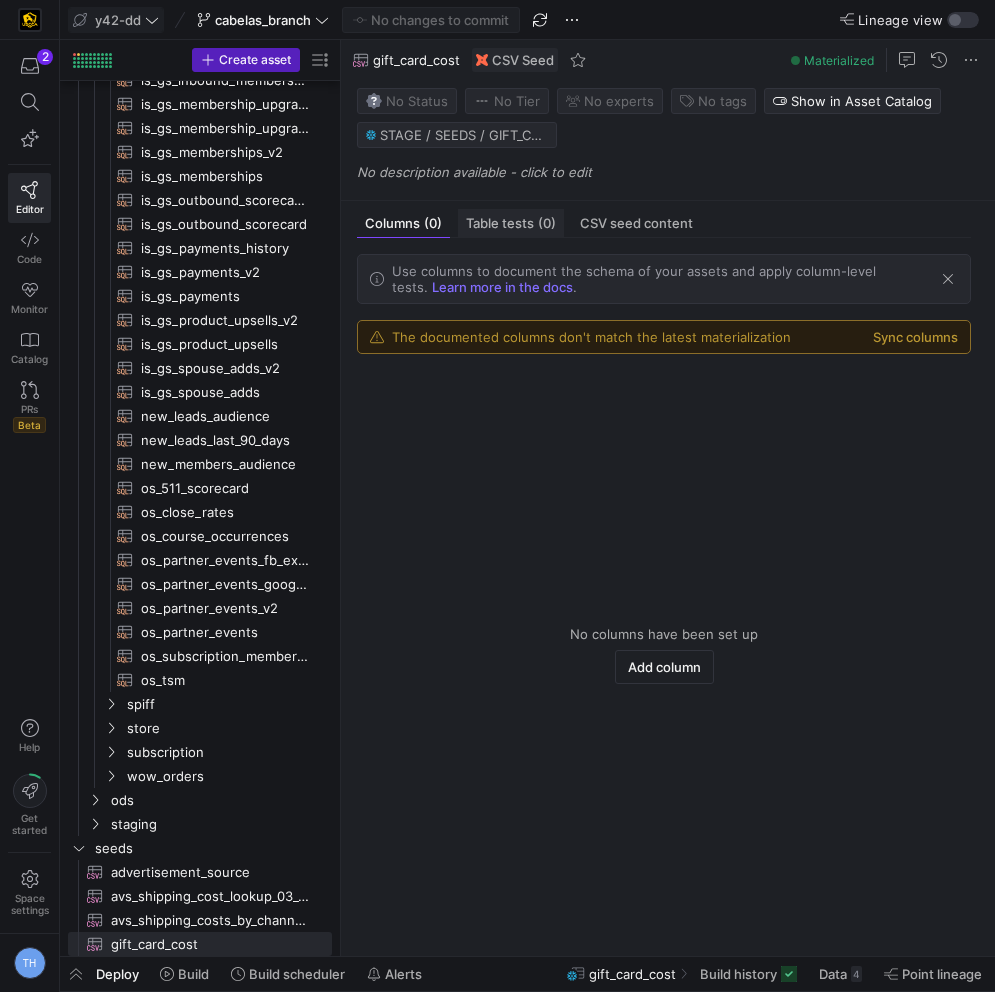 click on "Table tests  (0)" at bounding box center (511, 223) 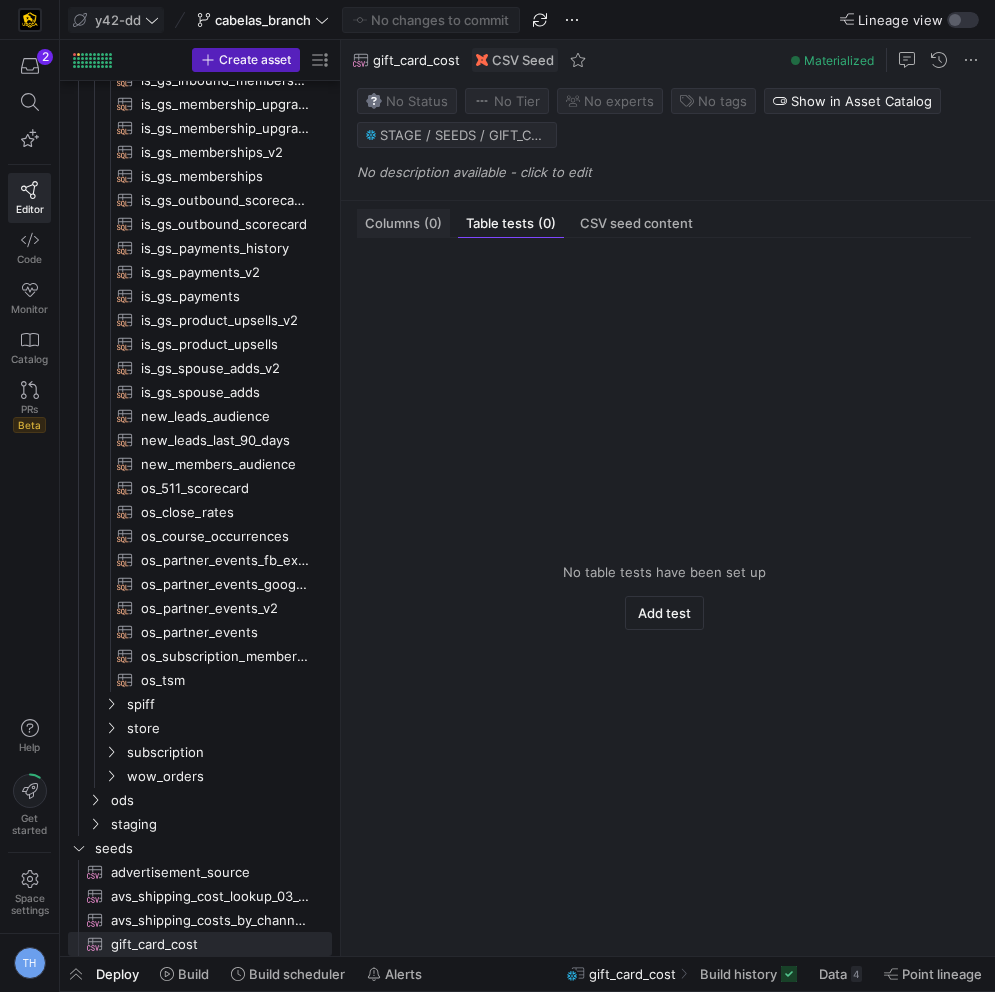 click on "Columns  (0)" at bounding box center (403, 223) 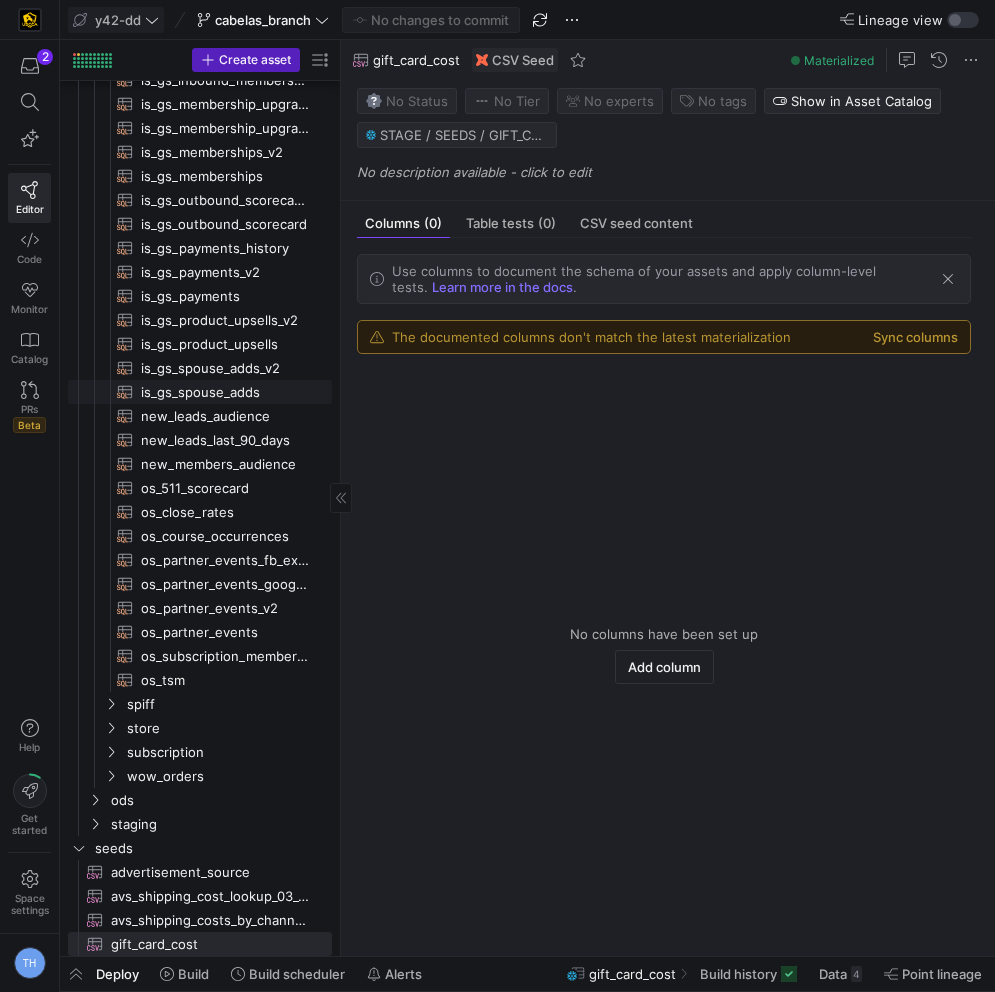scroll, scrollTop: 4581, scrollLeft: 0, axis: vertical 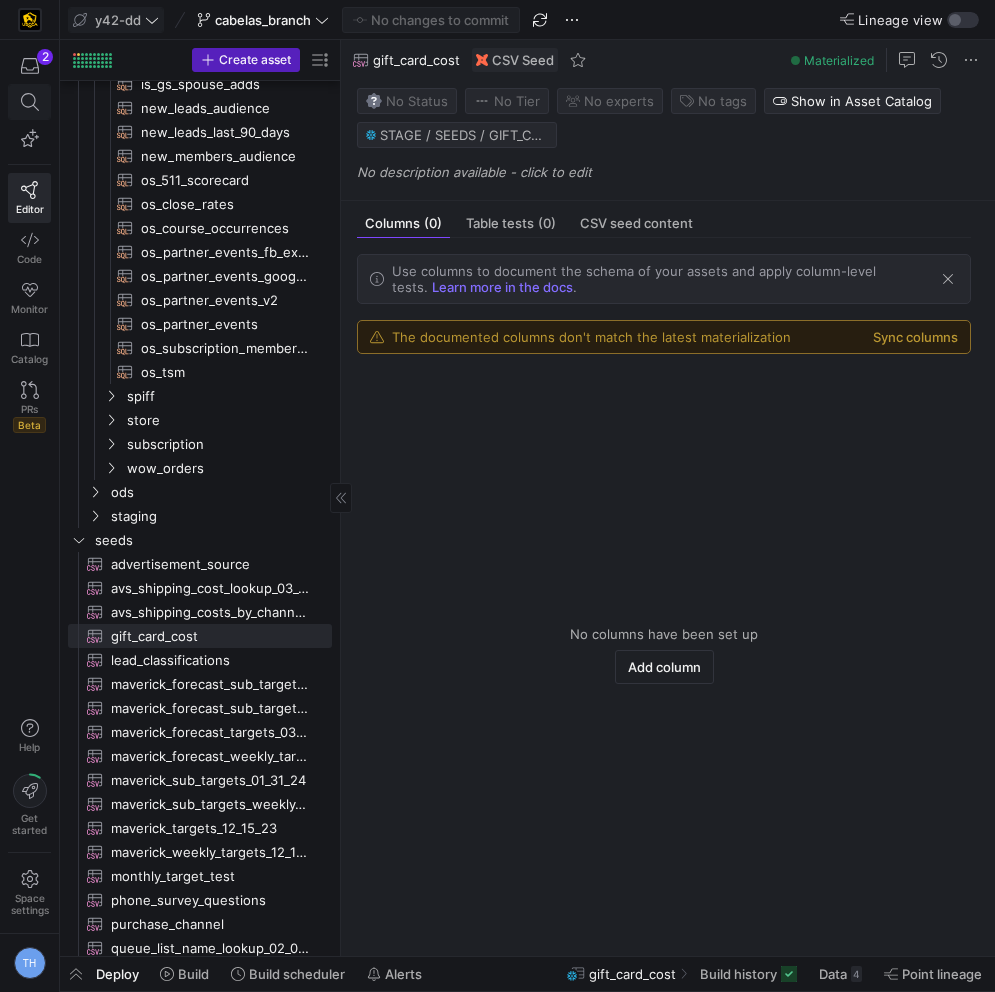 click 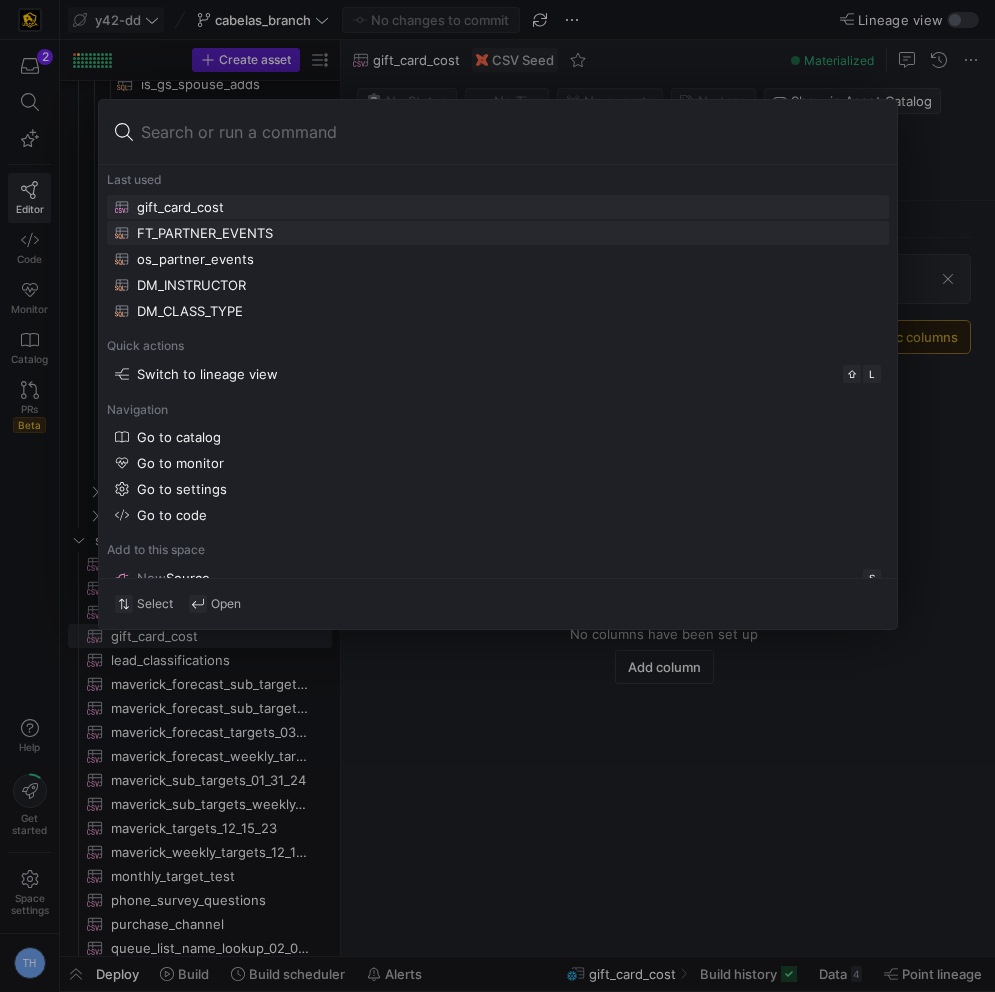 click on "FT_PARTNER_EVENTS" at bounding box center [205, 233] 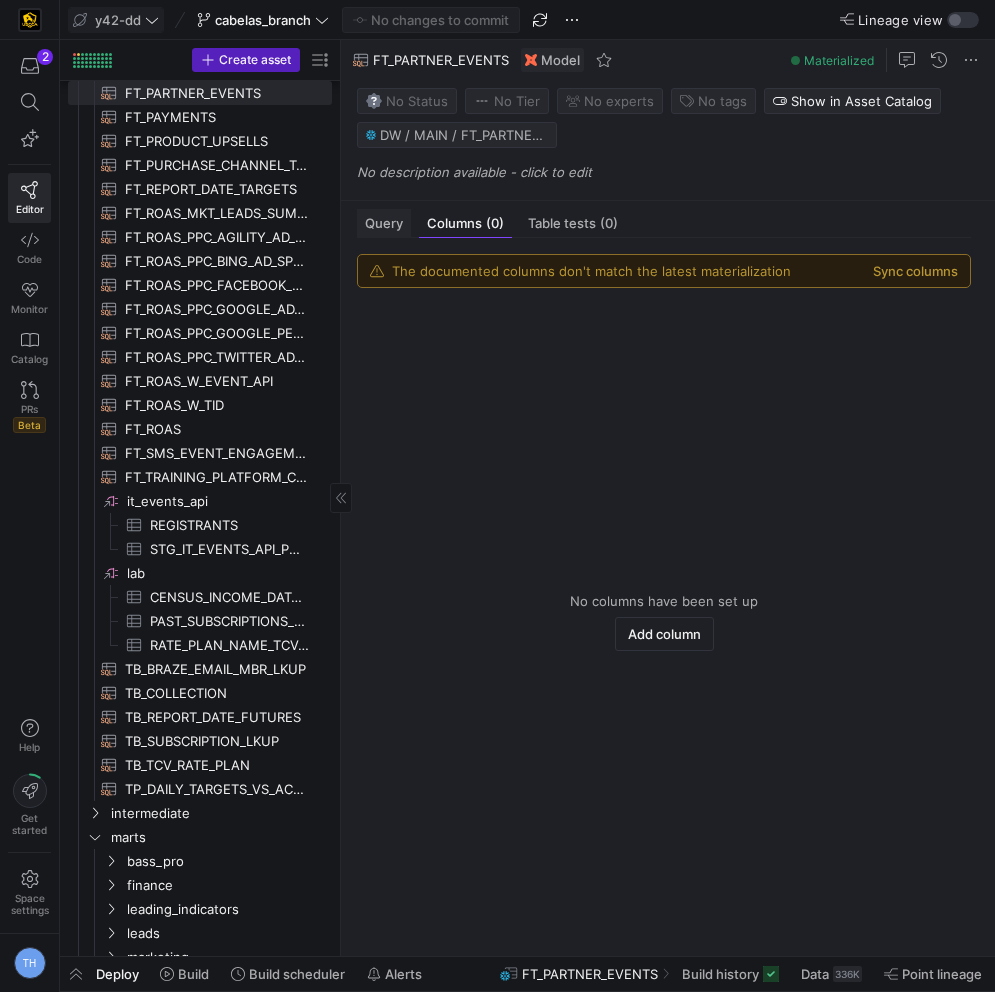 click on "Query" at bounding box center [384, 223] 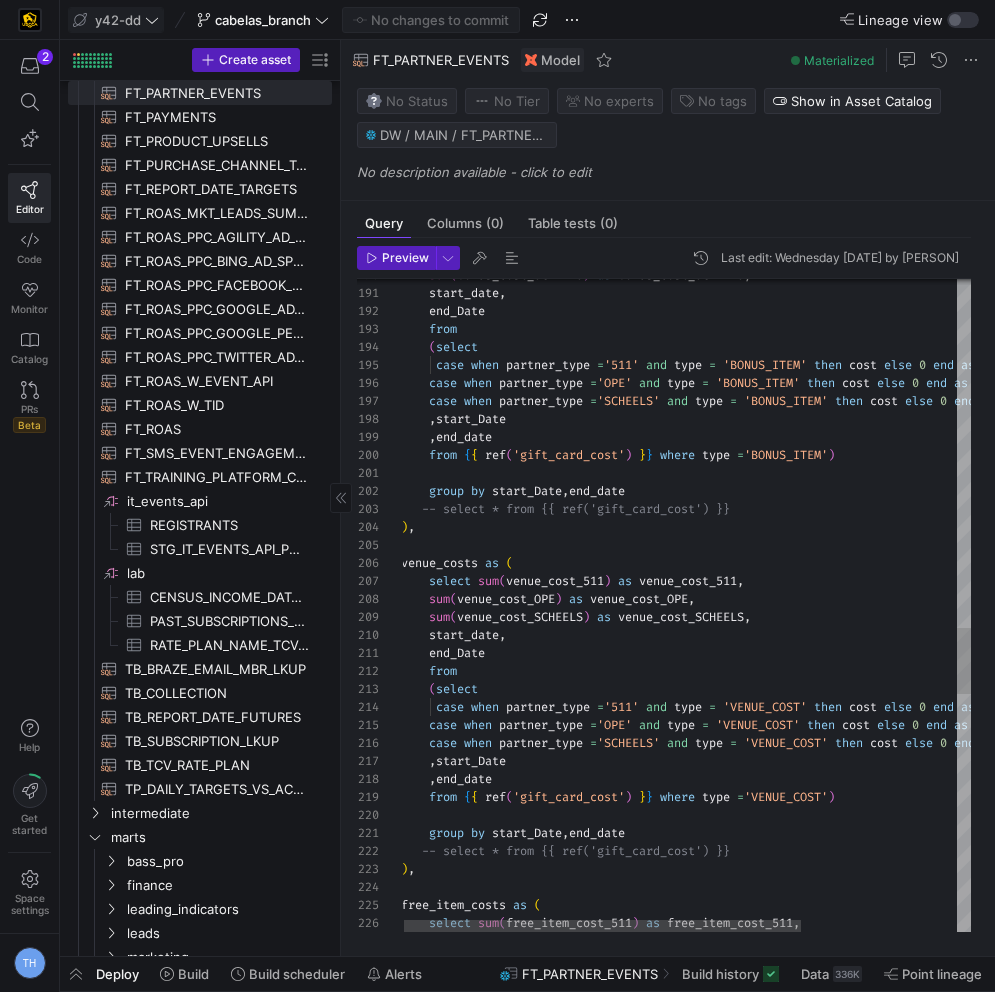 click on "sum ( bonus_cost_SCHEELS )   as   bonus_cost_SCHEELS ,      start_date ,      end_Date      from           ( select       case   when   partner_type   = '511'   and   type   =   'BONUS_ITEM'   then   cost   else   0   end   as   bonus_cost_511 ,      case   when   partner_type   = 'OPE'   and   type   =   'BONUS_ITEM'   then   cost   else   0   end   as   bonus_cost_OPE ,      case   when   partner_type   = 'SCHEELS'   and   type   =   'BONUS_ITEM'   then   cost   else   0   end   as   bonus_cost_SCHEELS      , start_Date      , end_date      from   { {   ref ( 'gift_card_cost' )   } }   where   type   = 'BONUS_ITEM' )      group   by   start_Date , end_date     -- select * from {{ ref('gift_card_cost') }} ) , venue_costs   as   (      select   sum ( venue_cost_511 )   as   venue_cost_511 ,      sum ( venue_cost_OPE )   as   venue_cost_OPE ,      sum ( venue_cost_SCHEELS )" at bounding box center (796, 57) 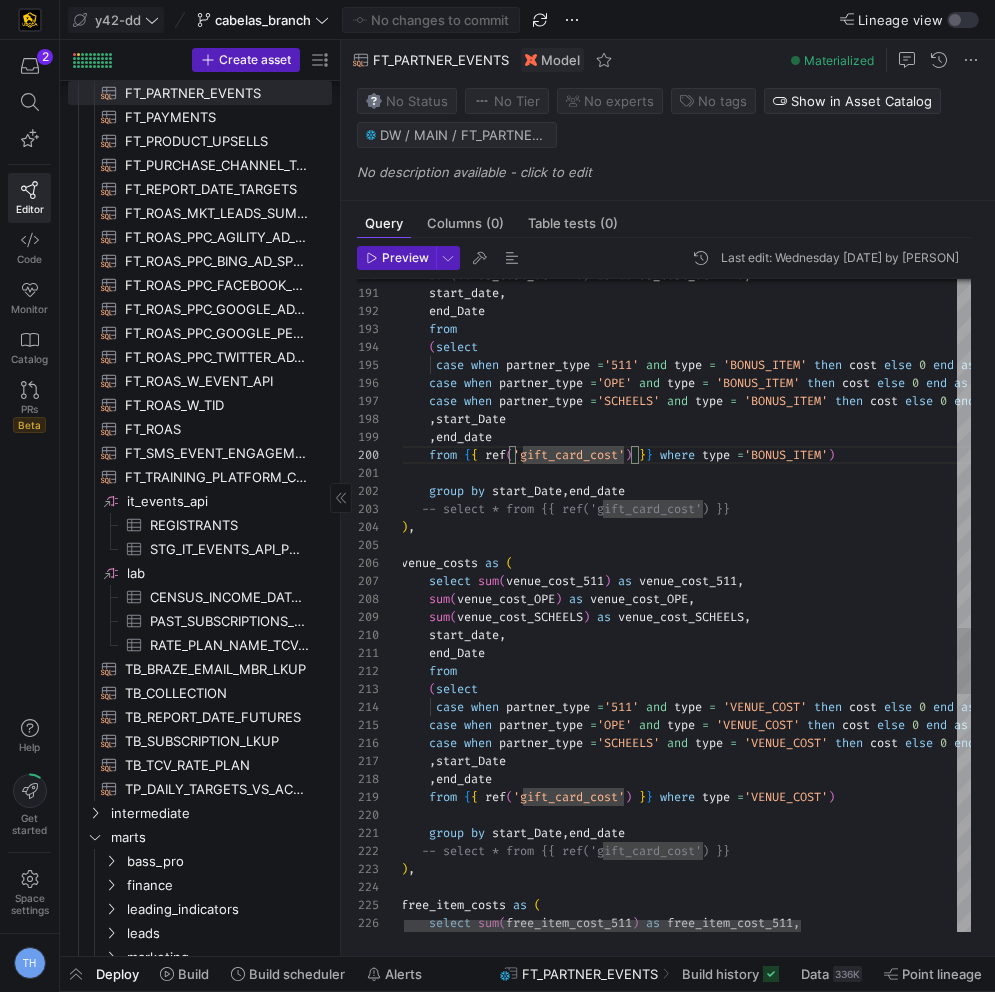 click on "sum ( bonus_cost_SCHEELS )   as   bonus_cost_SCHEELS ,      start_date ,      end_Date      from           ( select       case   when   partner_type   = '511'   and   type   =   'BONUS_ITEM'   then   cost   else   0   end   as   bonus_cost_511 ,      case   when   partner_type   = 'OPE'   and   type   =   'BONUS_ITEM'   then   cost   else   0   end   as   bonus_cost_OPE ,      case   when   partner_type   = 'SCHEELS'   and   type   =   'BONUS_ITEM'   then   cost   else   0   end   as   bonus_cost_SCHEELS      , start_Date      , end_date      from   { {   ref ( 'gift_card_cost' )   } }   where   type   = 'BONUS_ITEM' )      group   by   start_Date , end_date     -- select * from {{ ref('gift_card_cost') }} ) , venue_costs   as   (      select   sum ( venue_cost_511 )   as   venue_cost_511 ,      sum ( venue_cost_OPE )   as   venue_cost_OPE ,      sum ( venue_cost_SCHEELS )" at bounding box center (796, 57) 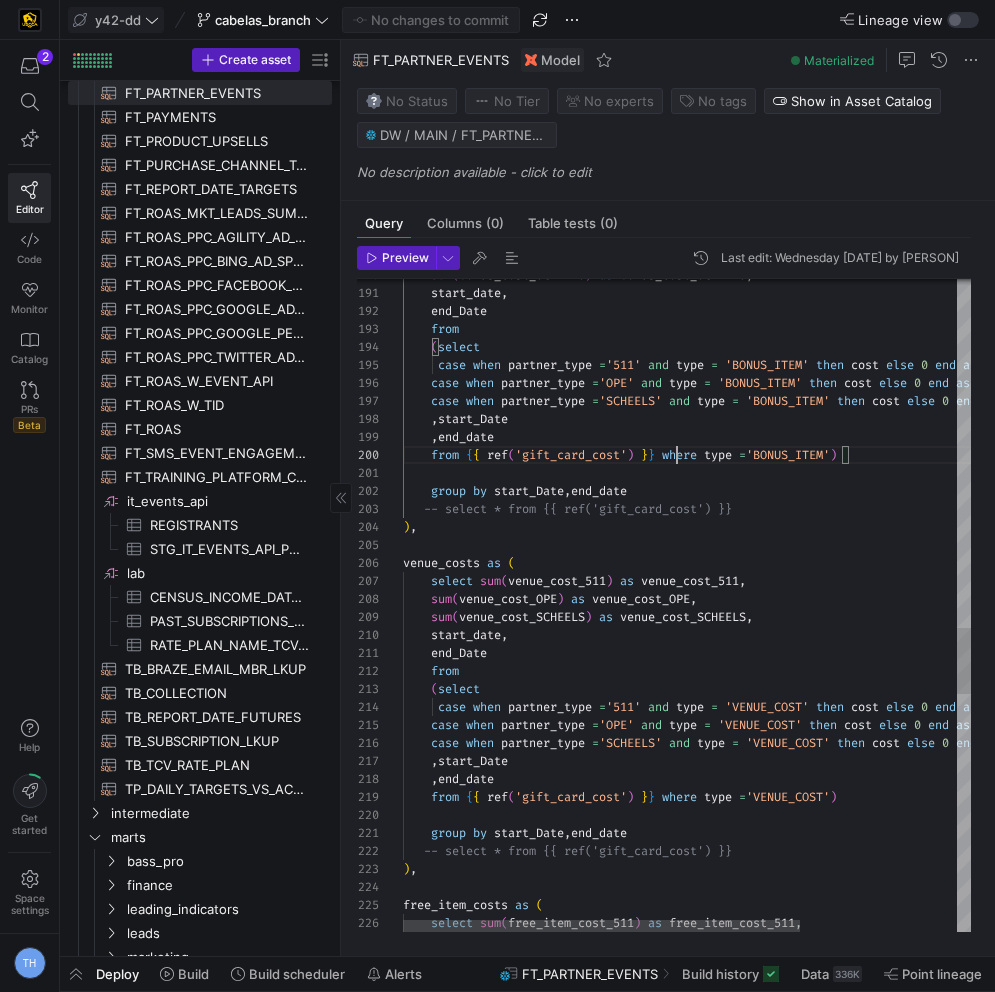 click on "sum ( bonus_cost_SCHEELS )   as   bonus_cost_SCHEELS ,      start_date ,      end_Date      from           ( select       case   when   partner_type   = '511'   and   type   =   'BONUS_ITEM'   then   cost   else   0   end   as   bonus_cost_511 ,      case   when   partner_type   = 'OPE'   and   type   =   'BONUS_ITEM'   then   cost   else   0   end   as   bonus_cost_OPE ,      case   when   partner_type   = 'SCHEELS'   and   type   =   'BONUS_ITEM'   then   cost   else   0   end   as   bonus_cost_SCHEELS      , start_Date      , end_date      from   { {   ref ( 'gift_card_cost' )   } }   where   type   = 'BONUS_ITEM' )      group   by   start_Date , end_date     -- select * from {{ ref('gift_card_cost') }} ) , venue_costs   as   (      select   sum ( venue_cost_511 )   as   venue_cost_511 ,      sum ( venue_cost_OPE )   as   venue_cost_OPE ,      sum ( venue_cost_SCHEELS )" at bounding box center [798, 57] 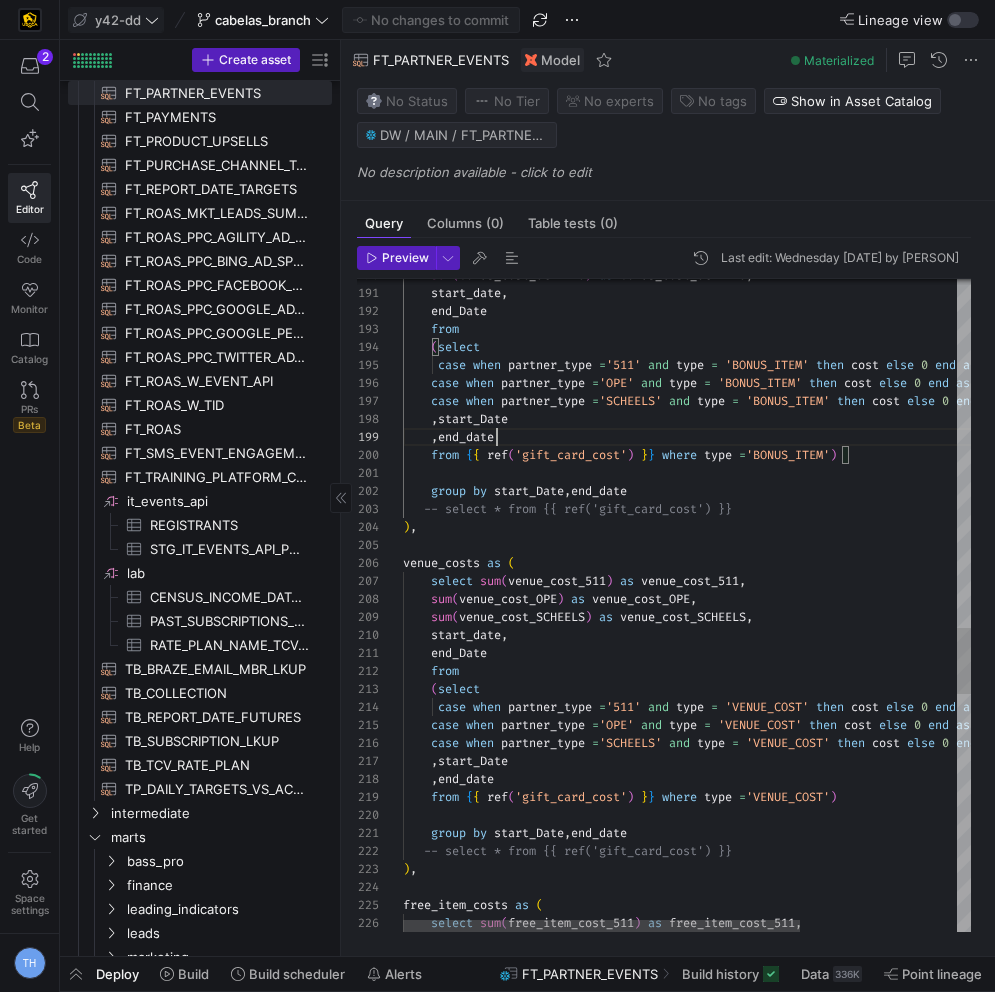 scroll, scrollTop: 144, scrollLeft: 94, axis: both 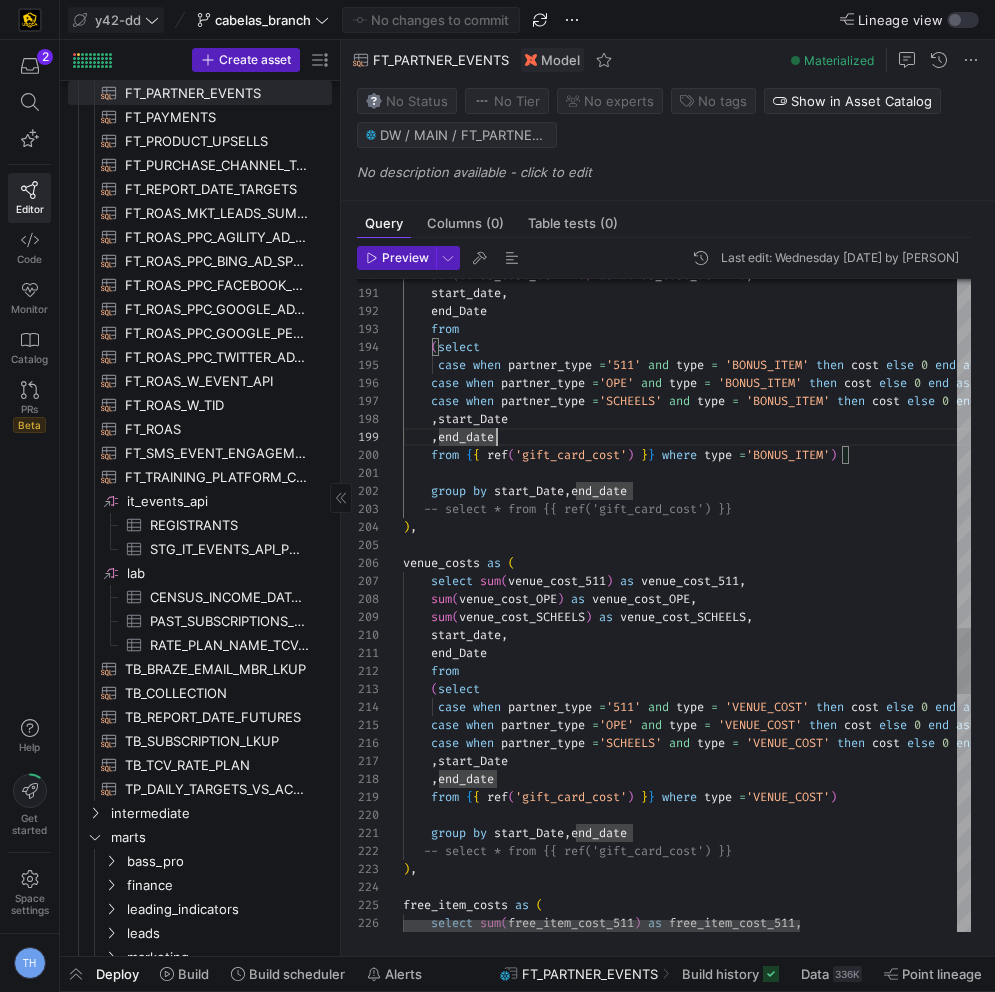 click on "sum ( bonus_cost_SCHEELS )   as   bonus_cost_SCHEELS ,      start_date ,      end_Date      from           ( select       case   when   partner_type   = '511'   and   type   =   'BONUS_ITEM'   then   cost   else   0   end   as   bonus_cost_511 ,      case   when   partner_type   = 'OPE'   and   type   =   'BONUS_ITEM'   then   cost   else   0   end   as   bonus_cost_OPE ,      case   when   partner_type   = 'SCHEELS'   and   type   =   'BONUS_ITEM'   then   cost   else   0   end   as   bonus_cost_SCHEELS      , start_Date      , end_date      from   { {   ref ( 'gift_card_cost' )   } }   where   type   = 'BONUS_ITEM' )      group   by   start_Date , end_date     -- select * from {{ ref('gift_card_cost') }} ) , venue_costs   as   (      select   sum ( venue_cost_511 )   as   venue_cost_511 ,      sum ( venue_cost_OPE )   as   venue_cost_OPE ,      sum ( venue_cost_SCHEELS )" at bounding box center (798, 57) 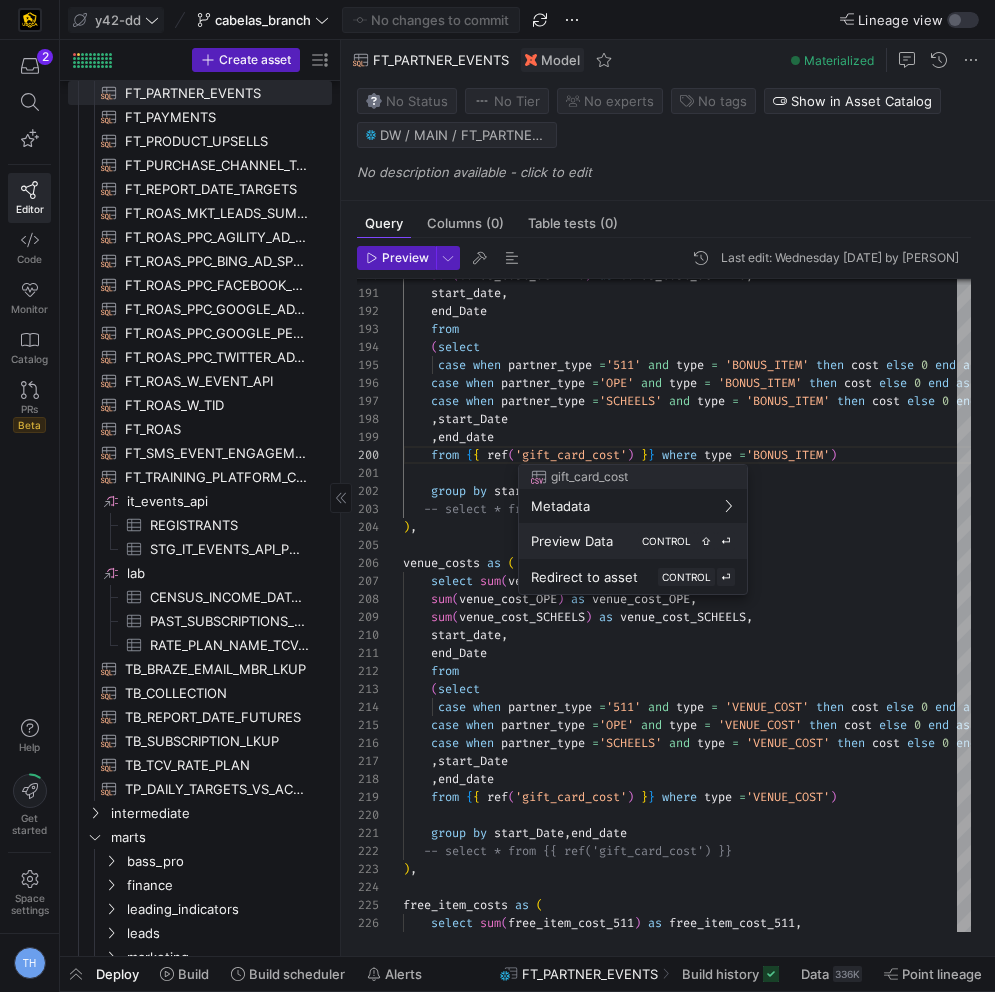click on "Preview Data" at bounding box center [572, 541] 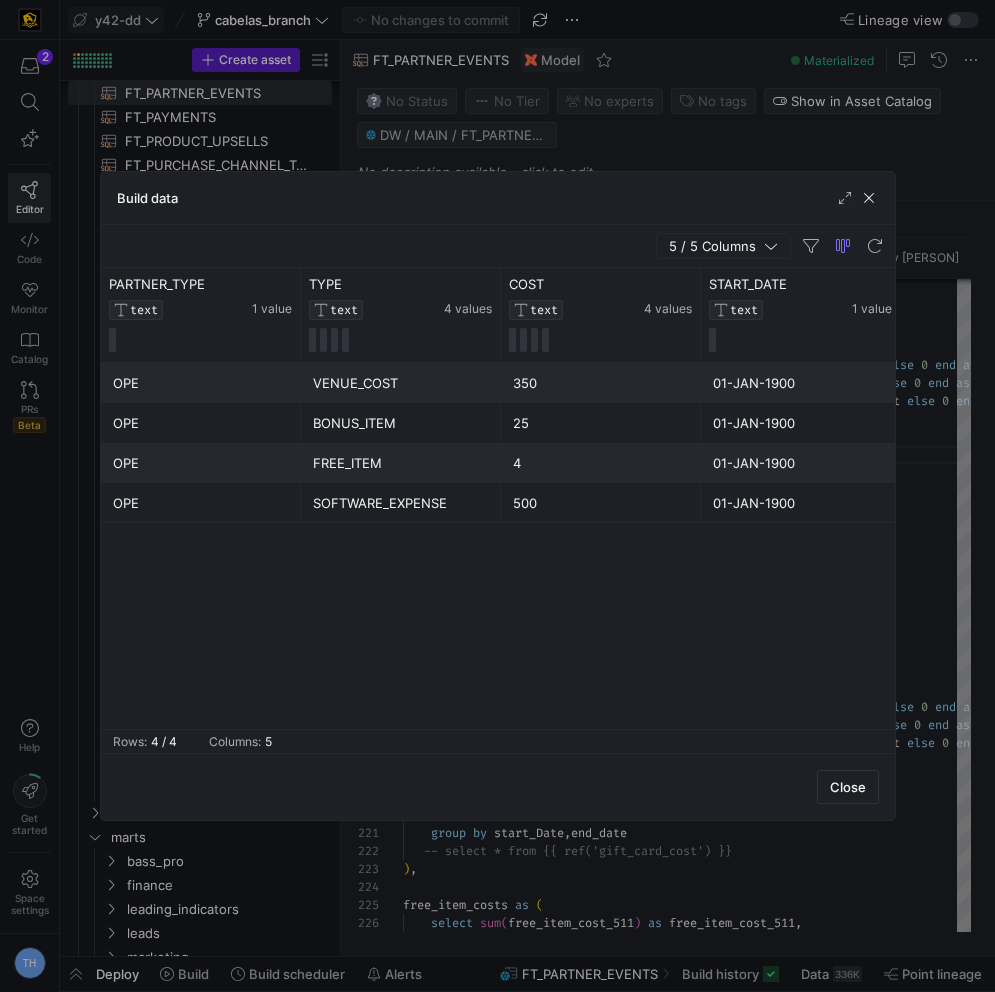 scroll, scrollTop: 0, scrollLeft: 37, axis: horizontal 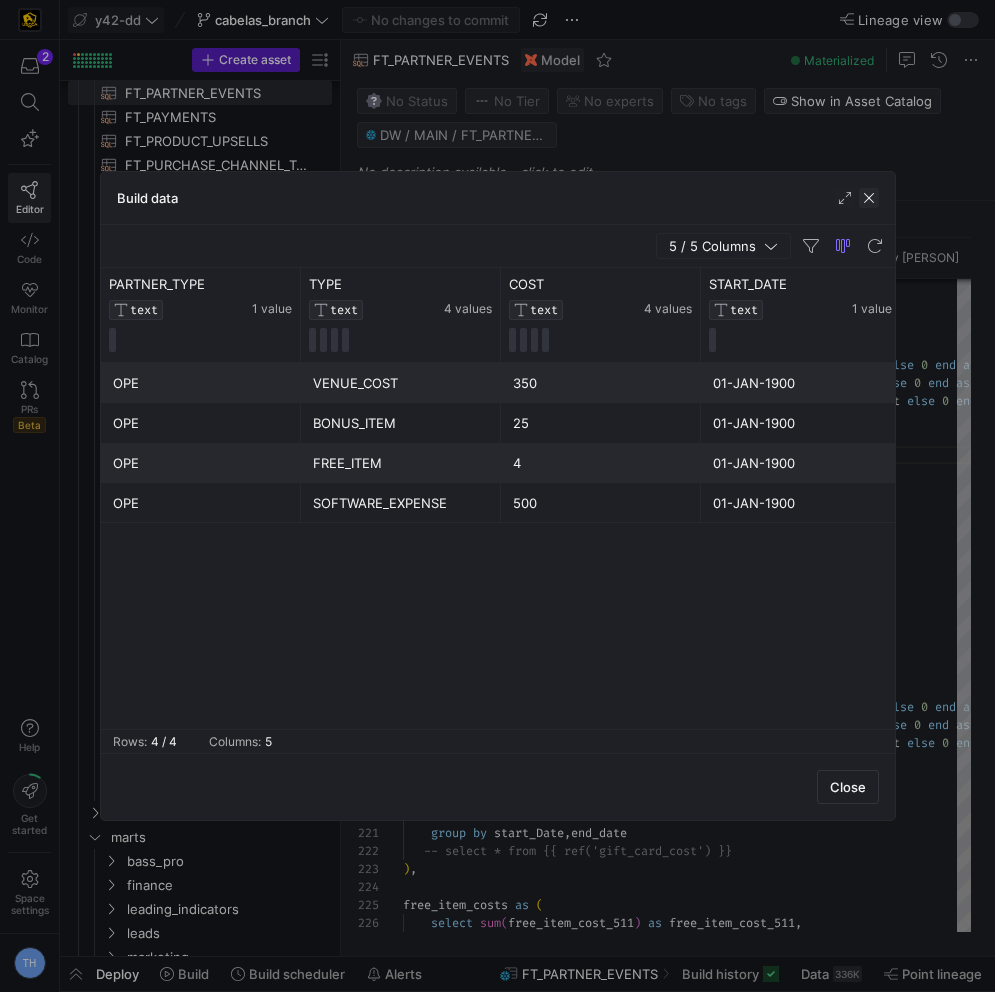 click 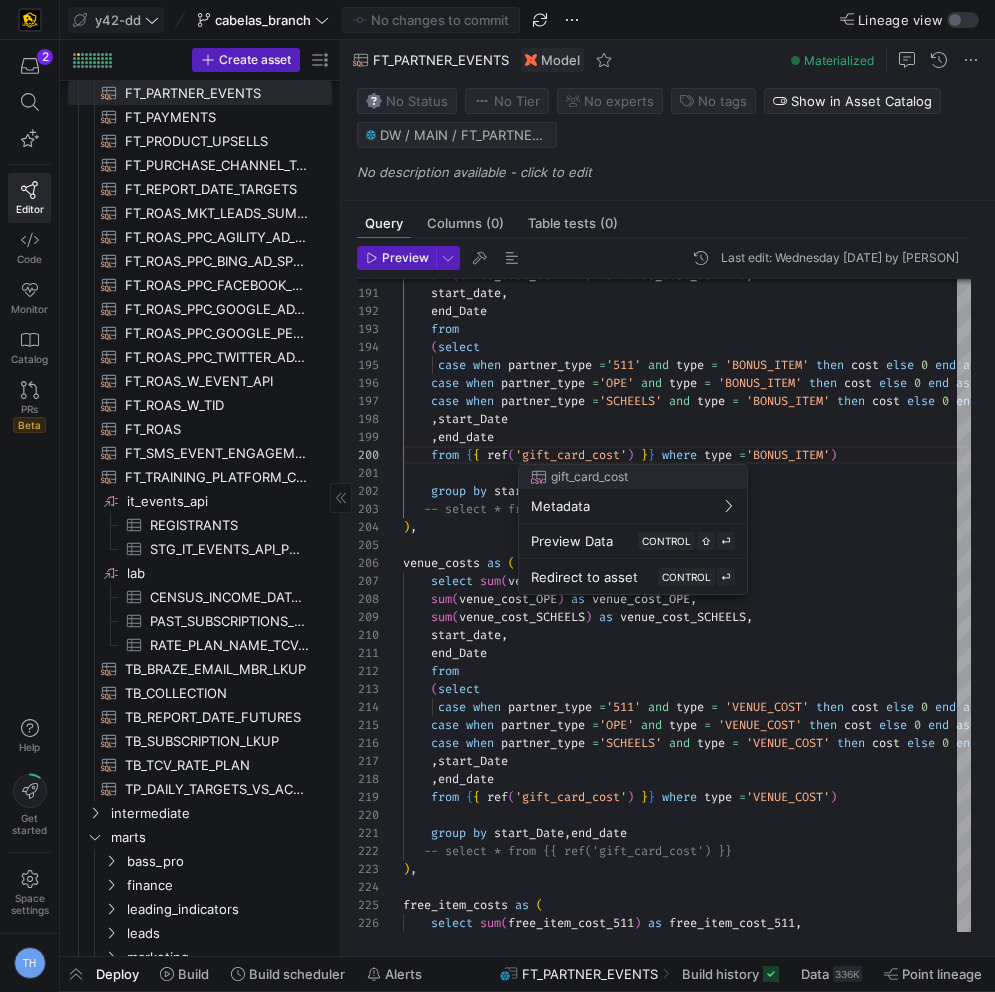 click at bounding box center [497, 496] 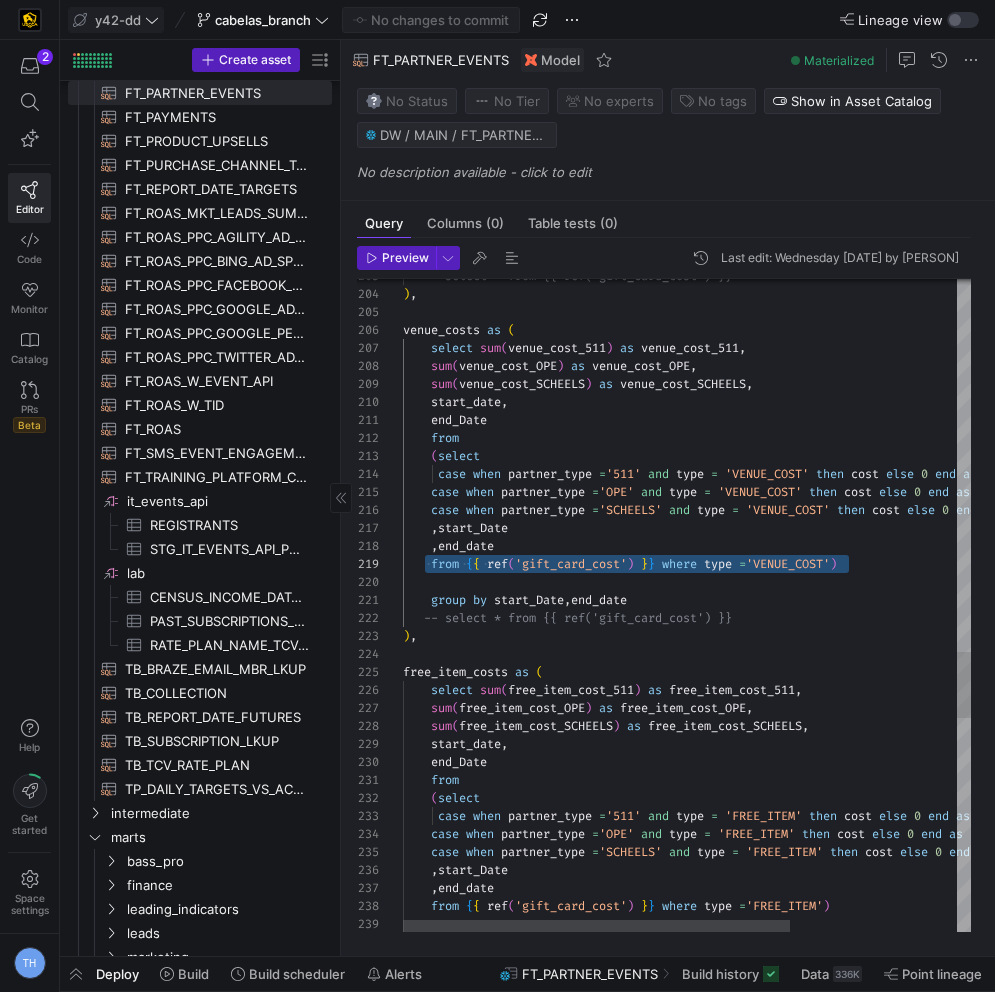 scroll, scrollTop: 144, scrollLeft: 29, axis: both 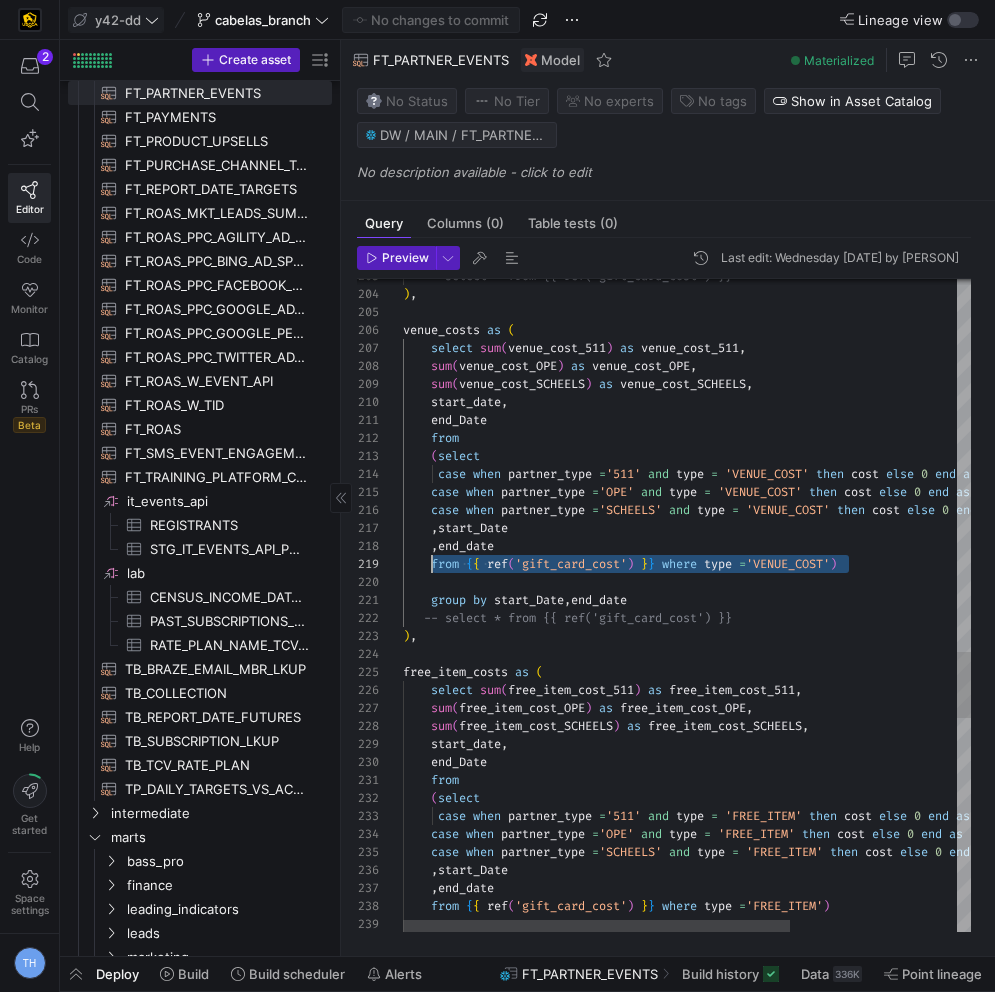 drag, startPoint x: 866, startPoint y: 559, endPoint x: 429, endPoint y: 557, distance: 437.00458 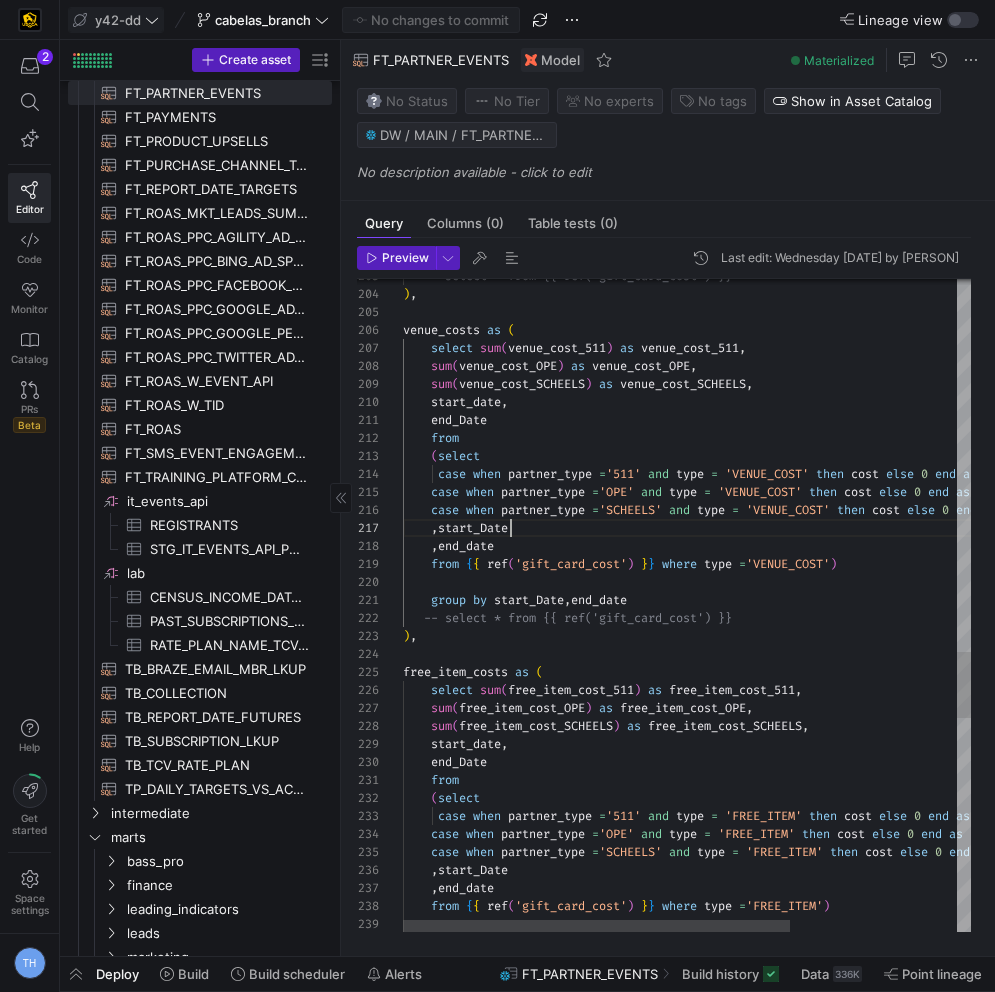 click on "start_date ,      end_Date      from           ( select       case   when   partner_type   = '511'   and   type   =   'VENUE_COST'   then   cost   else   0   end   as   venue_cost_511 ,      case   when   partner_type   = 'OPE'   and   type   =   'VENUE_COST'   then   cost   else   0   end   as   venue_cost_OPE ,      case   when   partner_type   = 'SCHEELS'   and   type   =   'VENUE_COST'   then   cost   else   0   end   as   venue_cost_SCHEELS      , start_Date      , end_date      from   { {   ref ( 'gift_card_cost' )   } }   where   type   = 'VENUE_COST' )      group   by   start_Date , end_date     -- select * from {{ ref('gift_card_cost') }} ) , free_item_costs   as   (      select   sum ( free_item_cost_511 )   as   free_item_cost_511 ,      sum ( free_item_cost_OPE )   as   free_item_cost_OPE ,      sum ( free_item_cost_SCHEELS )   as   free_item_cost_SCHEELS ," at bounding box center [809, -176] 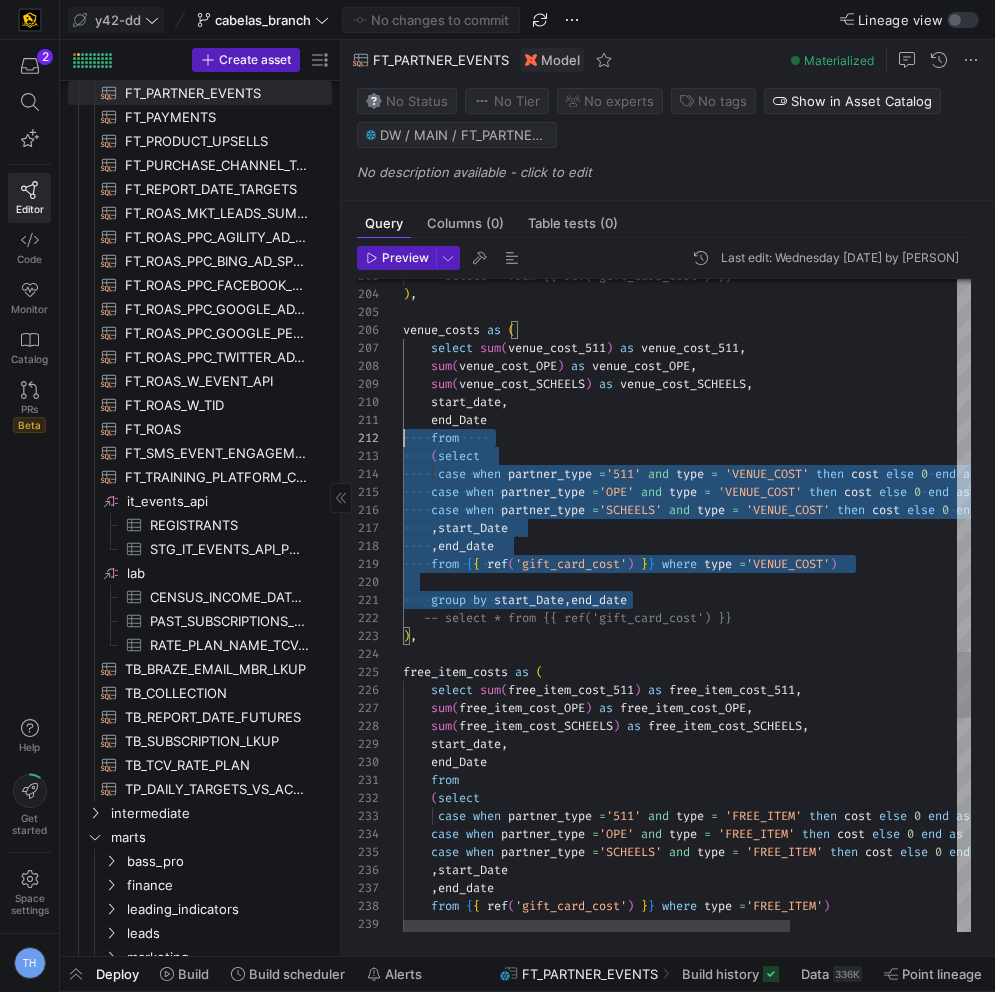scroll, scrollTop: 162, scrollLeft: 0, axis: vertical 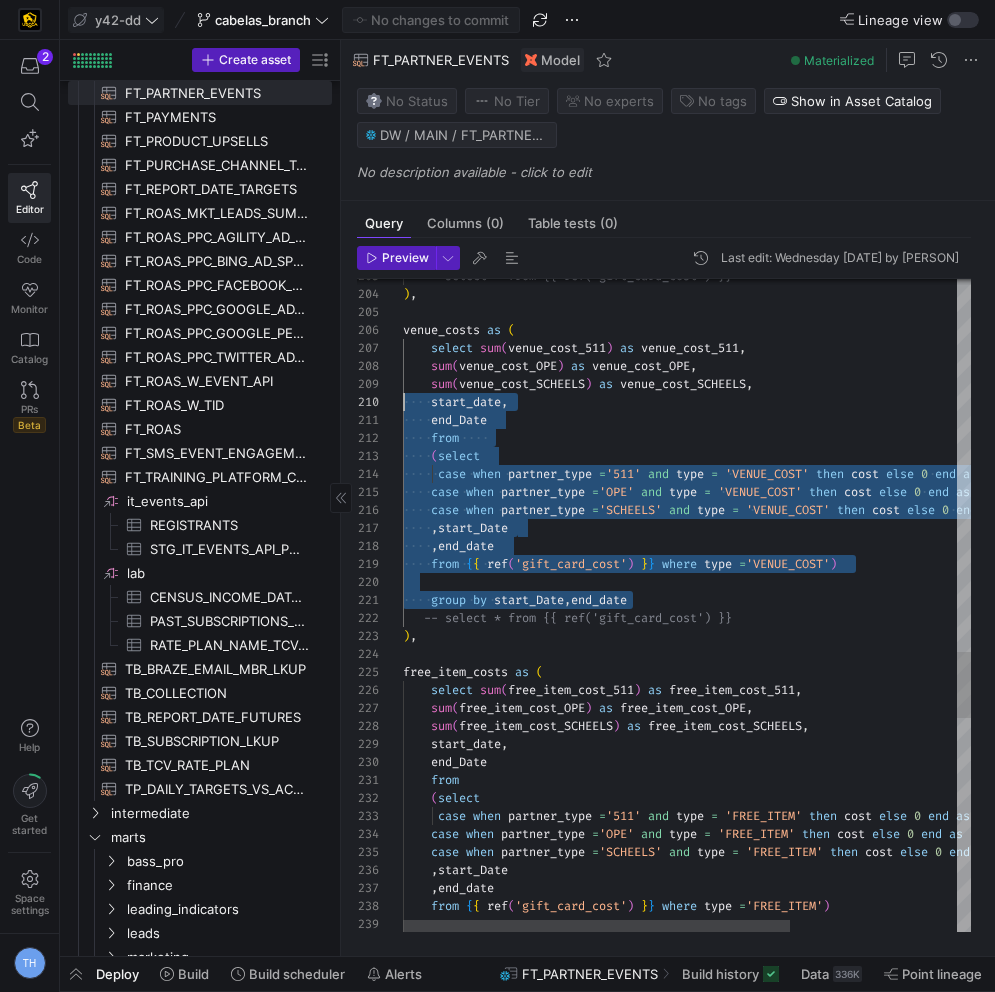 drag, startPoint x: 665, startPoint y: 602, endPoint x: 380, endPoint y: 402, distance: 348.1738 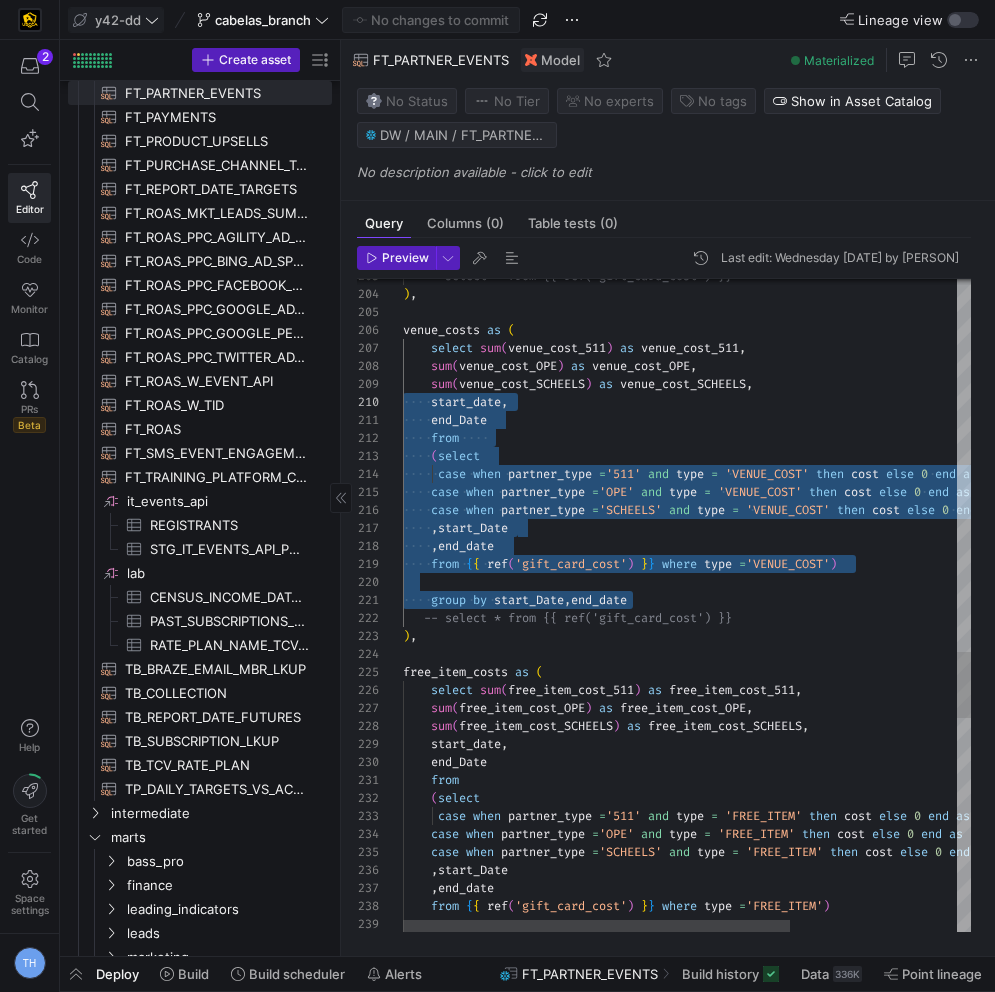 click on "start_date ,      end_Date      from           ( select       case   when   partner_type   = '511'   and   type   =   'VENUE_COST'   then   cost   else   0   end   as   venue_cost_511 ,      case   when   partner_type   = 'OPE'   and   type   =   'VENUE_COST'   then   cost   else   0   end   as   venue_cost_OPE ,      case   when   partner_type   = 'SCHEELS'   and   type   =   'VENUE_COST'   then   cost   else   0   end   as   venue_cost_SCHEELS      , start_Date      , end_date      from   { {   ref ( 'gift_card_cost' )   } }   where   type   = 'VENUE_COST' )      group   by   start_Date , end_date     -- select * from {{ ref('gift_card_cost') }} ) , free_item_costs   as   (      select   sum ( free_item_cost_511 )   as   free_item_cost_511 ,      sum ( free_item_cost_OPE )   as   free_item_cost_OPE ,      sum ( free_item_cost_SCHEELS )   as   free_item_cost_SCHEELS ," at bounding box center [809, -176] 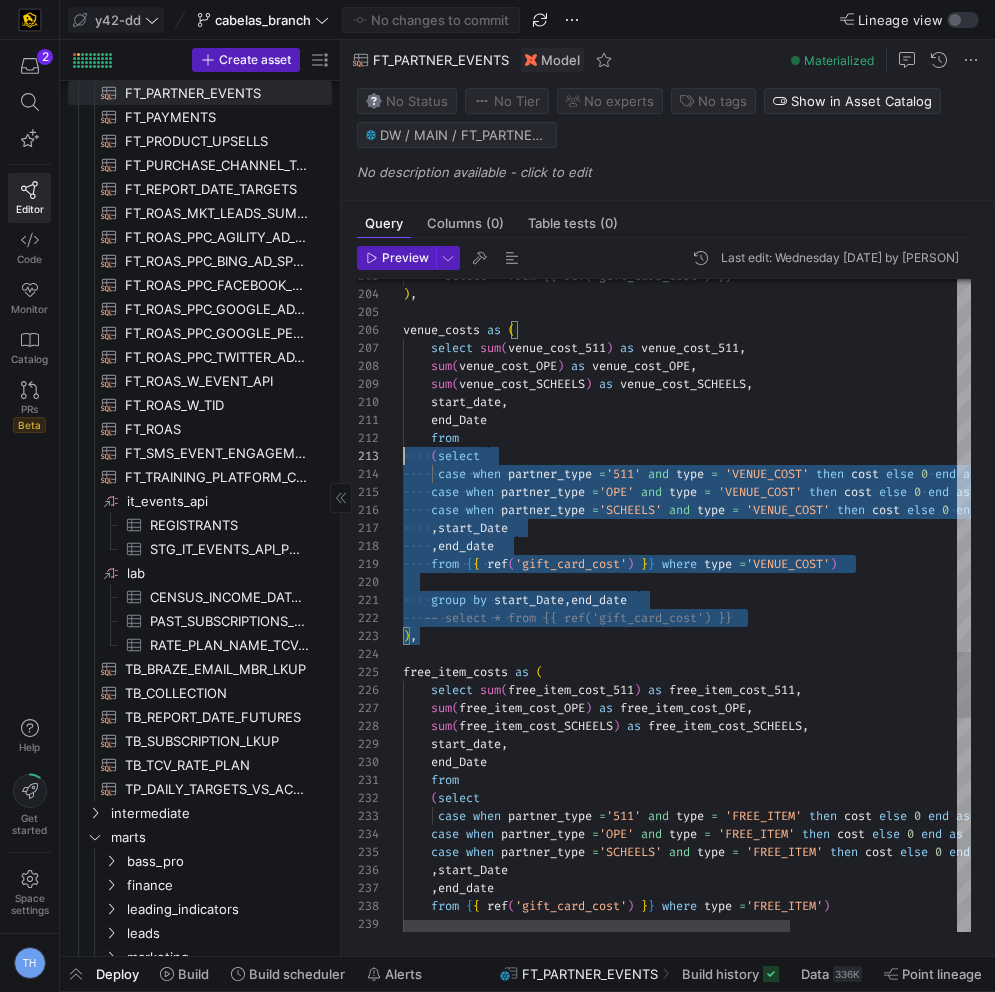 scroll, scrollTop: 0, scrollLeft: 0, axis: both 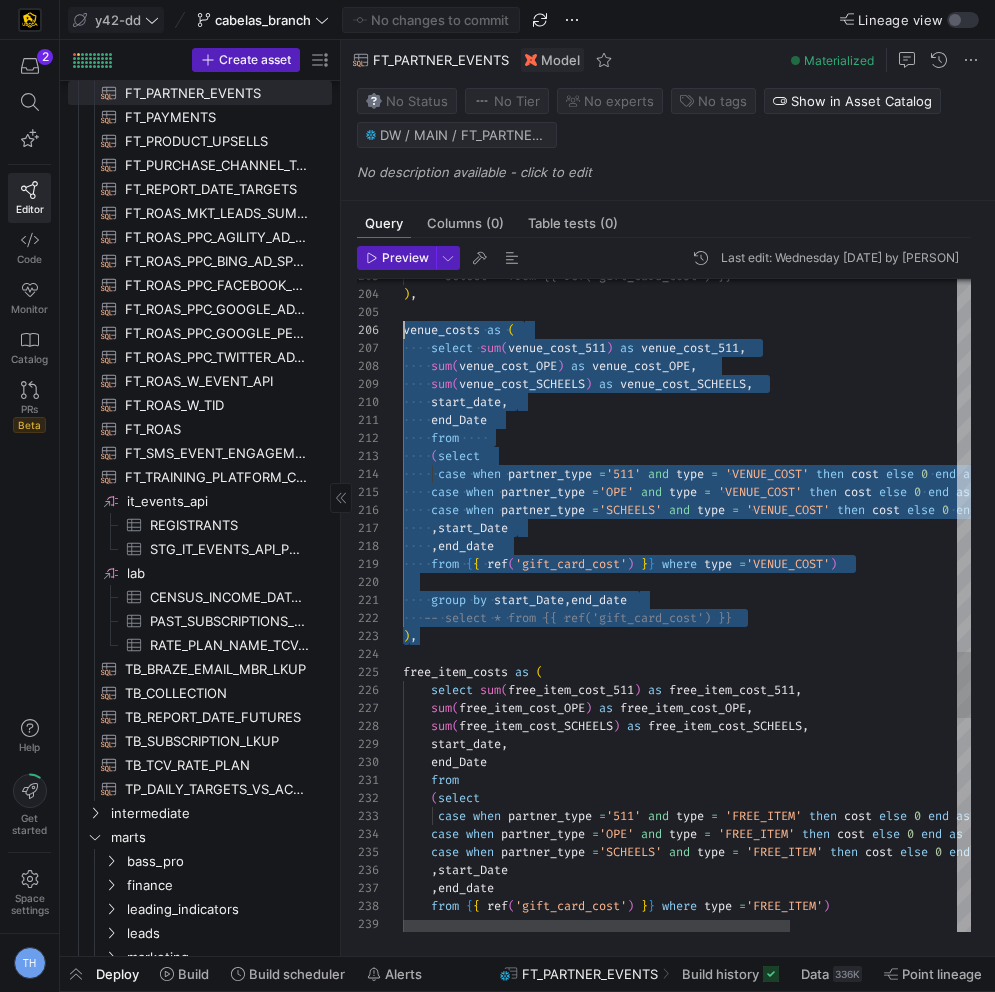 drag, startPoint x: 410, startPoint y: 631, endPoint x: 370, endPoint y: 327, distance: 306.6203 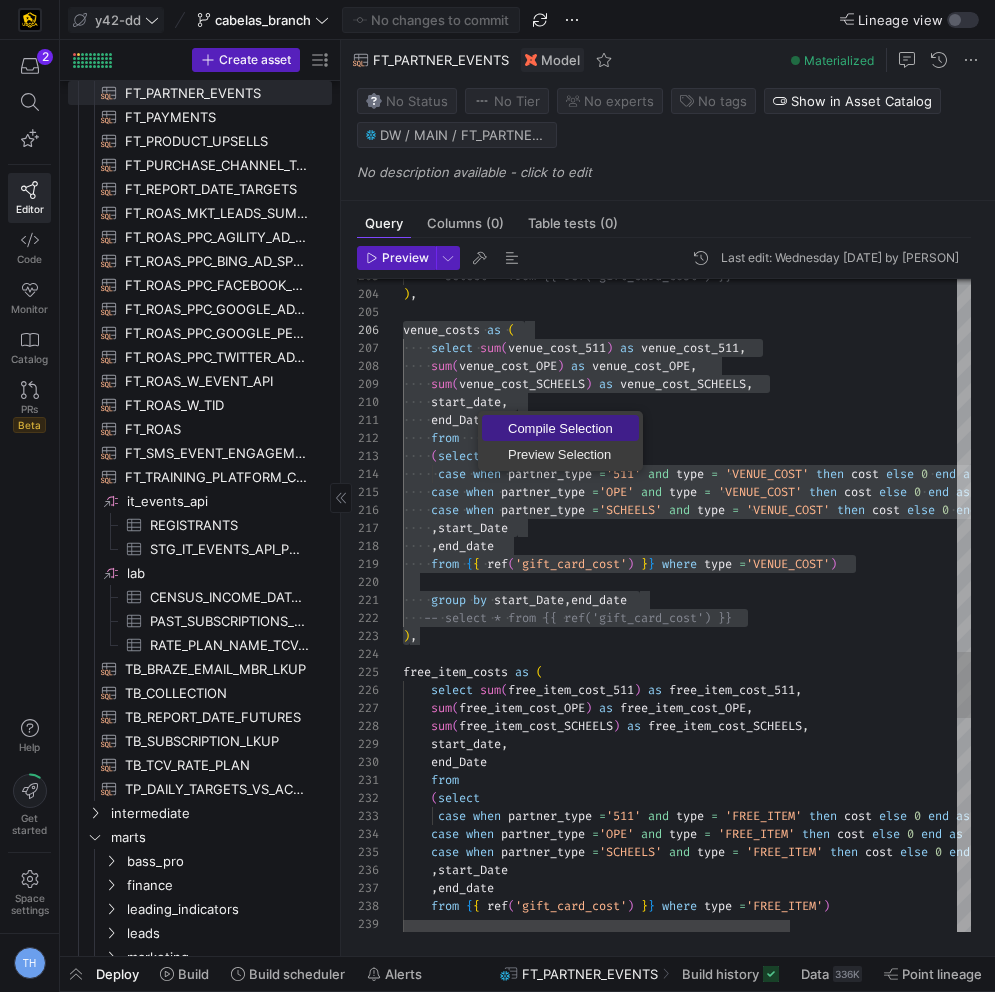 click on "Compile Selection" at bounding box center (560, 428) 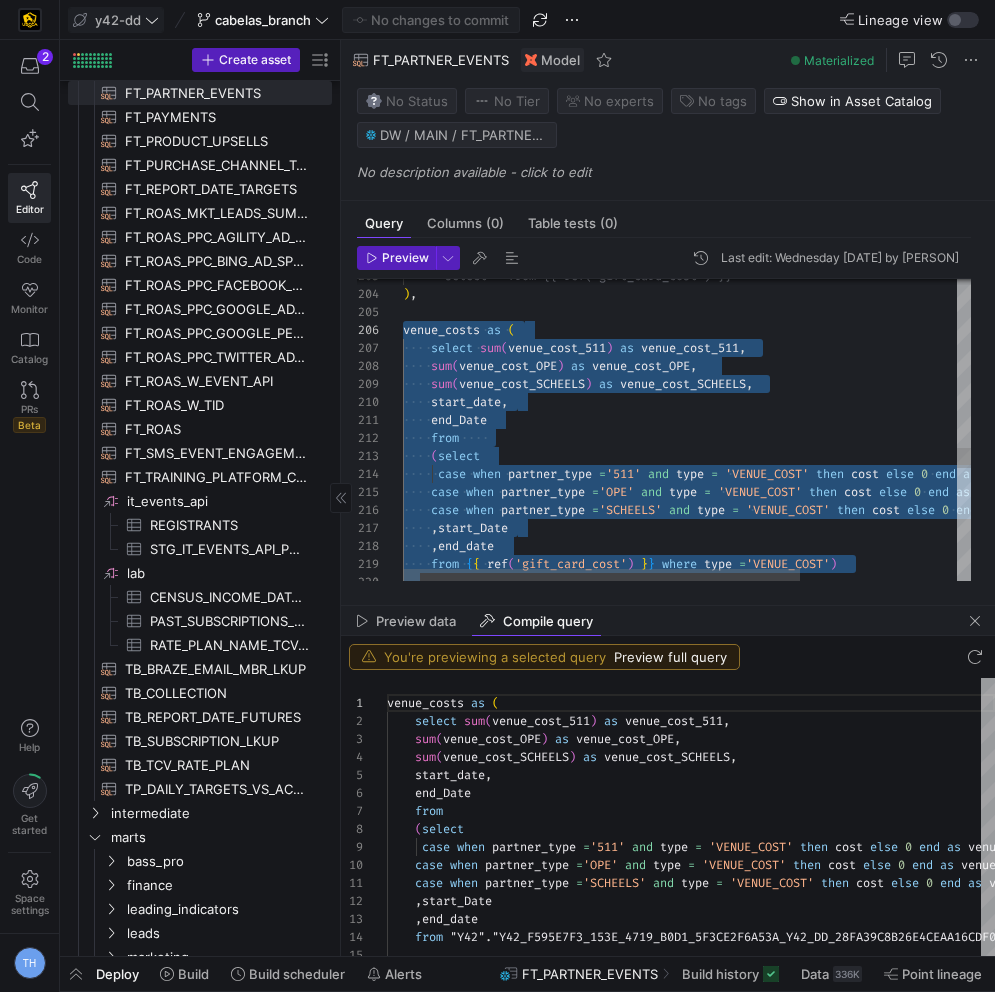 scroll, scrollTop: 180, scrollLeft: 0, axis: vertical 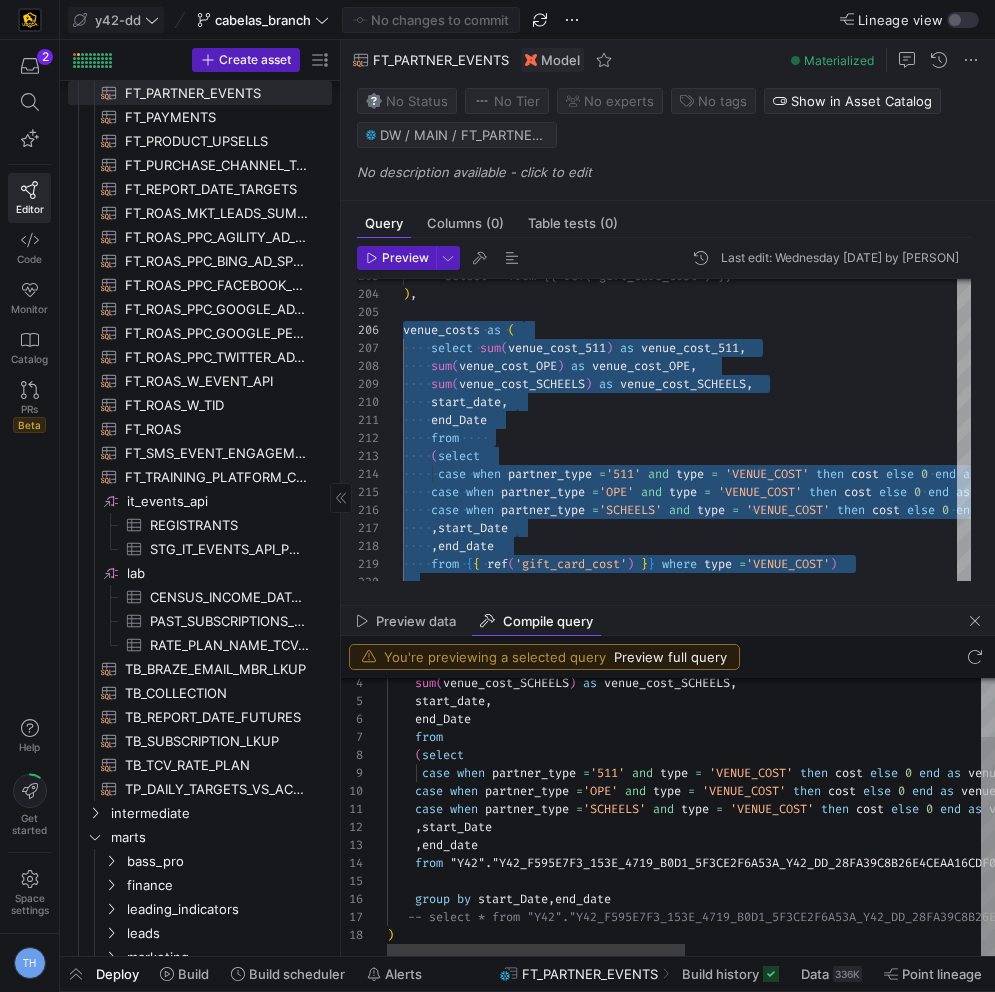 type on "case when partner_type ='SCHEELS' and type = 'VENUE_COST' then cost else 0 end as venue_cost_SCHEELS
,start_Date
,end_date
from "Y42"."Y42_F595E7F3_153E_4719_B0D1_5F3CE2F6A53A_Y42_DD_28FA39C8B26E4CEAA16CDF0190B2E4B3"."76f6133d_b3e9_4b16_8e16_fde0d2bfcc86" where type ='VENUE_COST')
group by start_Date,end_date
-- select * from "Y42"."Y42_F595E7F3_153E_4719_B0D1_5F3CE2F6A53A_Y42_DD_28FA39C8B26E4CEAA16CDF0190B2E4B3"."76f6133d_b3e9_4b16_8e16_fde0d2bfcc86"
)" 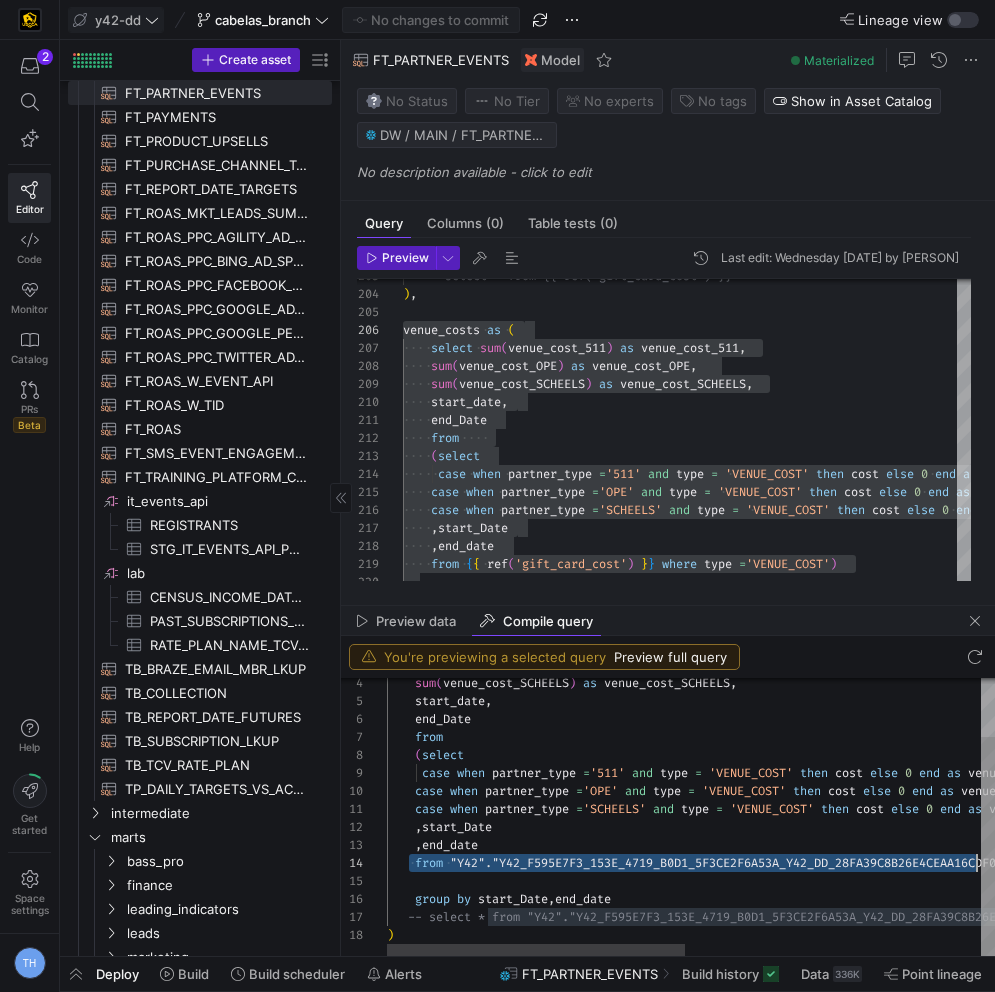 scroll, scrollTop: 54, scrollLeft: 1165, axis: both 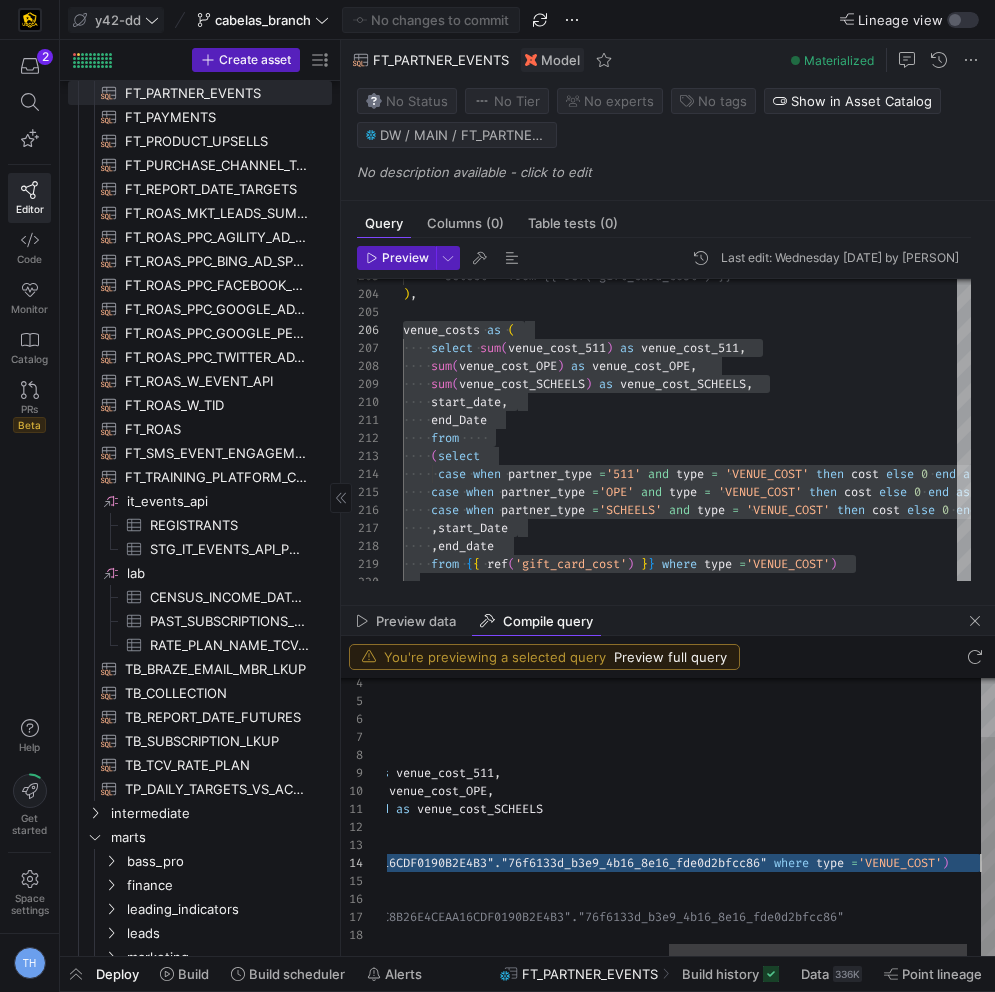 drag, startPoint x: 411, startPoint y: 861, endPoint x: 1003, endPoint y: 859, distance: 592.00336 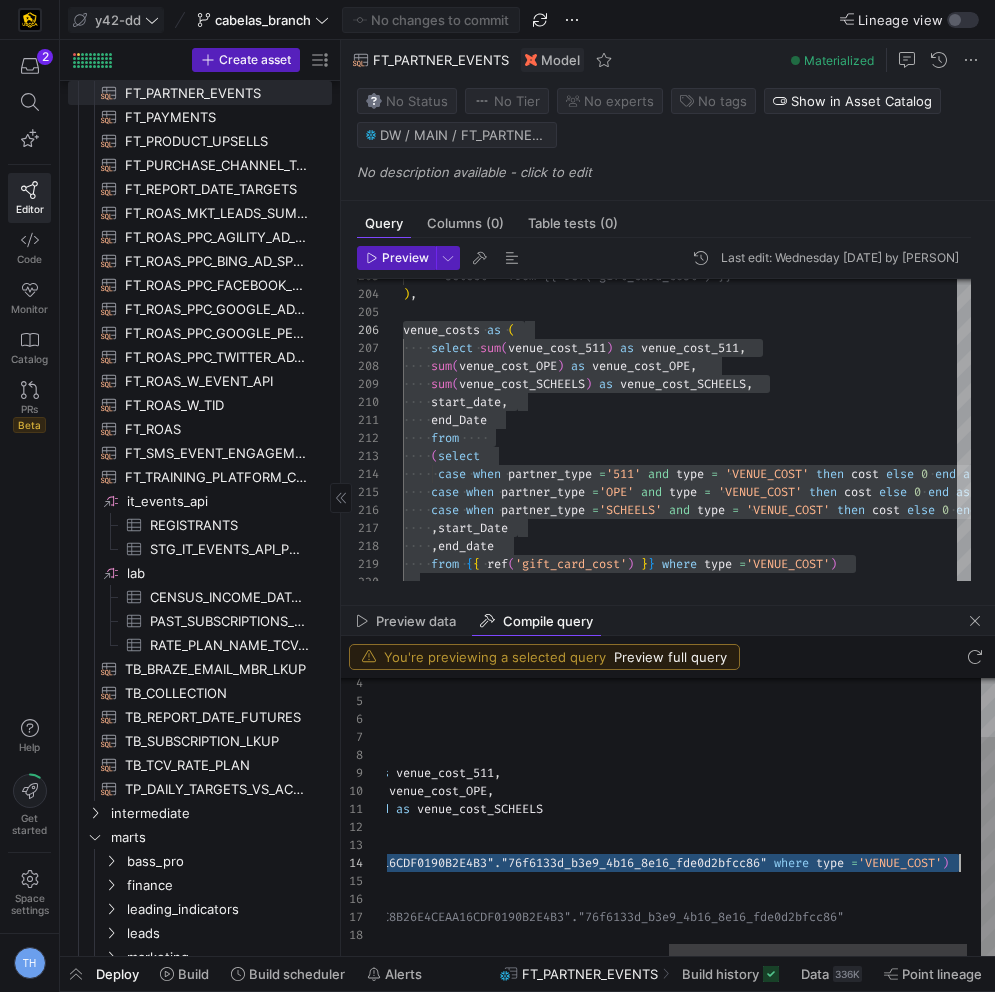 scroll, scrollTop: 54, scrollLeft: 1159, axis: both 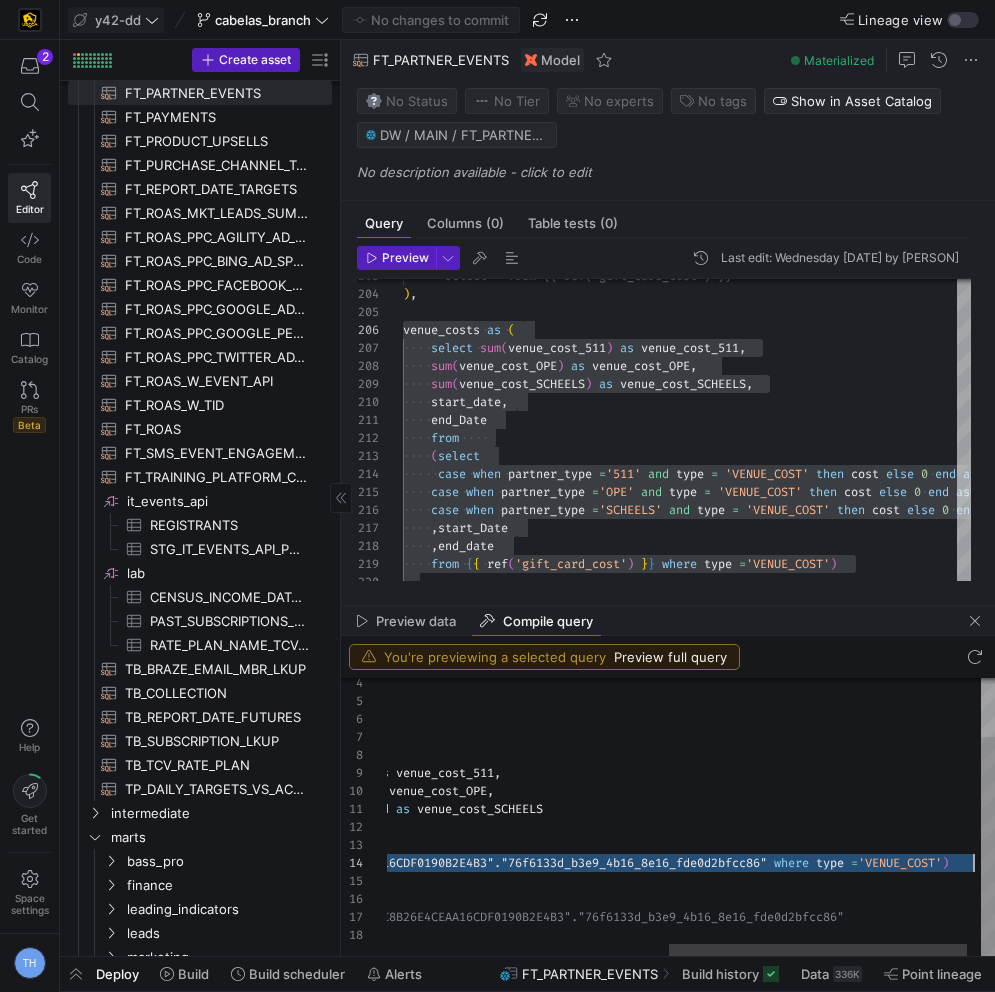 drag, startPoint x: 414, startPoint y: 863, endPoint x: 976, endPoint y: 868, distance: 562.0222 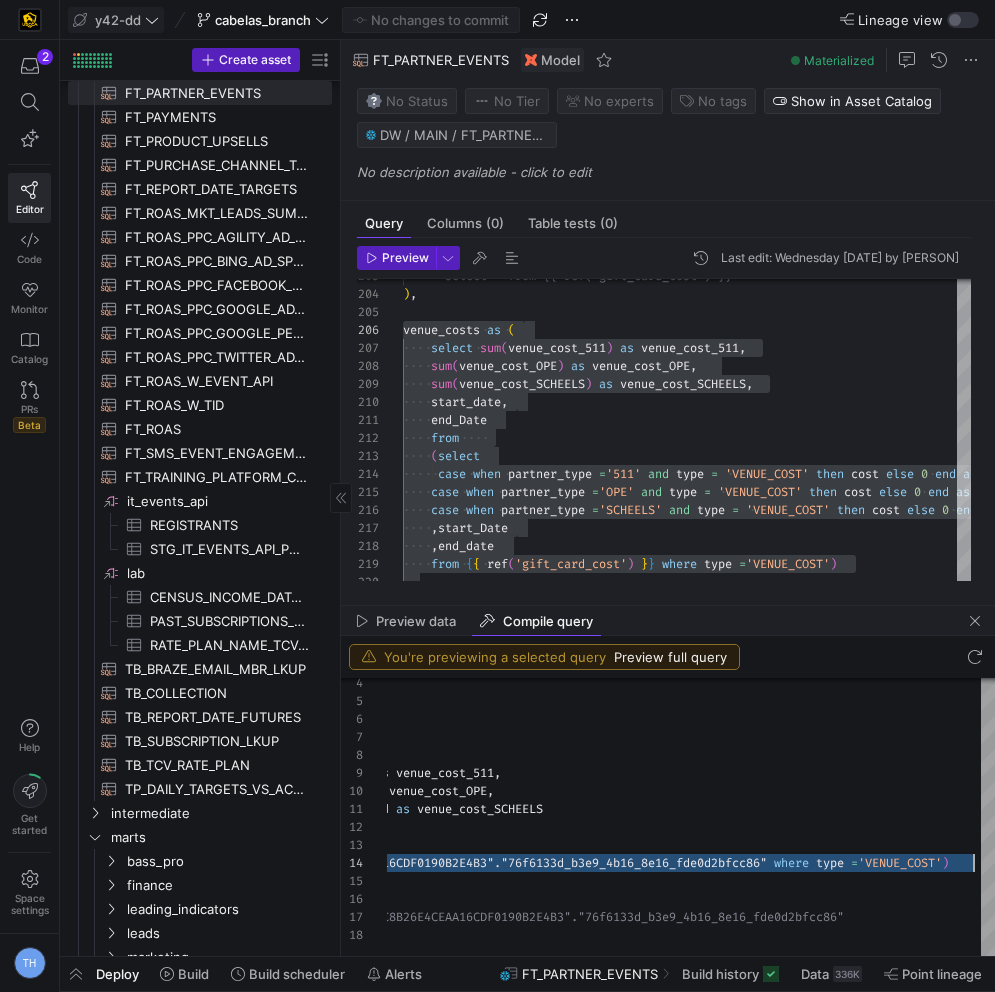 click on "start_date ,      end_Date      from           ( select       case   when   partner_type   = '511'   and   type   =   'VENUE_COST'   then   cost   else   0   end   as   venue_cost_511 ,      case   when   partner_type   = 'OPE'   and   type   =   'VENUE_COST'   then   cost   else   0   end   as   venue_cost_OPE ,      case   when   partner_type   = 'SCHEELS'   and   type   =   'VENUE_COST'   then   cost   else   0   end   as   venue_cost_SCHEELS      , start_Date      , end_date      from   { {   ref ( 'gift_card_cost' )   } }   where   type   = 'VENUE_COST' )      sum ( venue_cost_SCHEELS )   as   venue_cost_SCHEELS ,      sum ( venue_cost_OPE )   as   venue_cost_OPE ,      select   sum ( venue_cost_511 )   as   venue_cost_511 , venue_costs   as   ( ) ,     -- select * from {{ ref('gift_card_cost') }}" at bounding box center [798, -176] 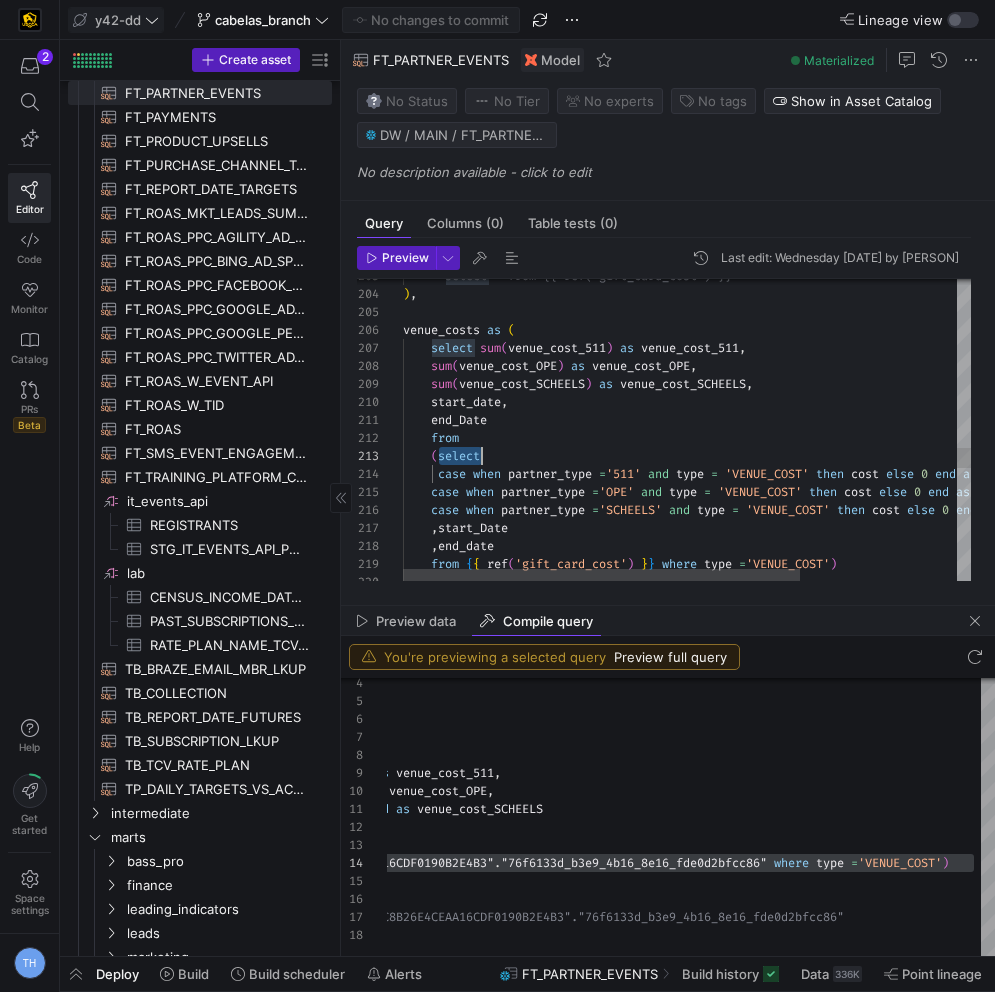 click on "start_date ,      end_Date      from           ( select       case   when   partner_type   = '511'   and   type   =   'VENUE_COST'   then   cost   else   0   end   as   venue_cost_511 ,      case   when   partner_type   = 'OPE'   and   type   =   'VENUE_COST'   then   cost   else   0   end   as   venue_cost_OPE ,      case   when   partner_type   = 'SCHEELS'   and   type   =   'VENUE_COST'   then   cost   else   0   end   as   venue_cost_SCHEELS      , start_Date      , end_date      from   { {   ref ( 'gift_card_cost' )   } }   where   type   = 'VENUE_COST' )      sum ( venue_cost_SCHEELS )   as   venue_cost_SCHEELS ,      sum ( venue_cost_OPE )   as   venue_cost_OPE ,      select   sum ( venue_cost_511 )   as   venue_cost_511 , venue_costs   as   ( ) ,     -- select * from {{ ref('gift_card_cost') }}" at bounding box center (798, -176) 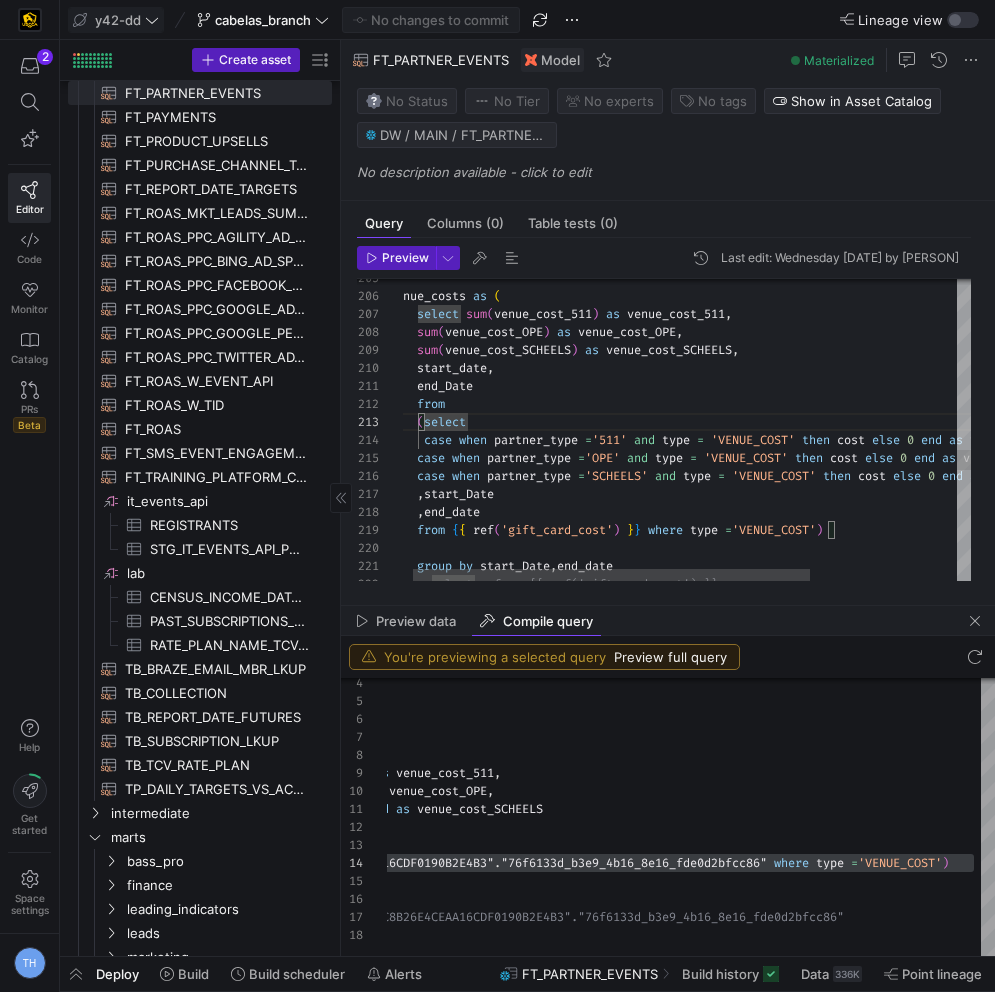 click on "start_date ,      end_Date      from           ( select       case   when   partner_type   = '511'   and   type   =   'VENUE_COST'   then   cost   else   0   end   as   venue_cost_511 ,      case   when   partner_type   = 'OPE'   and   type   =   'VENUE_COST'   then   cost   else   0   end   as   venue_cost_OPE ,      case   when   partner_type   = 'SCHEELS'   and   type   =   'VENUE_COST'   then   cost   else   0   end   as   venue_cost_SCHEELS      , start_Date      , end_date      from   { {   ref ( 'gift_card_cost' )   } }   where   type   = 'VENUE_COST' )      sum ( venue_cost_SCHEELS )   as   venue_cost_SCHEELS ,      sum ( venue_cost_OPE )   as   venue_cost_OPE ,      select   sum ( venue_cost_511 )   as   venue_cost_511 , venue_costs   as   (      group   by   start_Date , end_date     -- select * from {{ ref('gift_card_cost') }}" at bounding box center [784, -210] 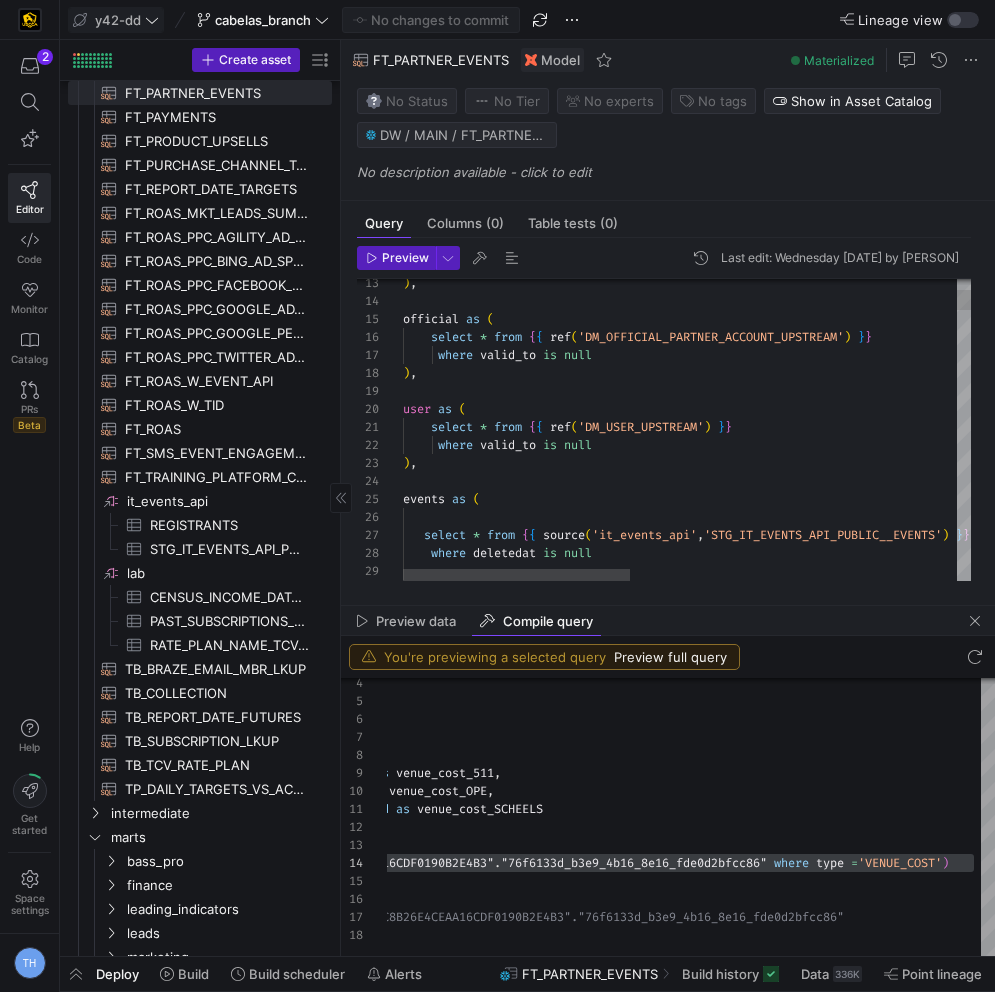 type on "select * from {{ ref('DM_USER_UPSTREAM') }}
where valid_to is null
),
events as (
select * from {{ source('it_events_api','STG_IT_EVENTS_API_PUBLIC__EVENTS') }}
where deletedat is null
)," 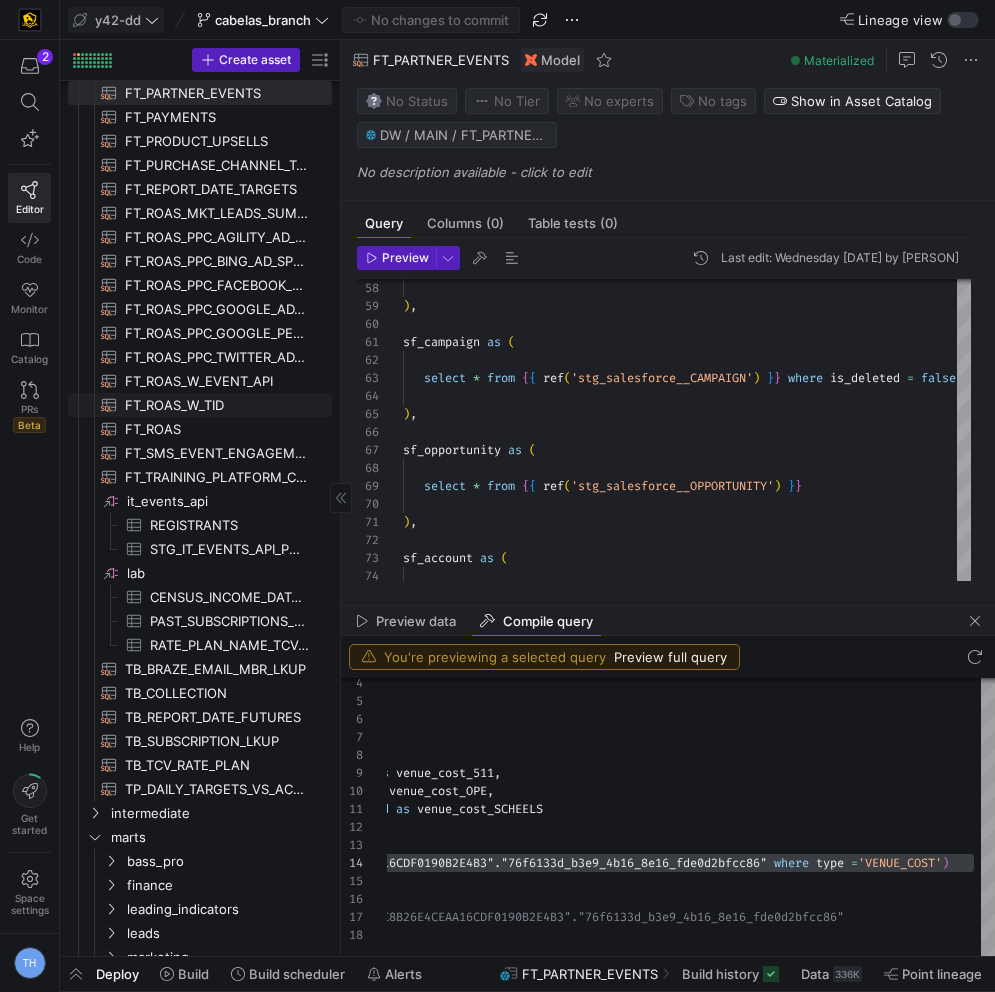 scroll, scrollTop: 2497, scrollLeft: 0, axis: vertical 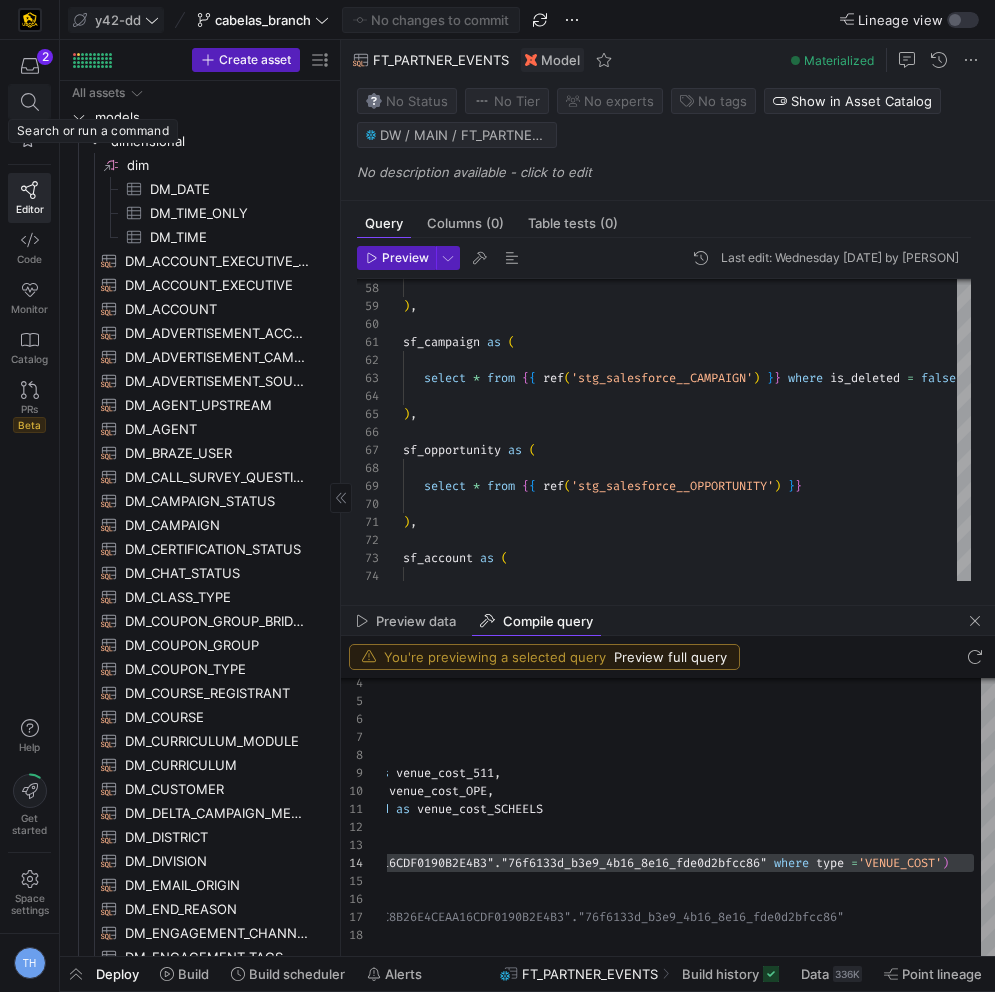 click 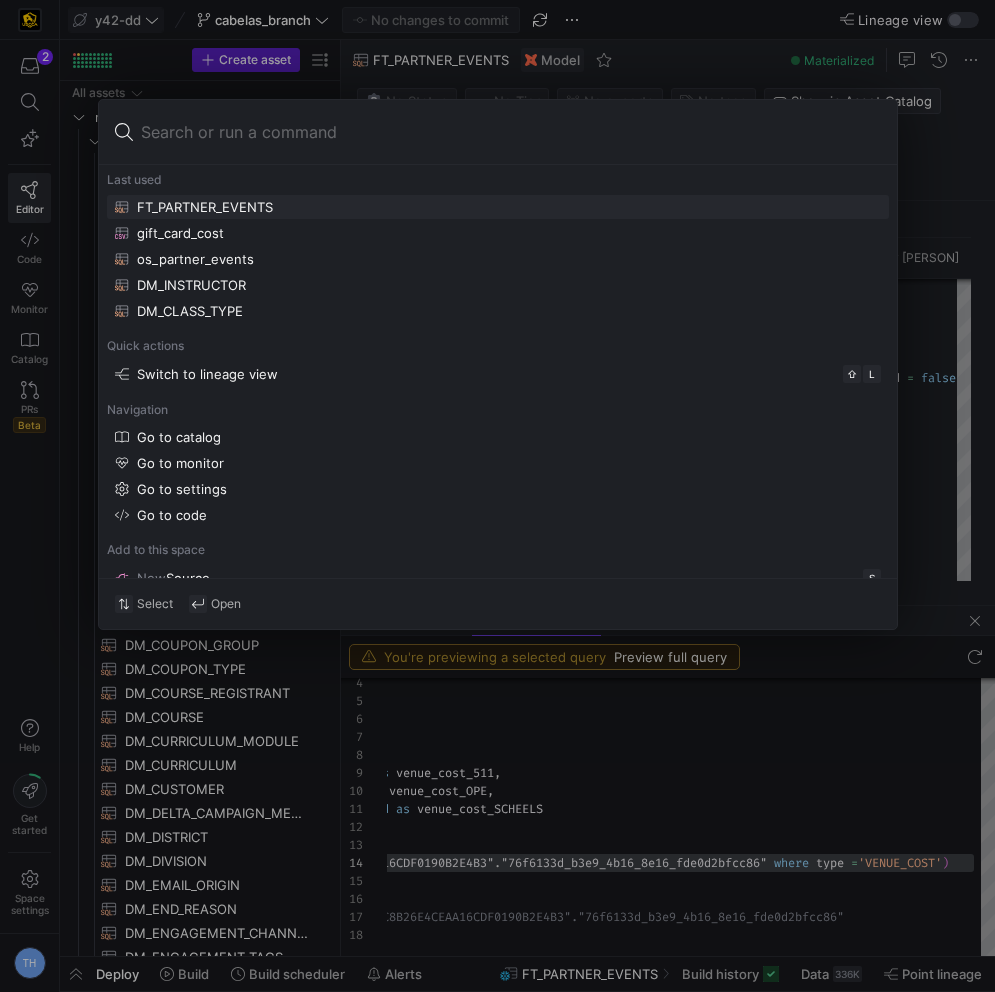 click at bounding box center (497, 496) 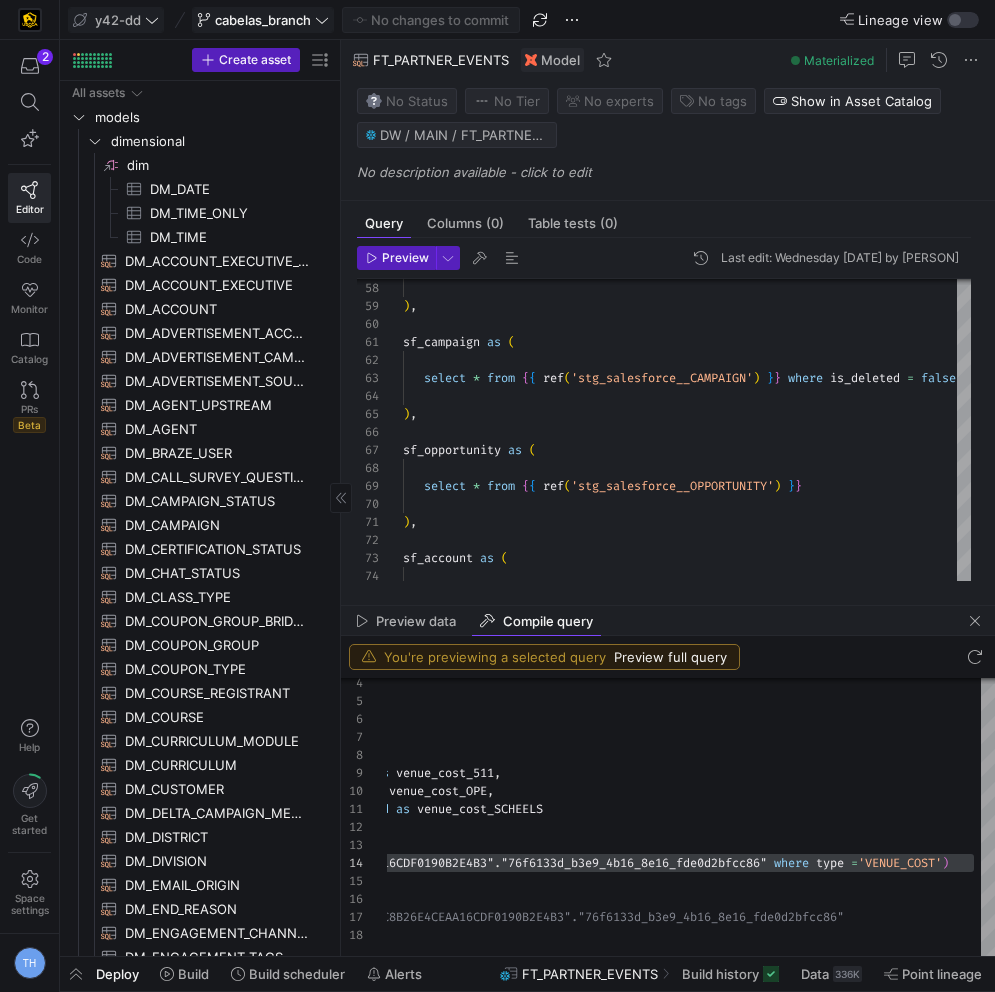click on "cabelas_branch" 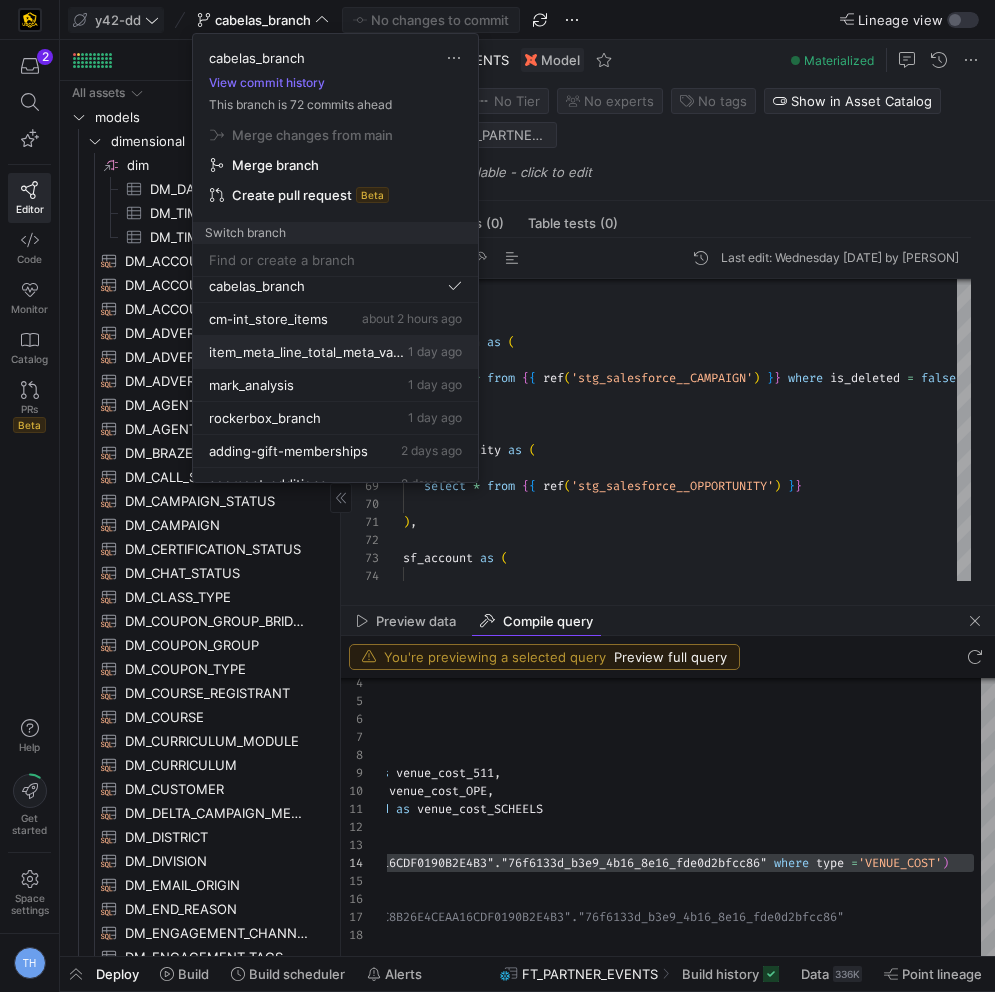 scroll, scrollTop: 0, scrollLeft: 0, axis: both 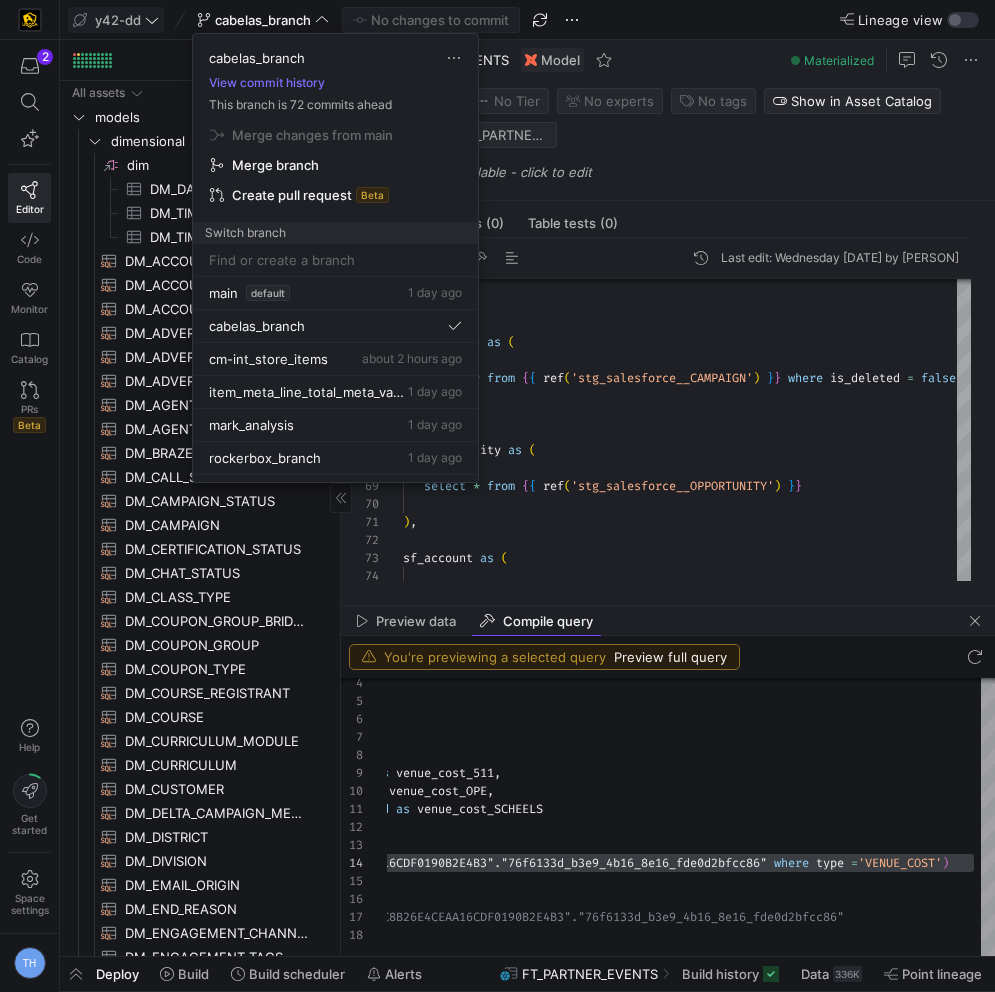 click at bounding box center (497, 496) 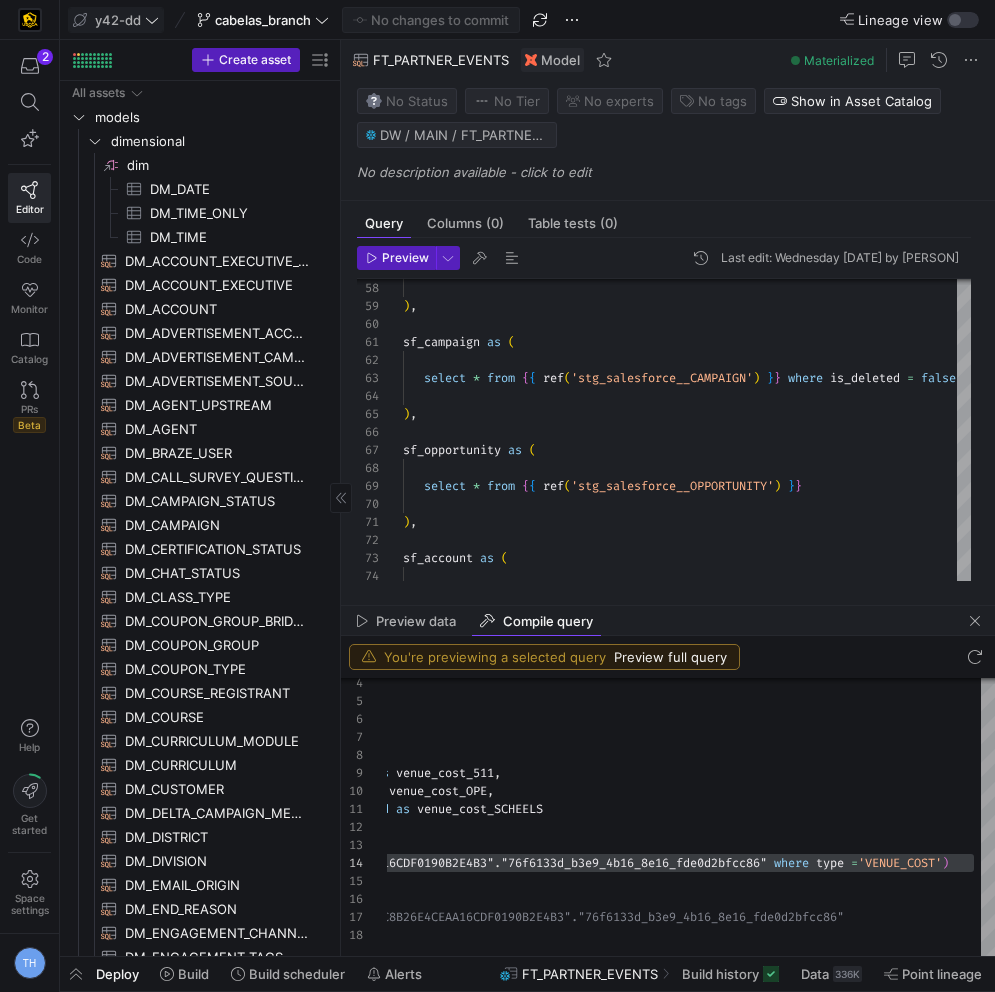 click 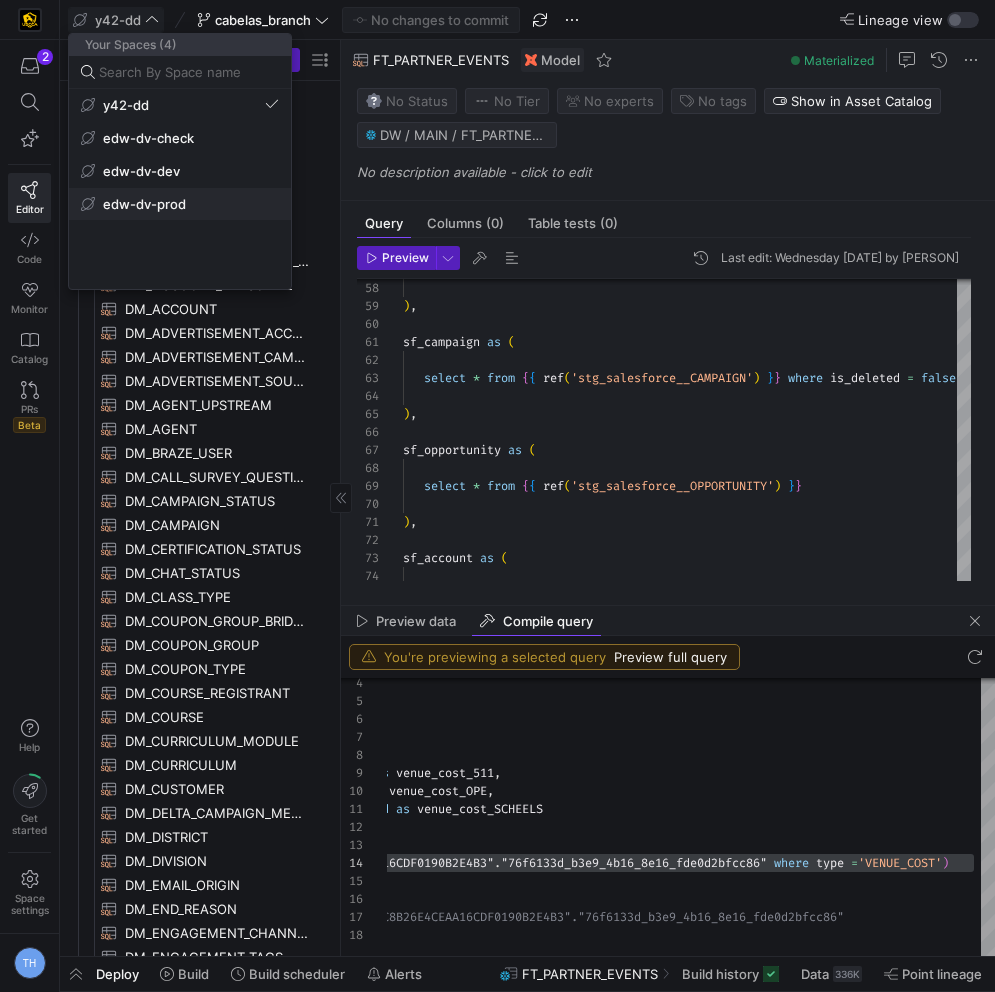 click on "edw-dv-prod" at bounding box center (180, 204) 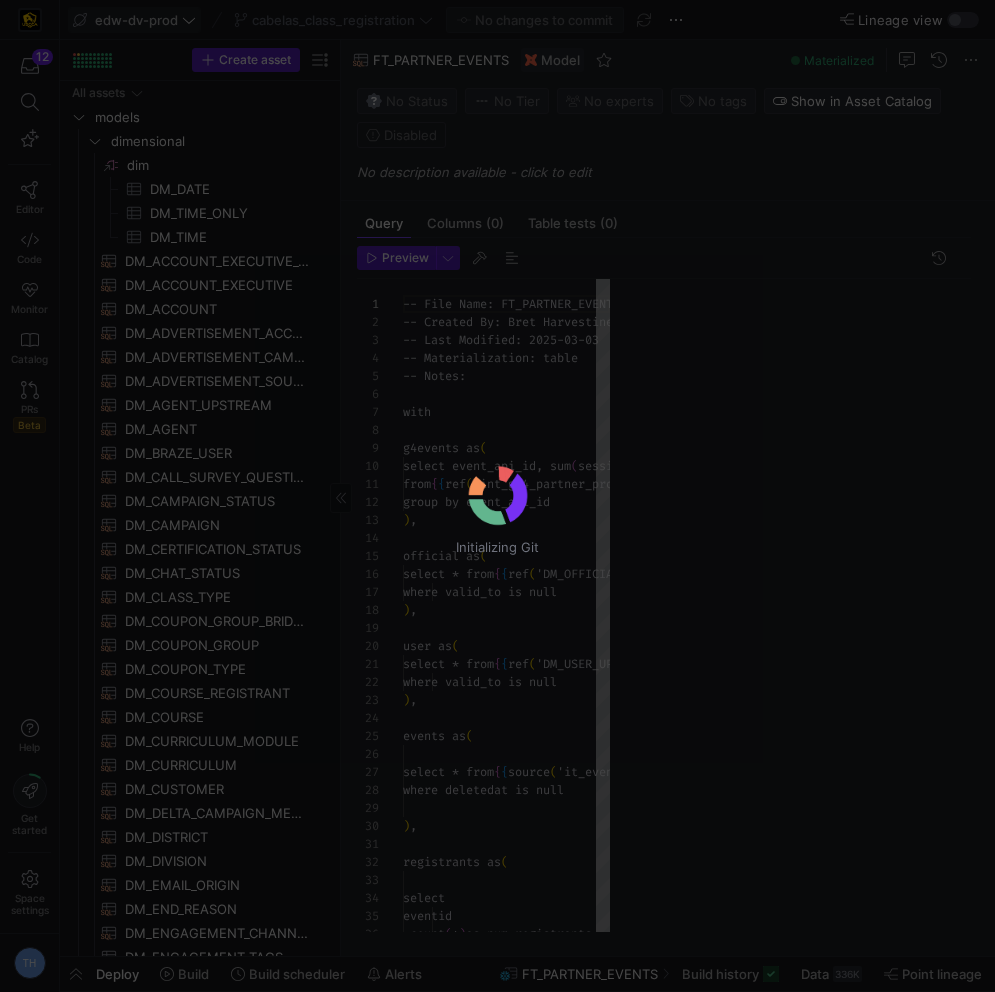 scroll, scrollTop: 0, scrollLeft: 0, axis: both 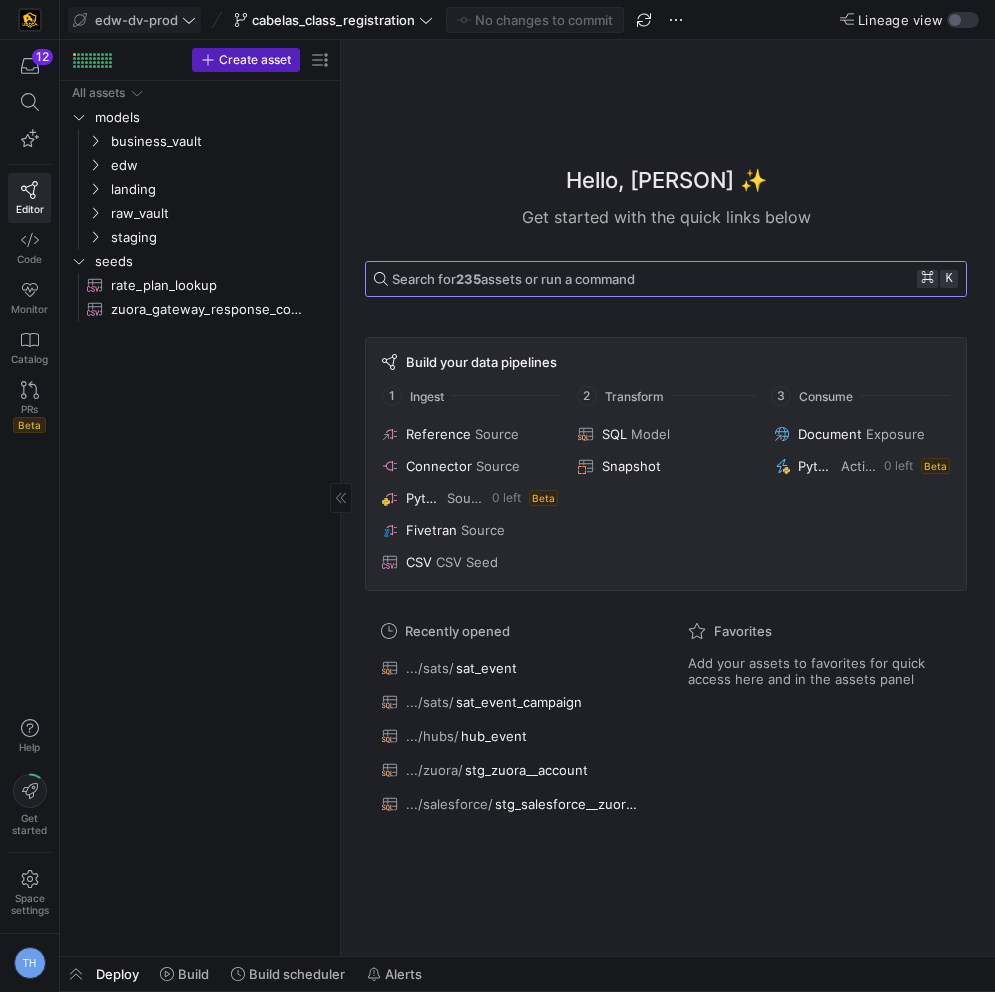 click on "Search for  235  assets or run a command" 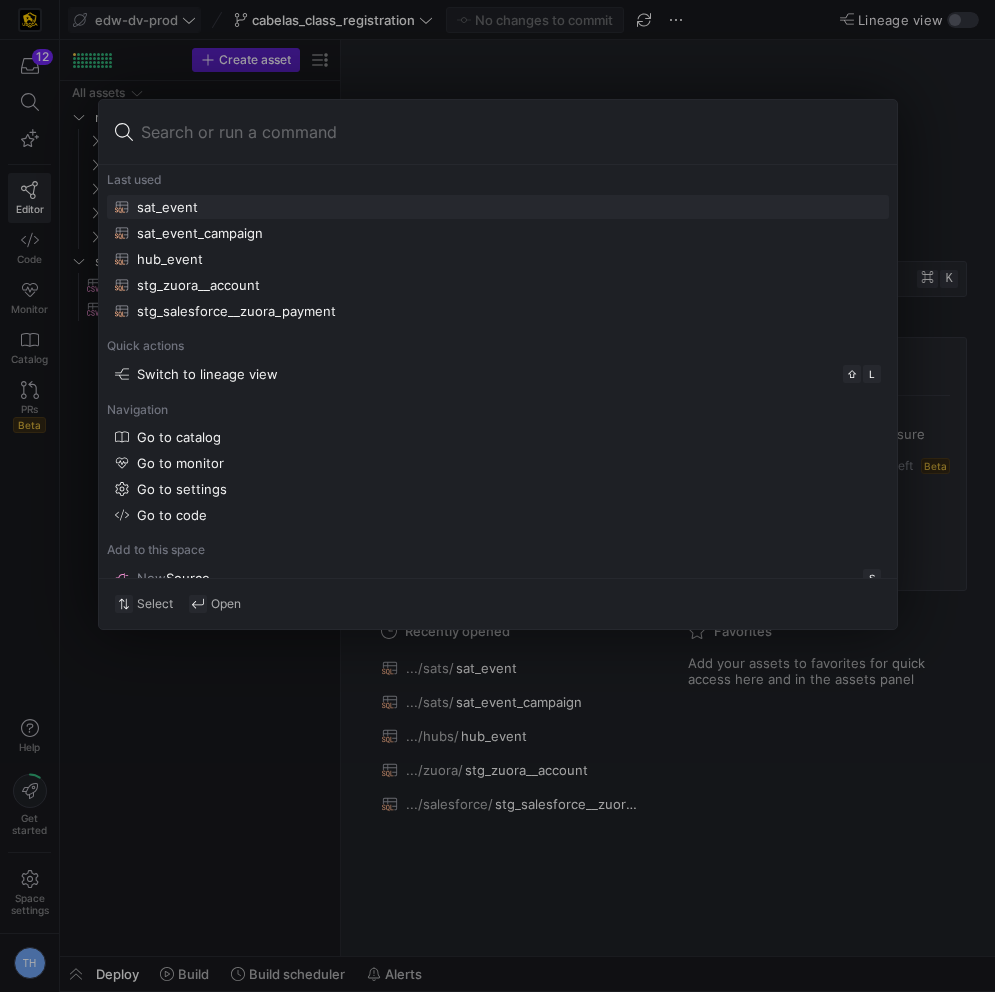 click at bounding box center [497, 496] 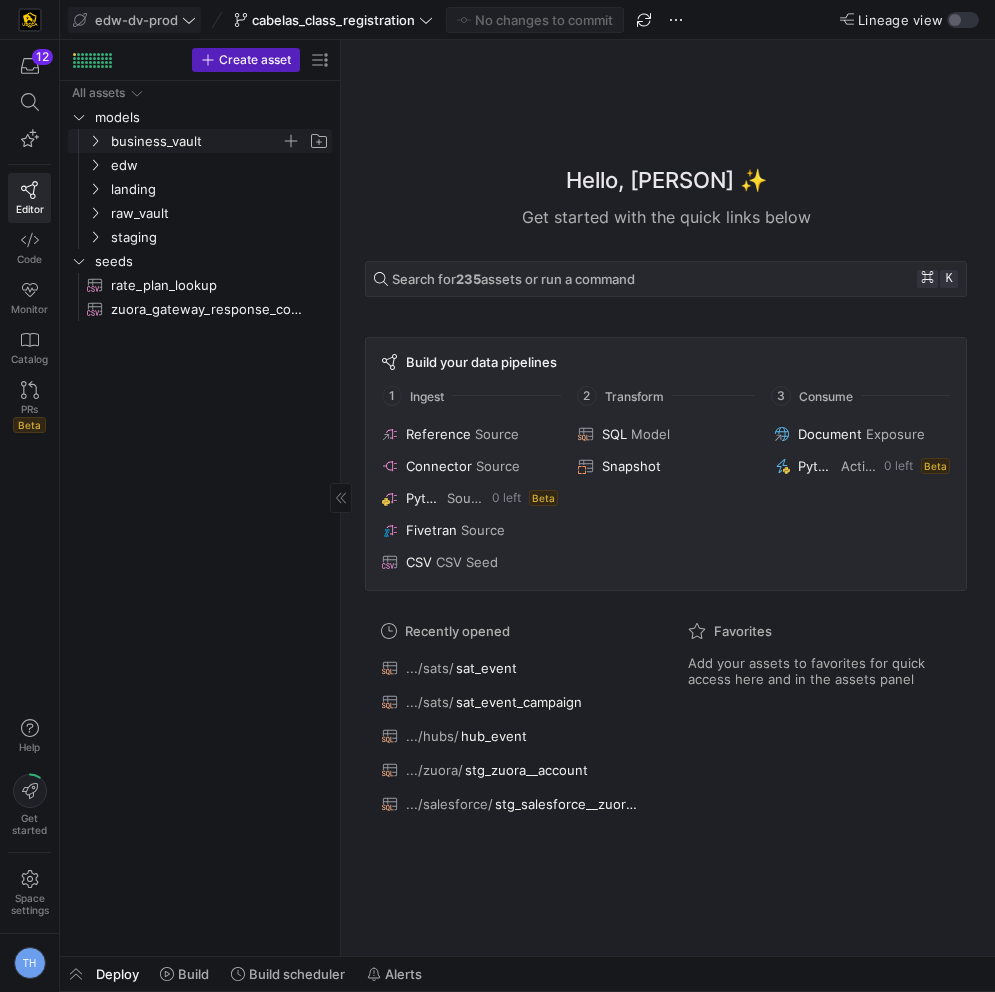 click on "business_vault" 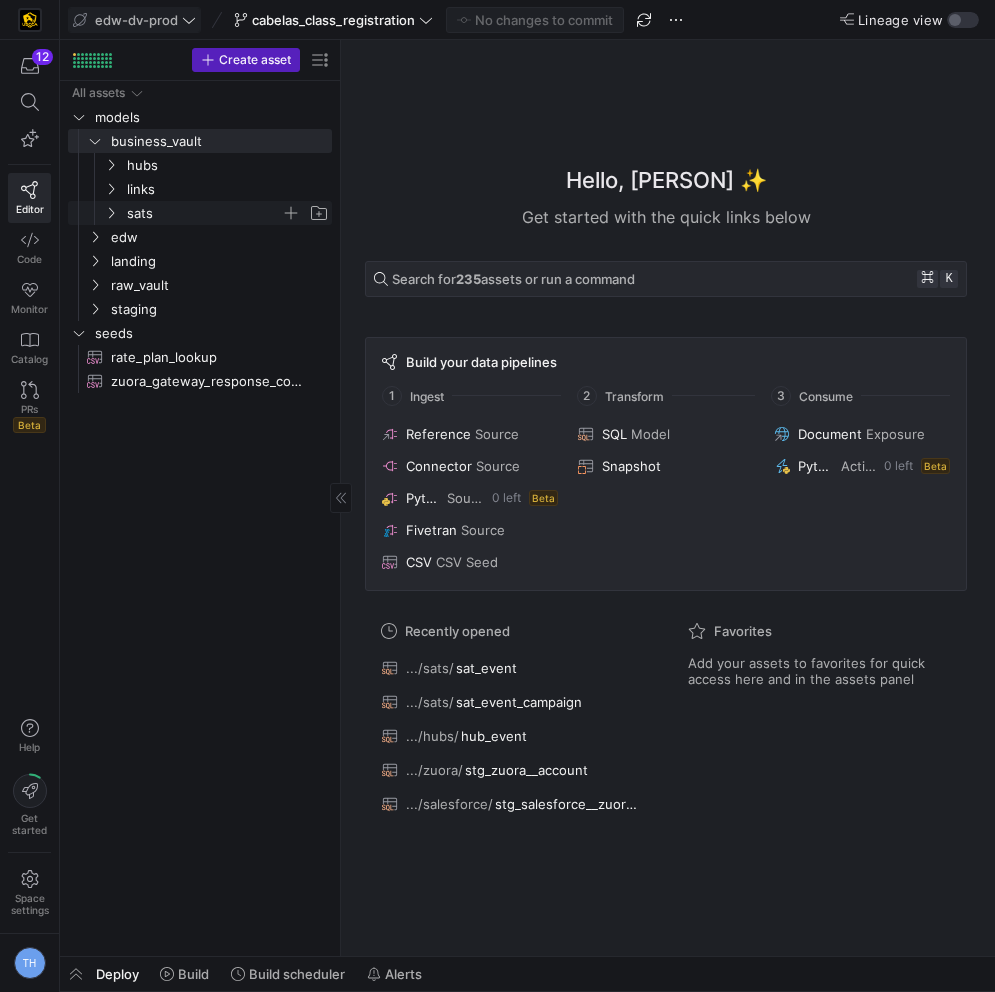 click on "sats" 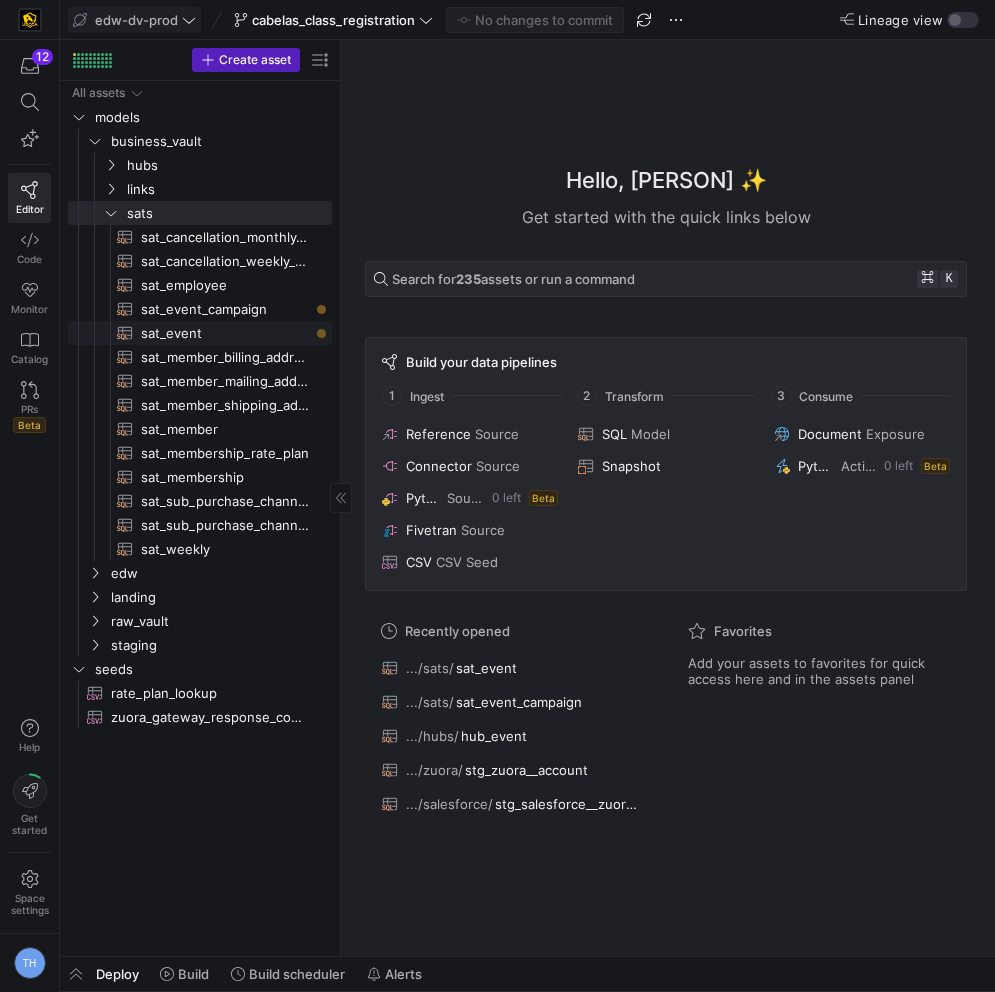 click on "sat_event​​​​​​​​​​" 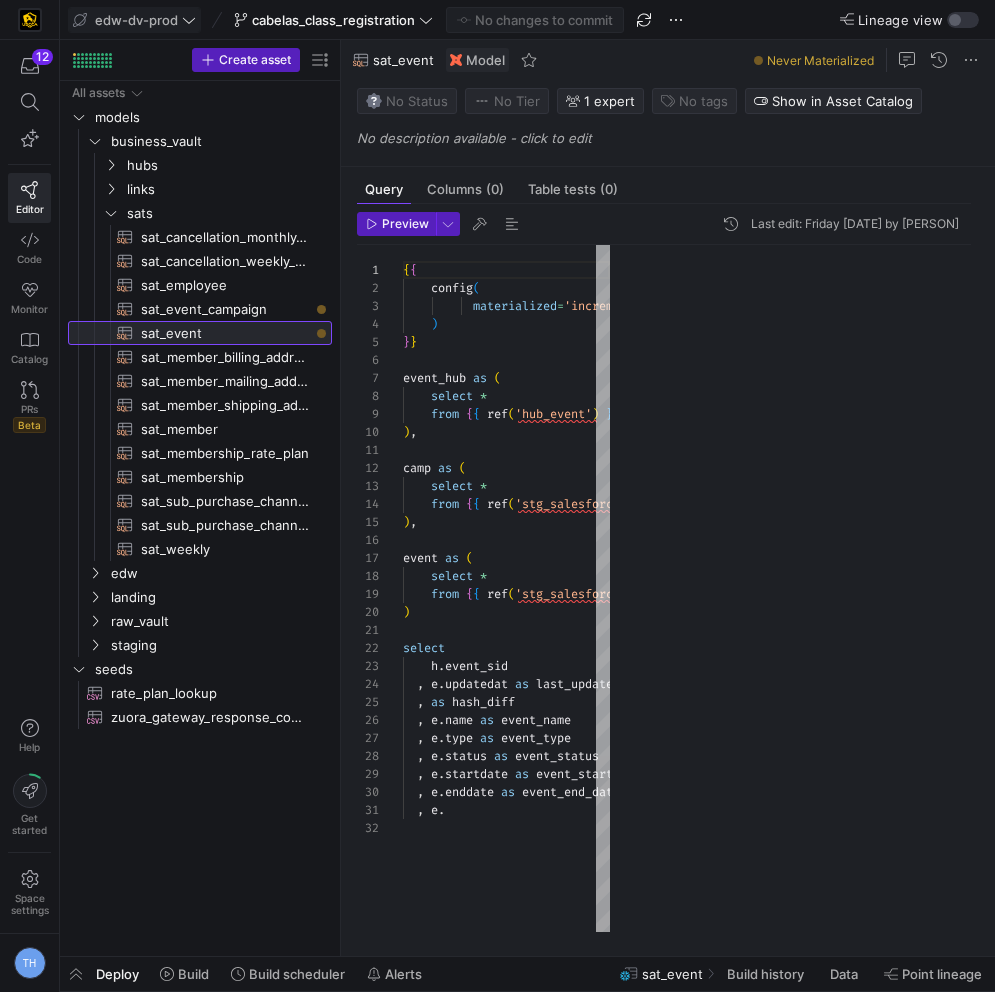 scroll, scrollTop: 180, scrollLeft: 0, axis: vertical 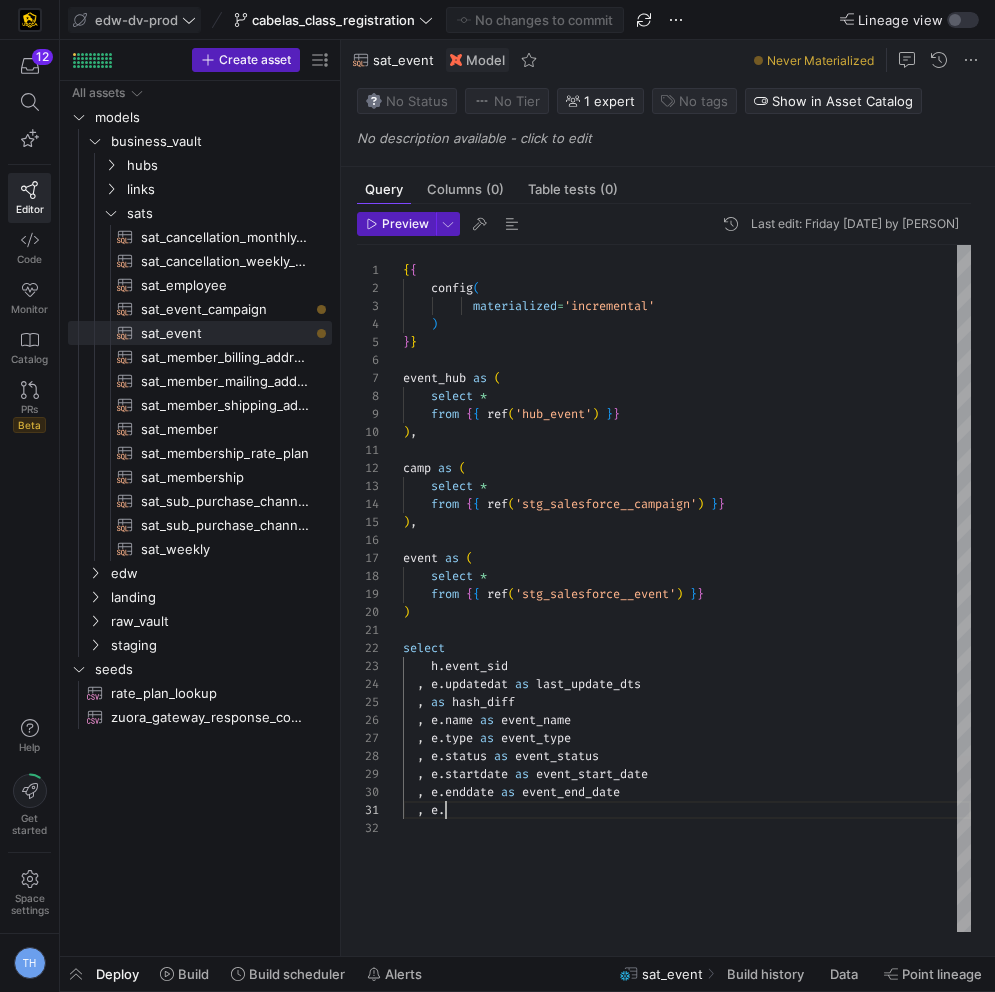 click on "{ {      config (            materialized = 'incremental'      ) } } event_hub   as   (      select   *      from   { {   ref ( 'hub_event' )   } } ) , camp   as   (      select   *      from   { {   ref ( 'stg_salesforce__campaign' )   } } ) , event   as   (      select   *      from   { {   ref ( 'stg_salesforce__event' )   } } ) select        h . event_sid    ,   e . updatedat   as   last_update_dts    ,   as   hash_diff    ,   e . name   as   event_name    ,   e . type   as   event_type    ,   e . status   as   event_status    ,   e . startdate   as   event_start_date    ,   e . enddate   as   event_end_date    ,   e ." at bounding box center (687, 588) 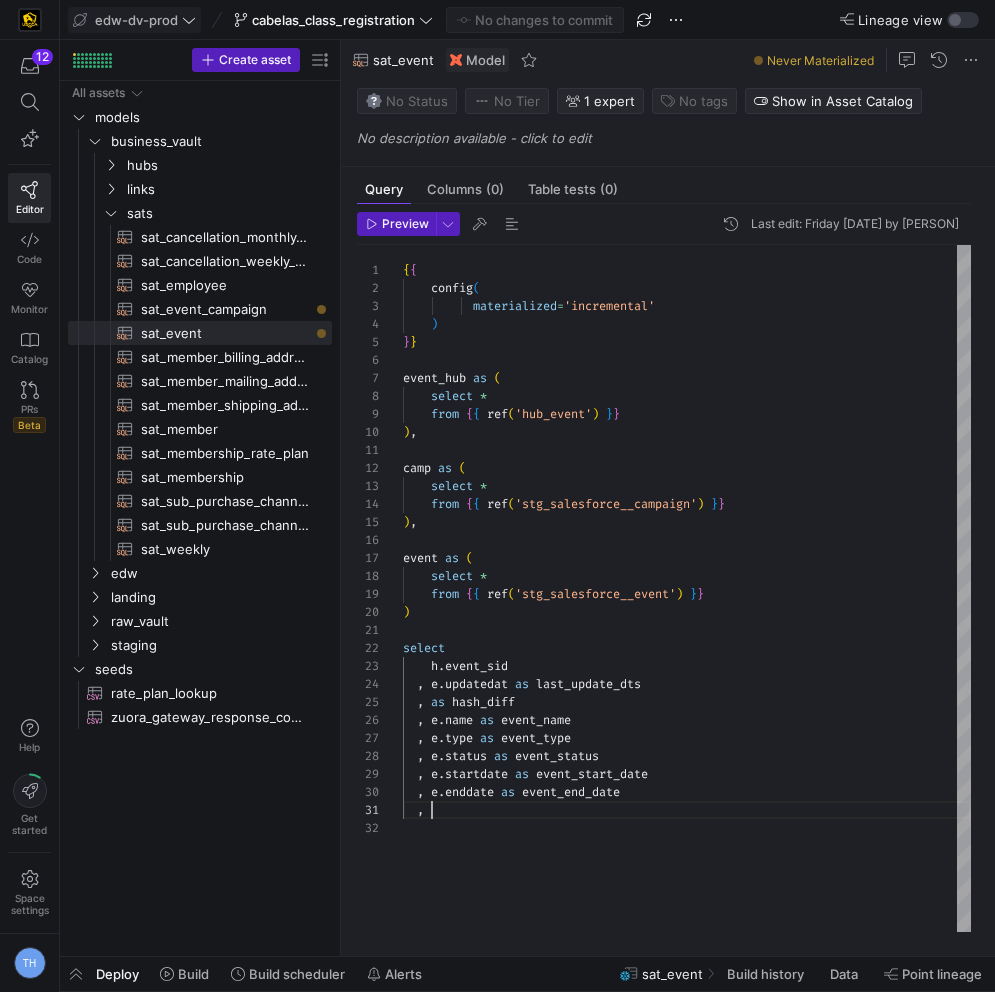 type on "," 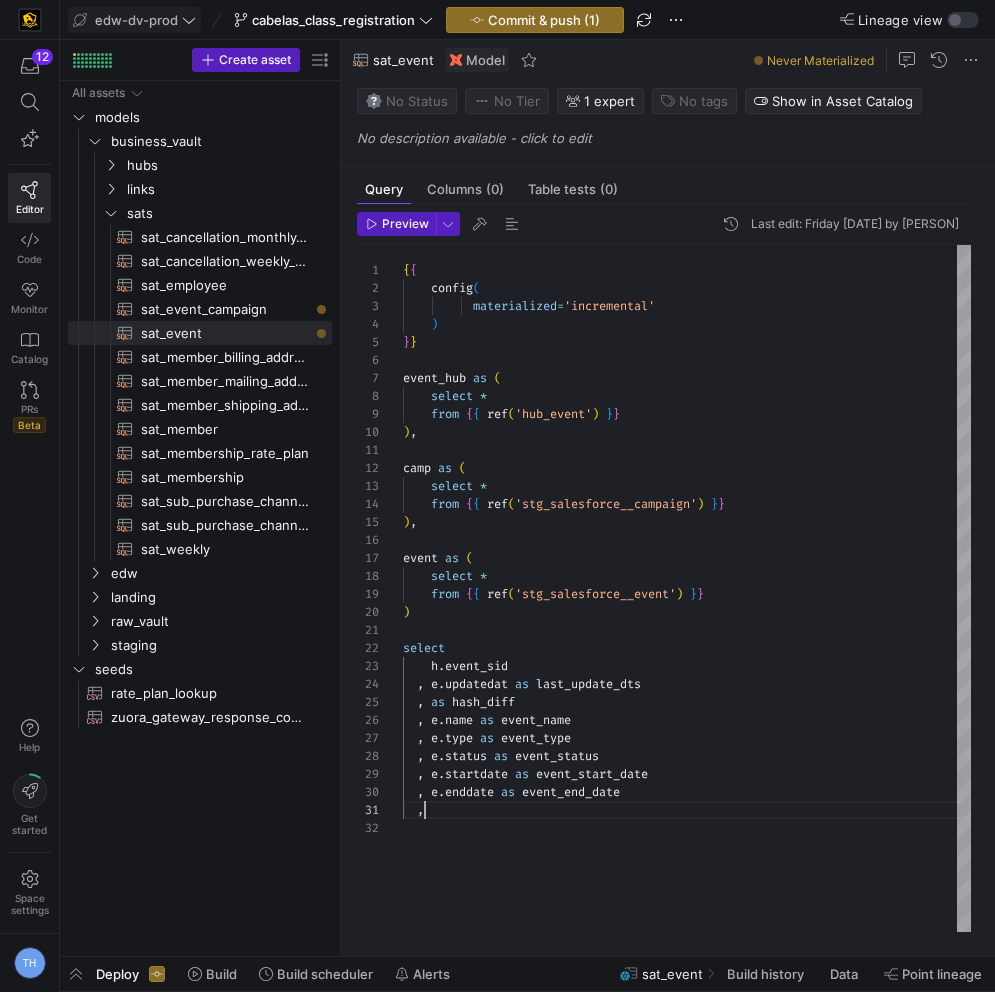 type 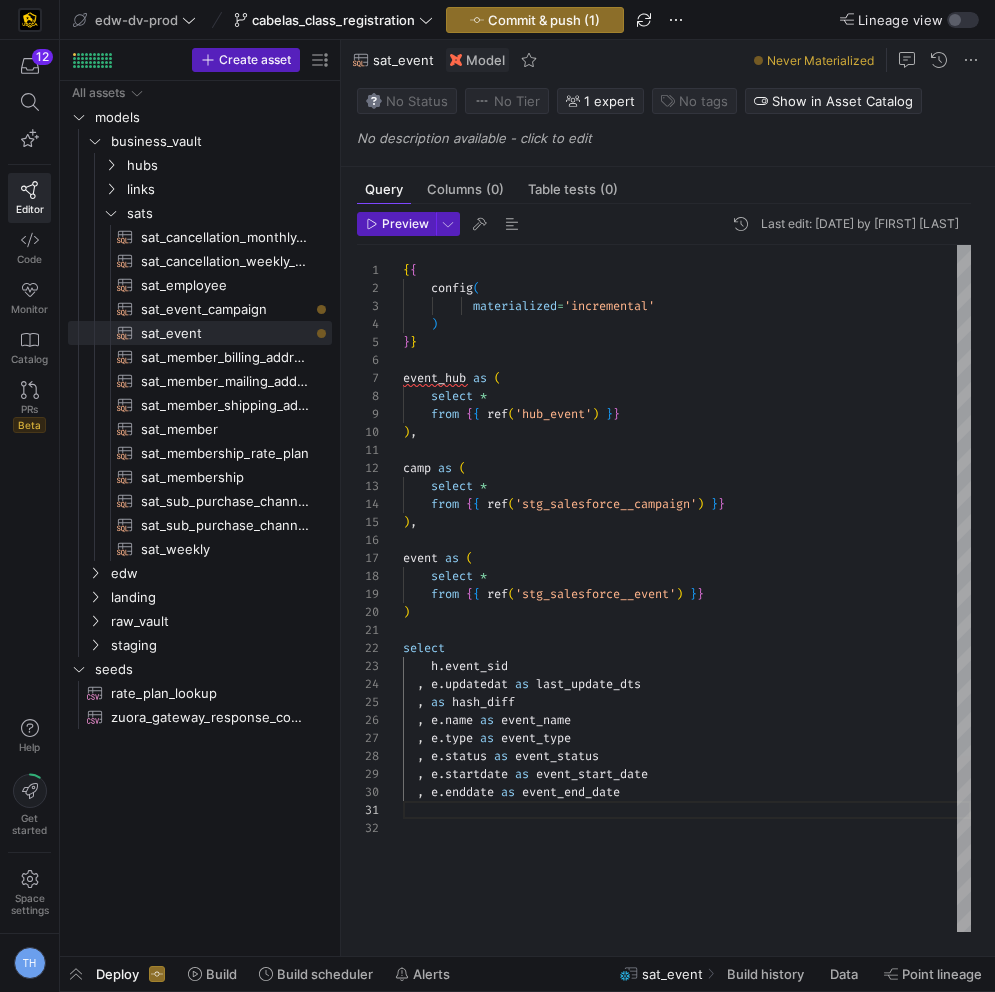 scroll, scrollTop: 0, scrollLeft: 0, axis: both 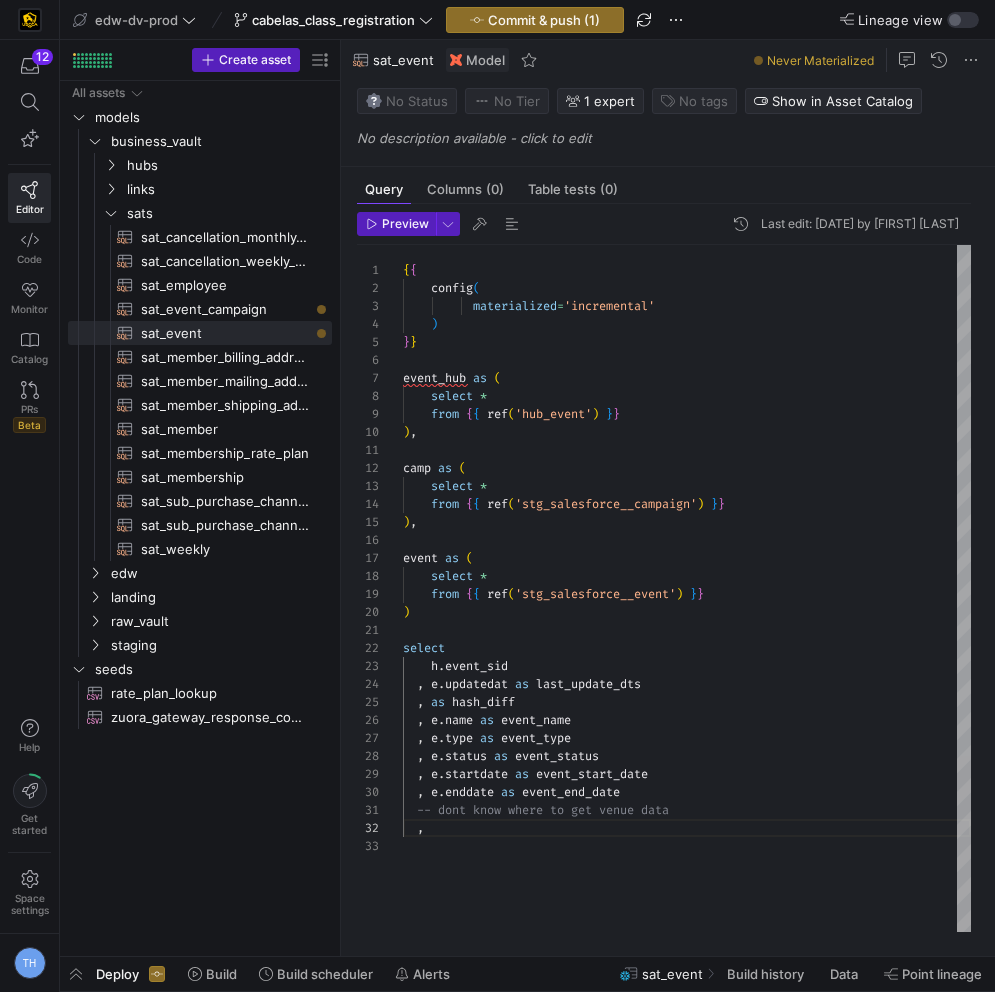 type on "-- dont know where to get venue data
," 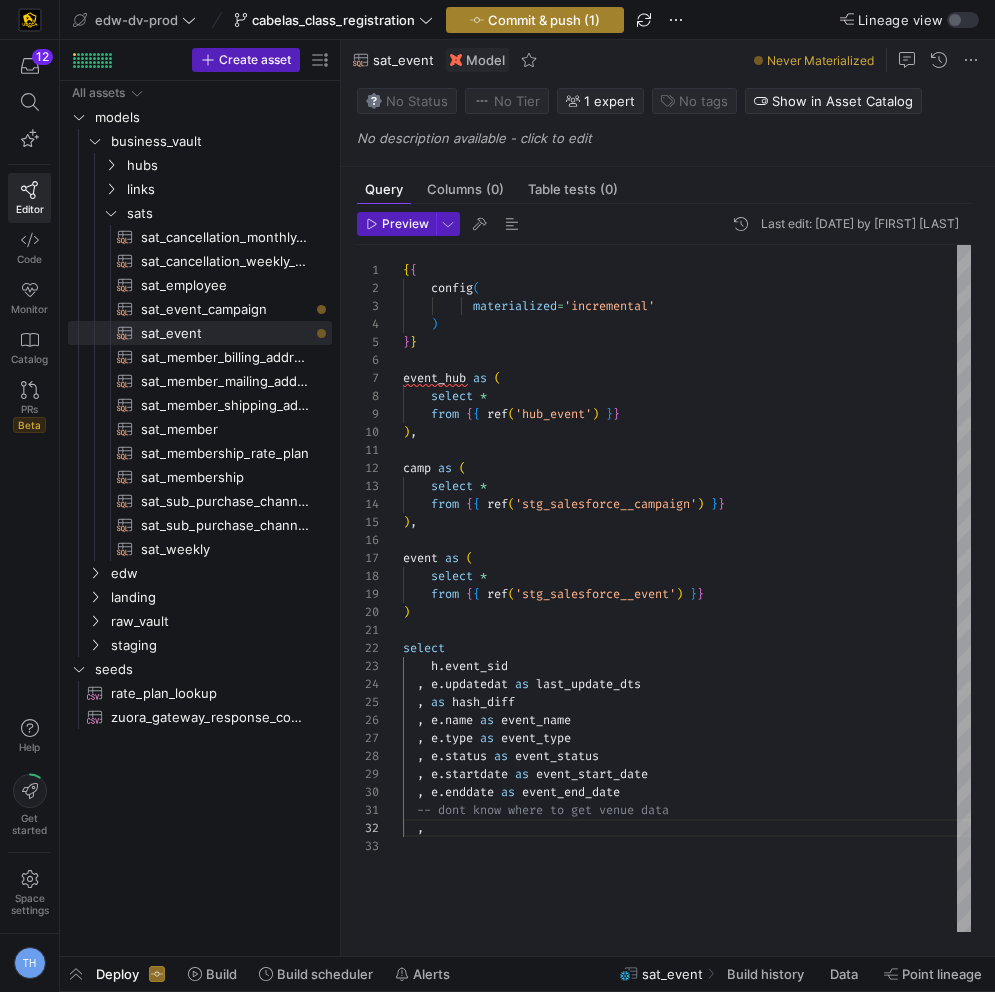 click on "Commit & push (1)" at bounding box center (544, 20) 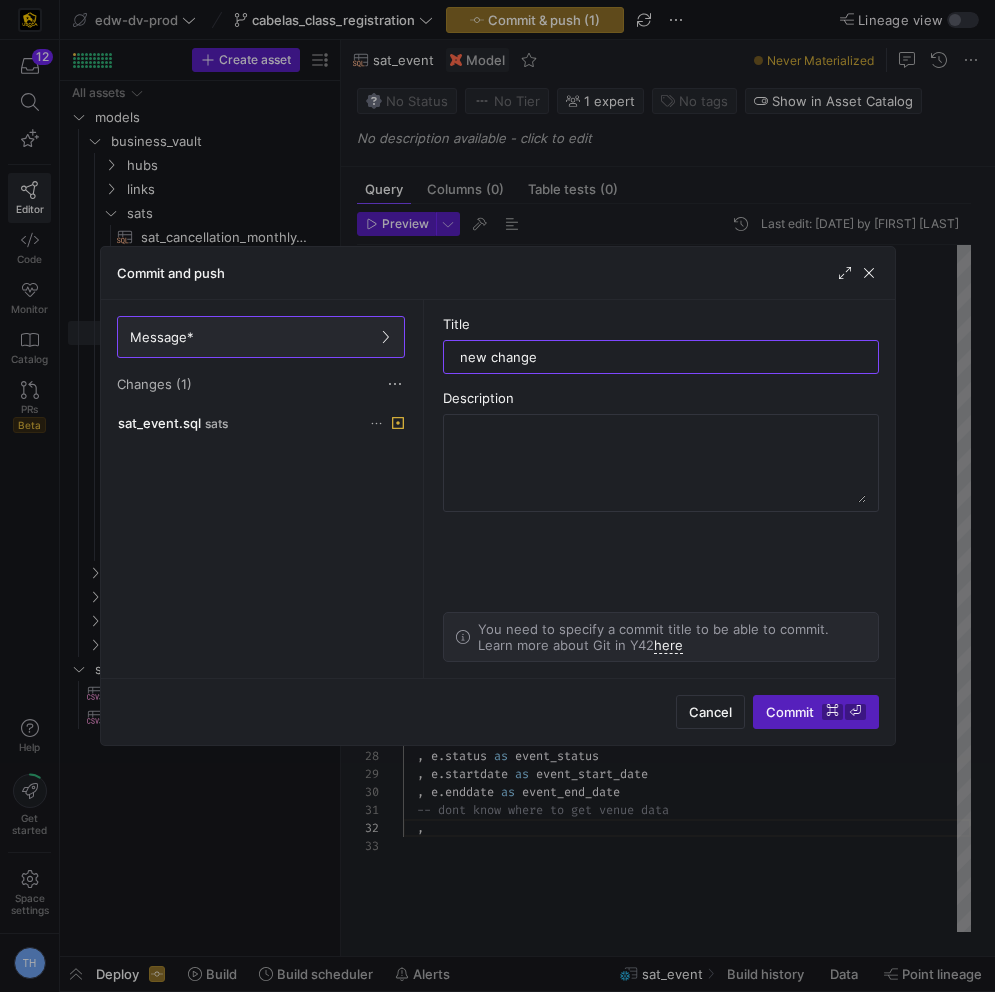 type on "new changes" 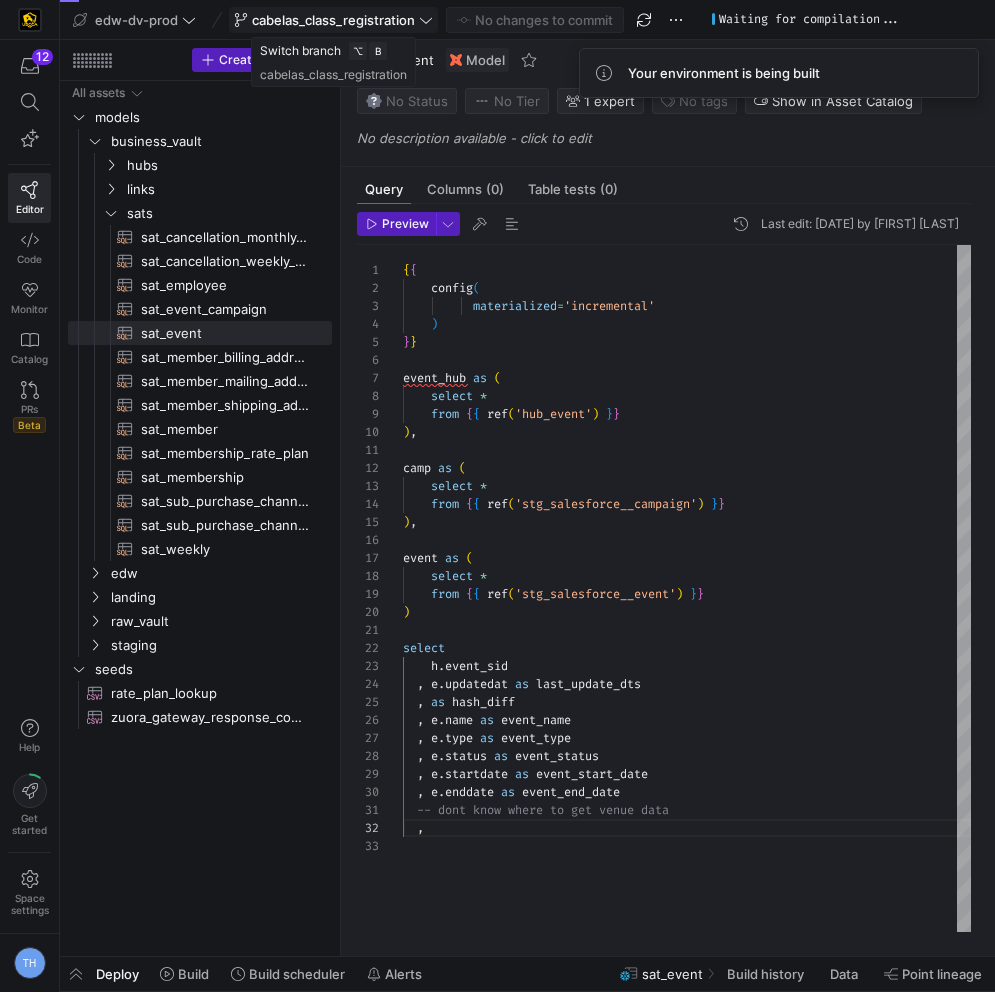 click 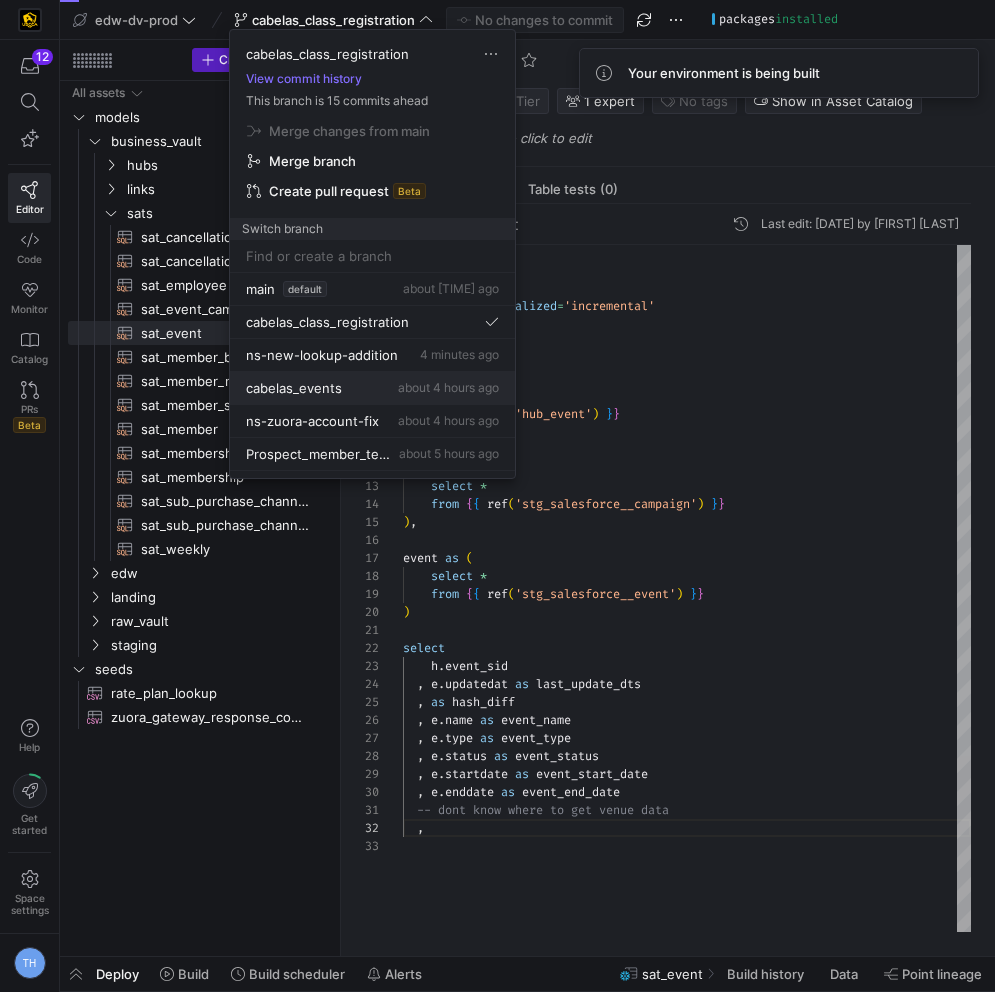 click on "about 4 hours ago" at bounding box center (448, 387) 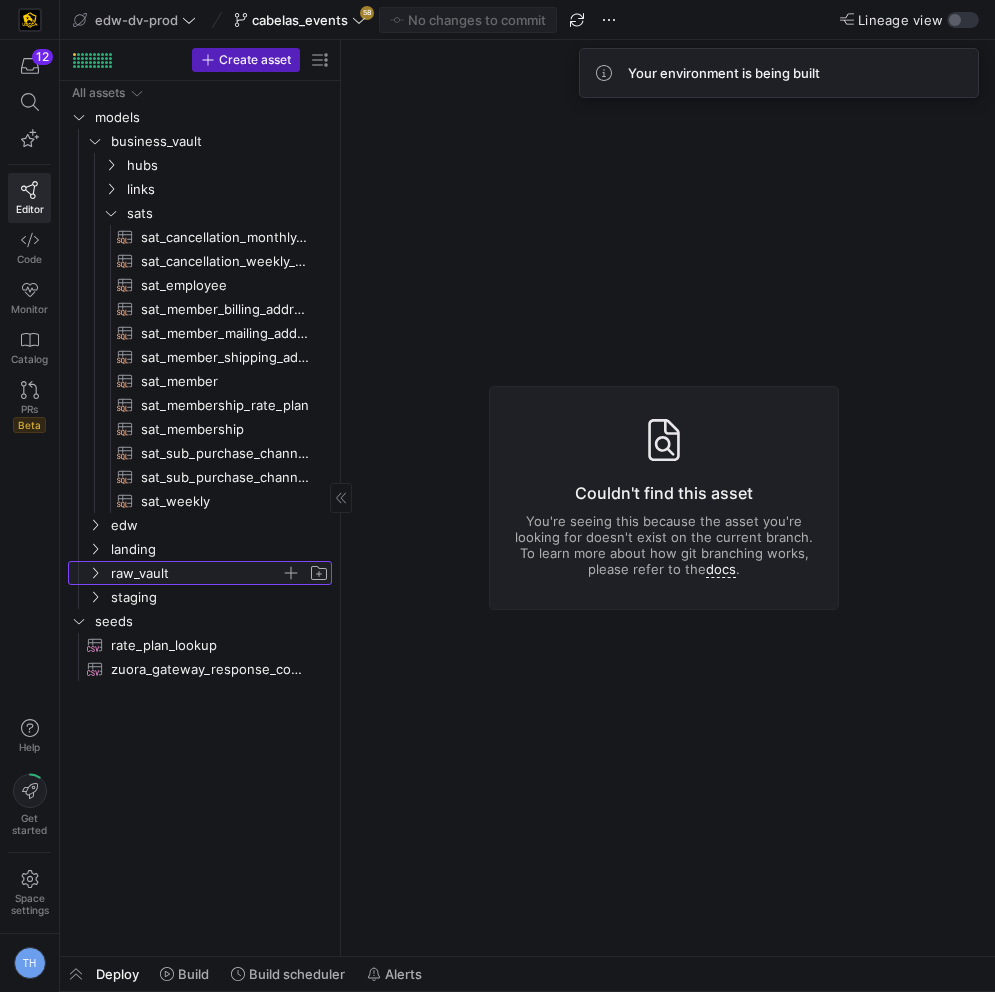 click on "raw_vault" 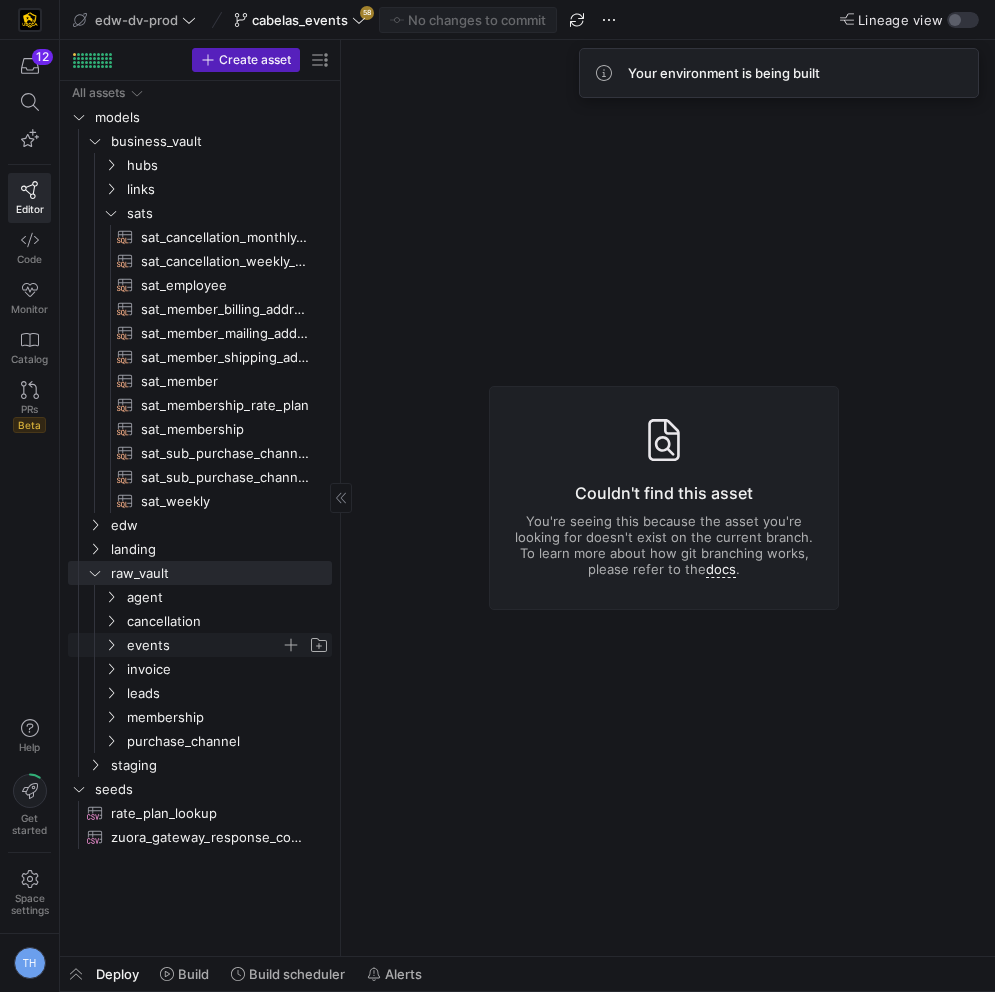 click on "events" 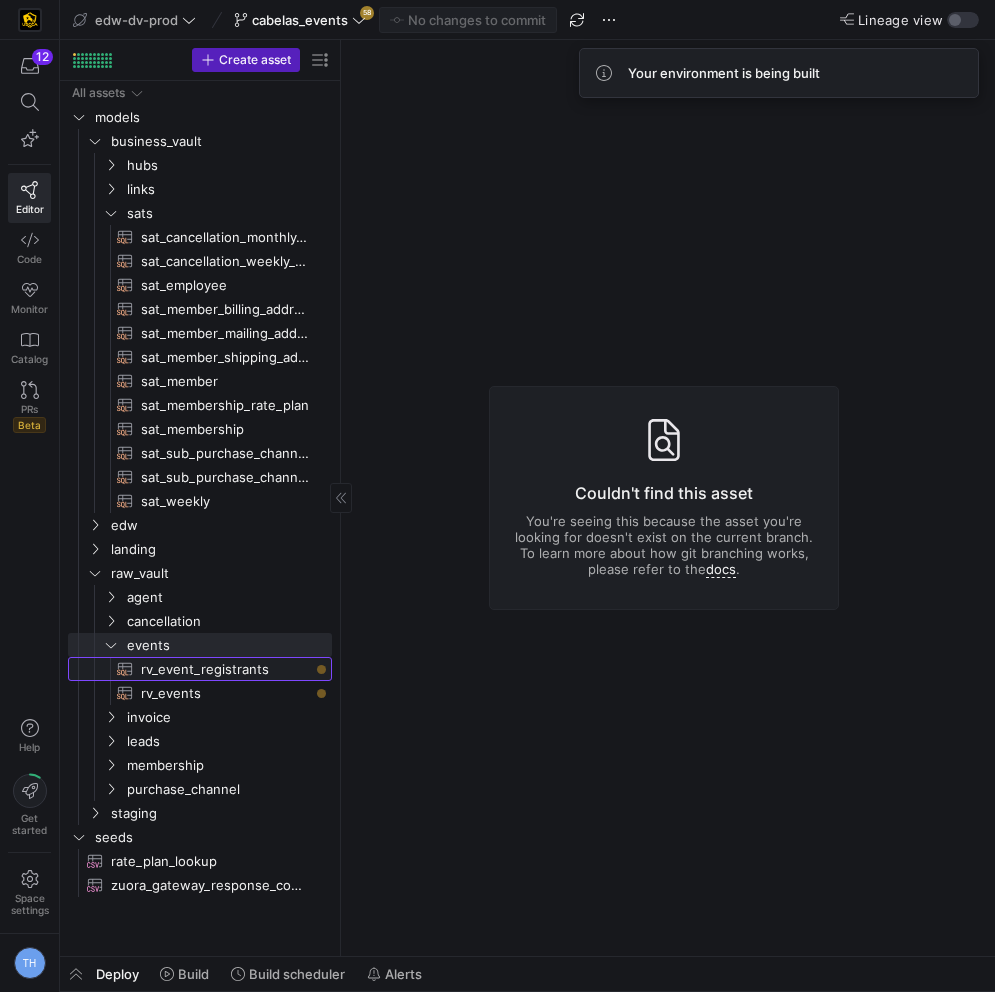 click on "rv_event_registrants​​​​​​​​​​" 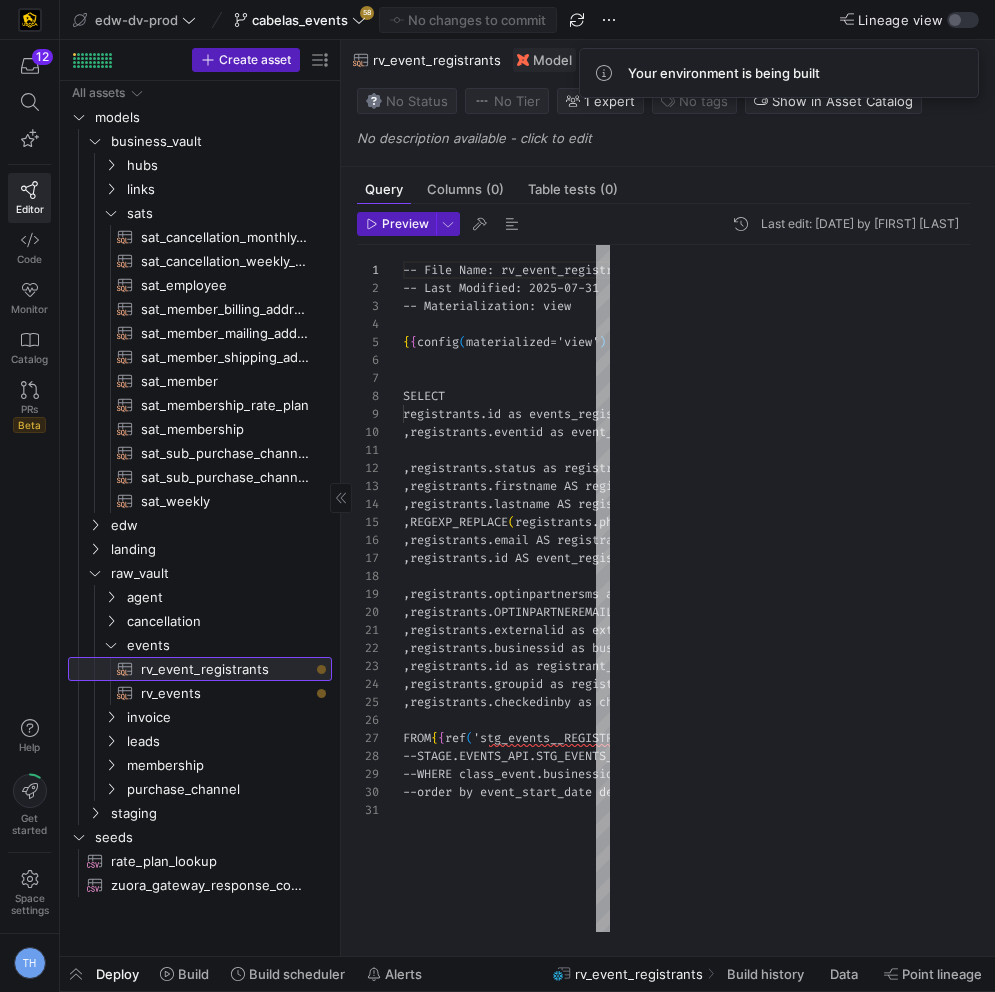 scroll, scrollTop: 180, scrollLeft: 0, axis: vertical 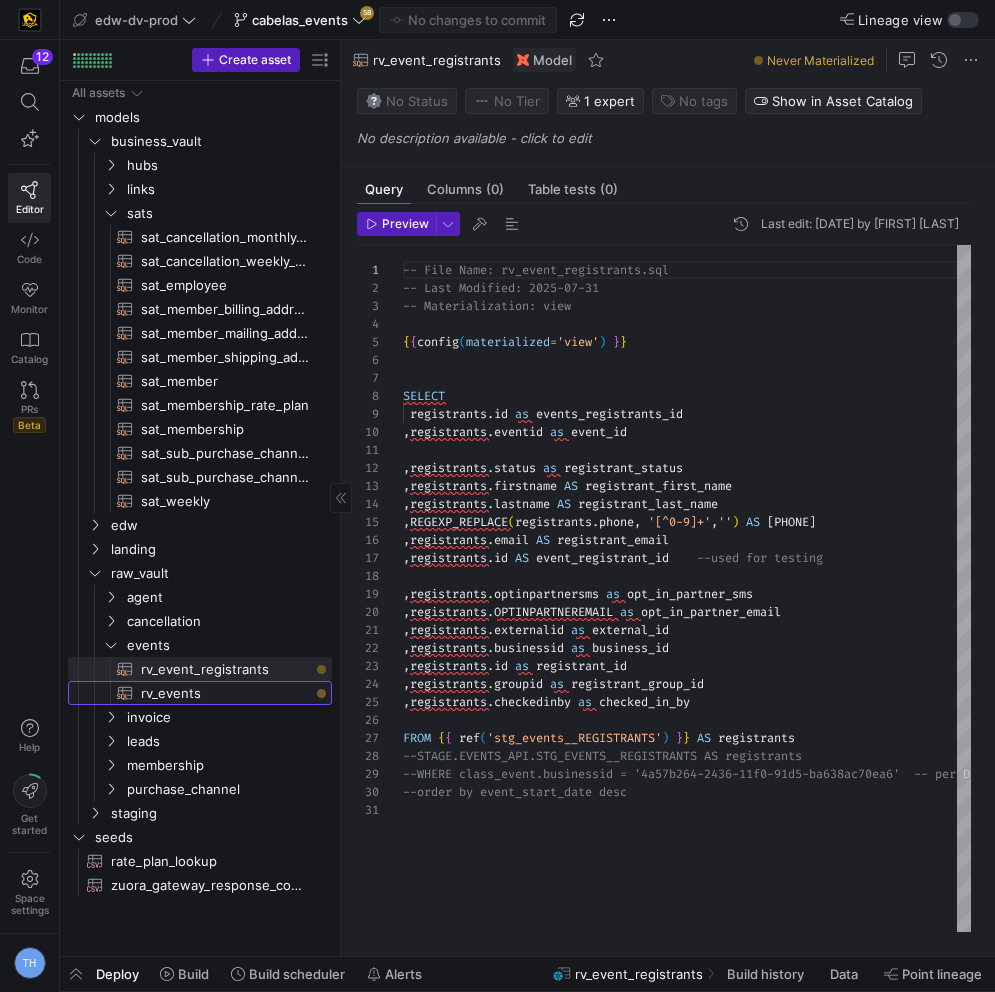 click on "rv_events​​​​​​​​​​" 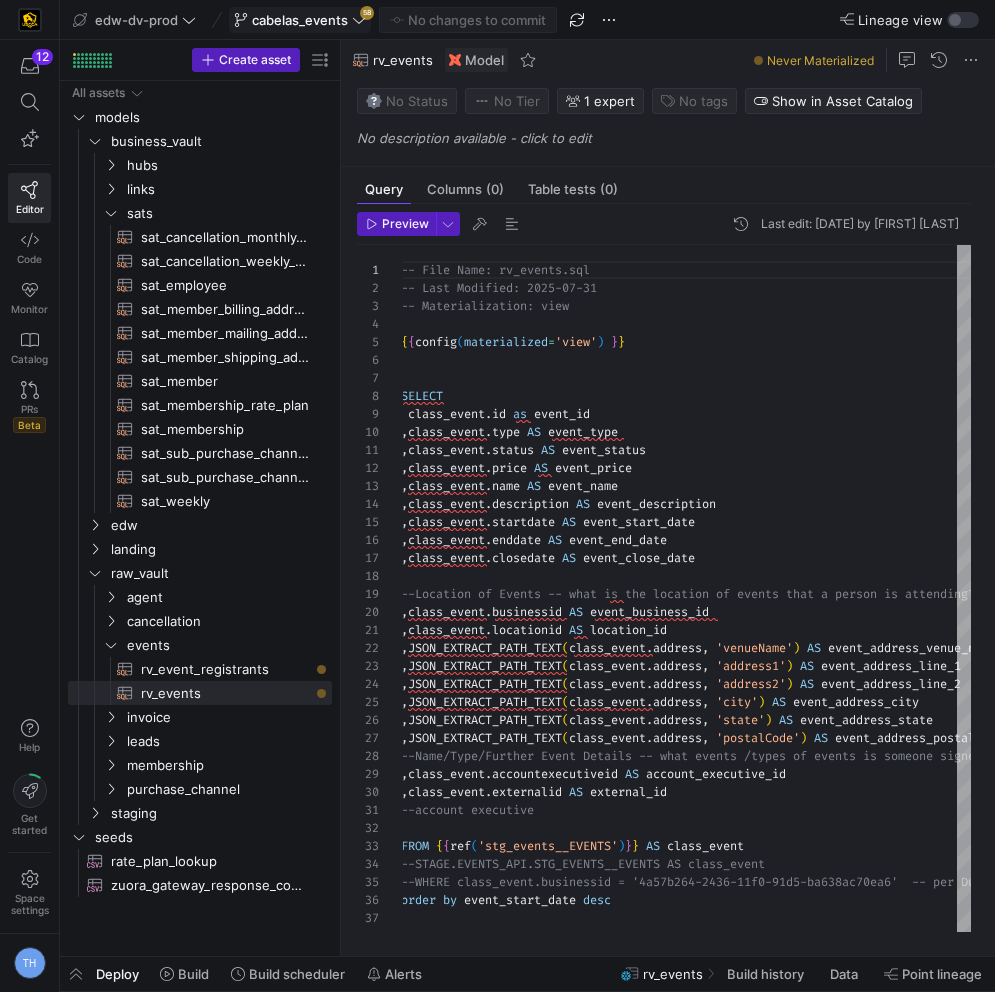 click on "cabelas_events" 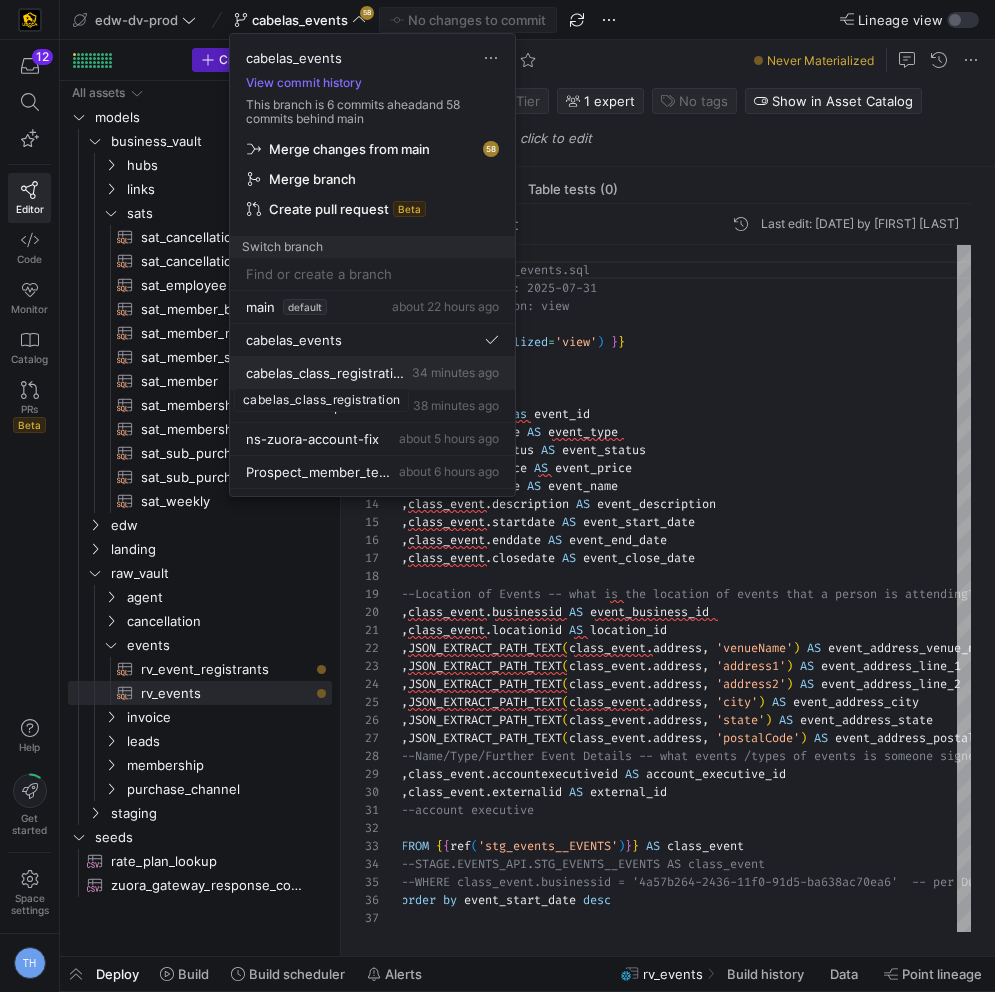 click on "cabelas_class_registration" at bounding box center (327, 373) 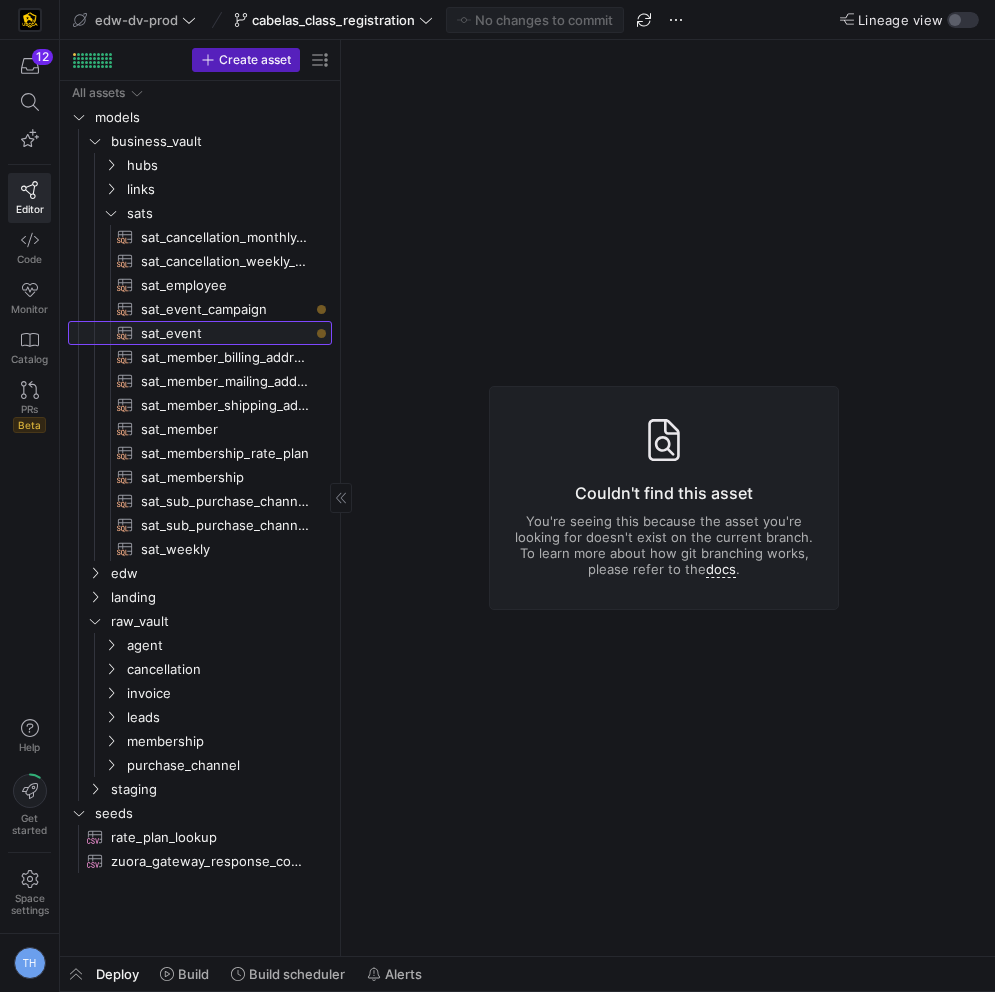 click on "sat_event​​​​​​​​​​" 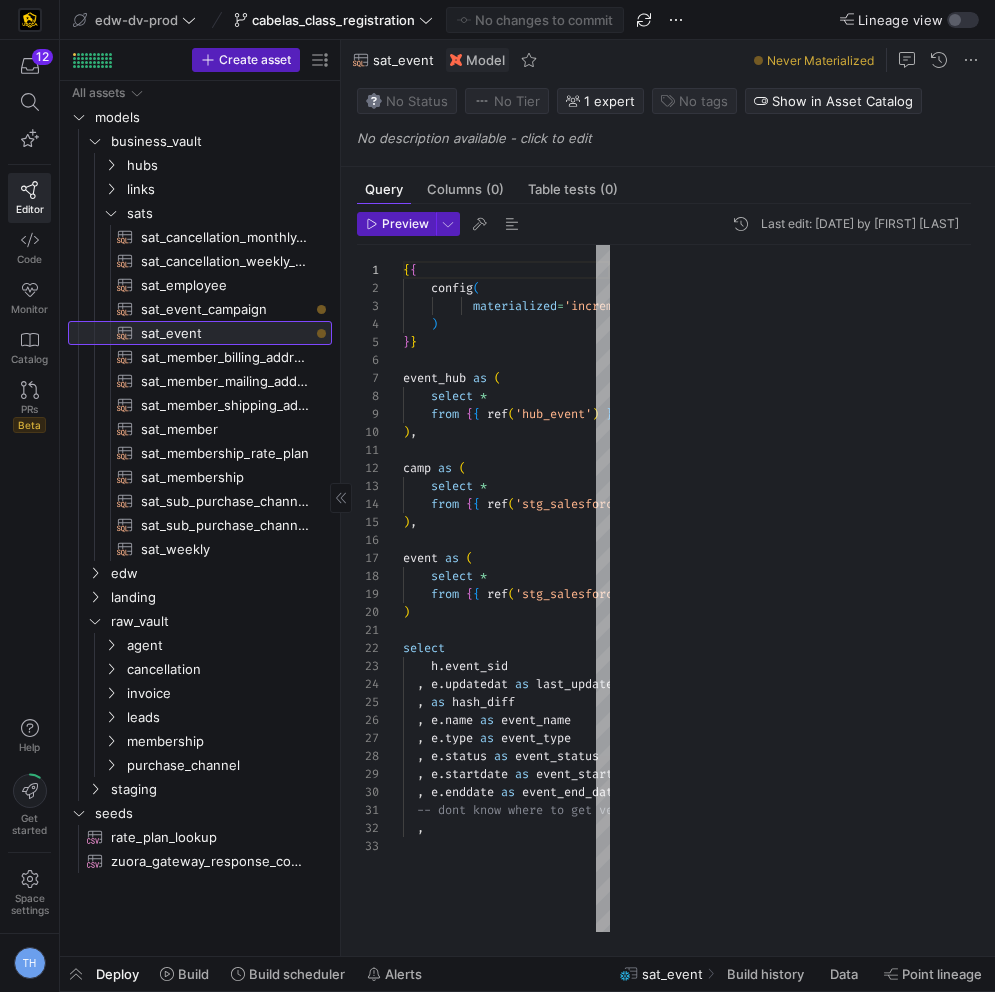 scroll, scrollTop: 180, scrollLeft: 0, axis: vertical 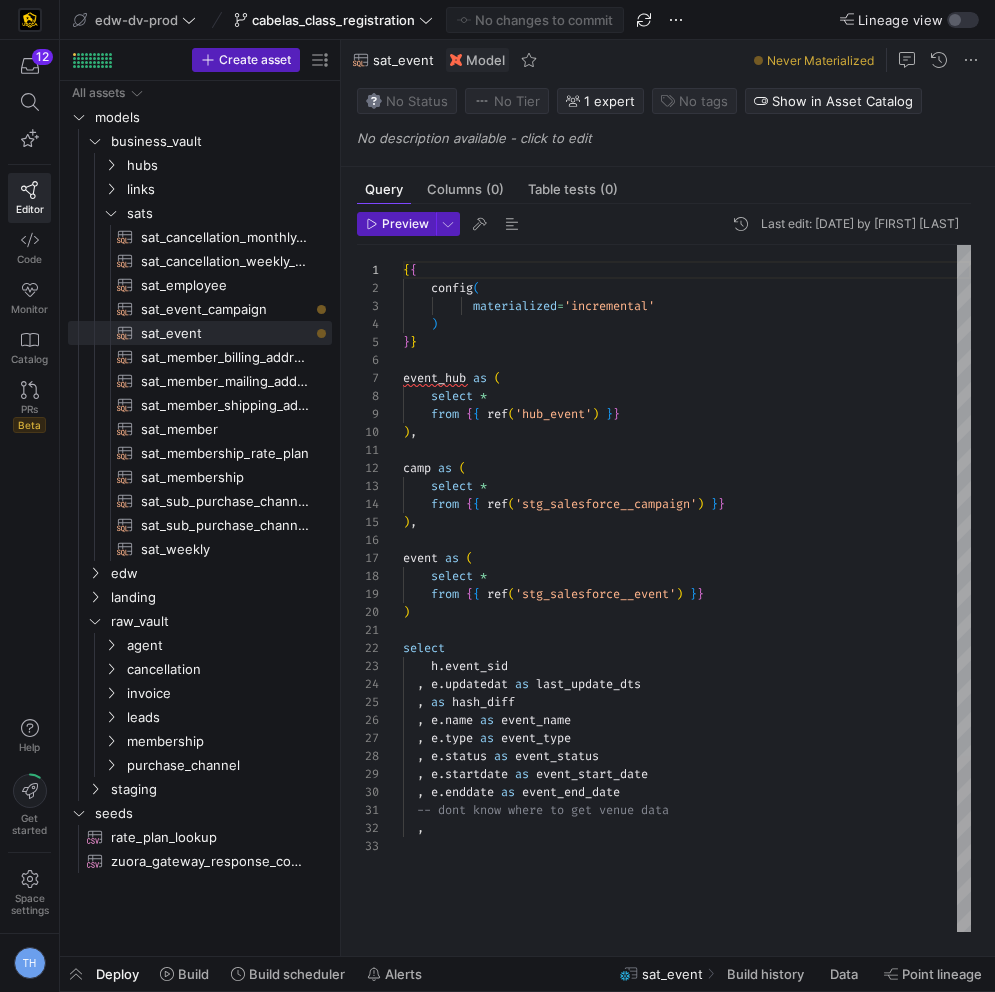 type on "-- dont know where to get venue data
," 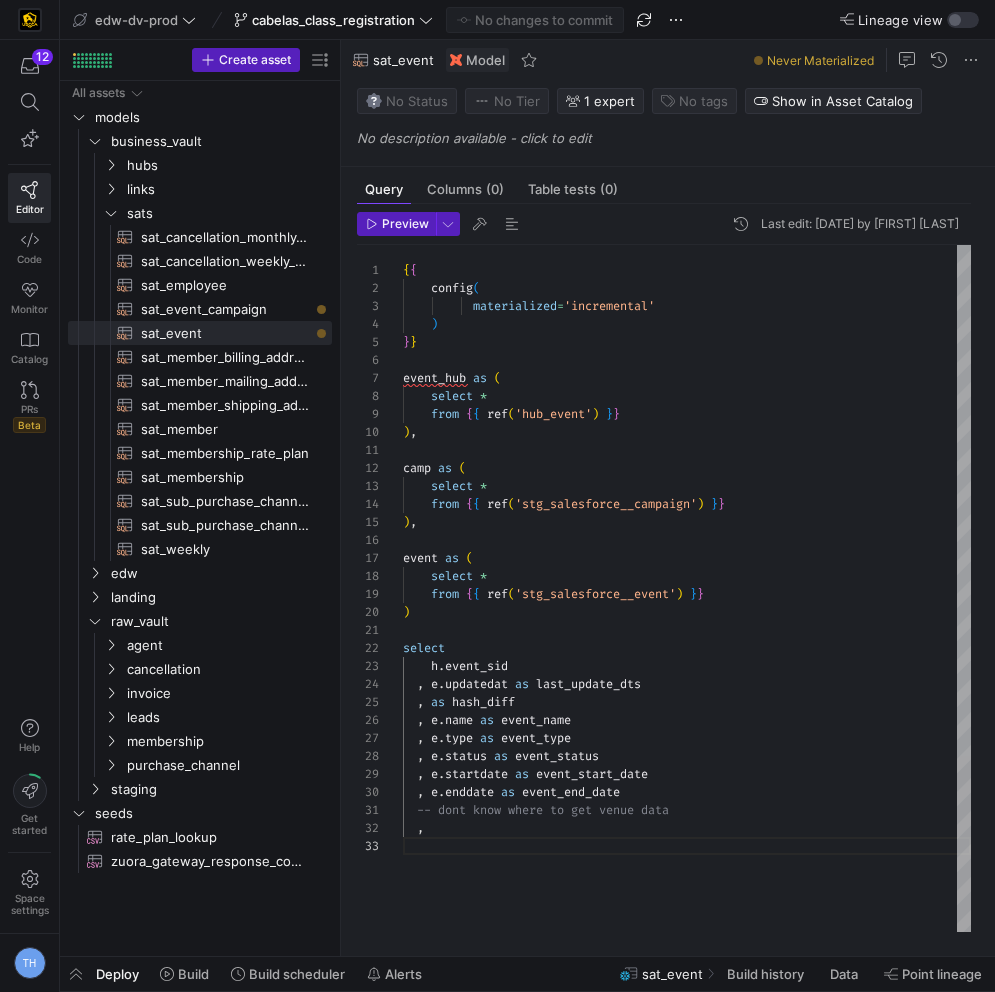 click on "{ {      config (            materialized = 'incremental'      ) } } event_hub   as   (      select   *      from   { {   ref ( 'hub_event' )   } } ) , camp   as   (      select   *      from   { {   ref ( 'stg_salesforce__campaign' )   } } ) , event   as   (      select   *      from   { {   ref ( 'stg_salesforce__event' )   } } ) select        h . event_sid    ,   e . updatedat   as   last_update_dts    ,   as   hash_diff    ,   e . name   as   event_name    ,   e . type   as   event_type    ,   e . status   as   event_status    ,   e . startdate   as   event_start_date    ,   e . enddate   as   event_end_date    -- dont know where to get venue data    ," at bounding box center [687, 588] 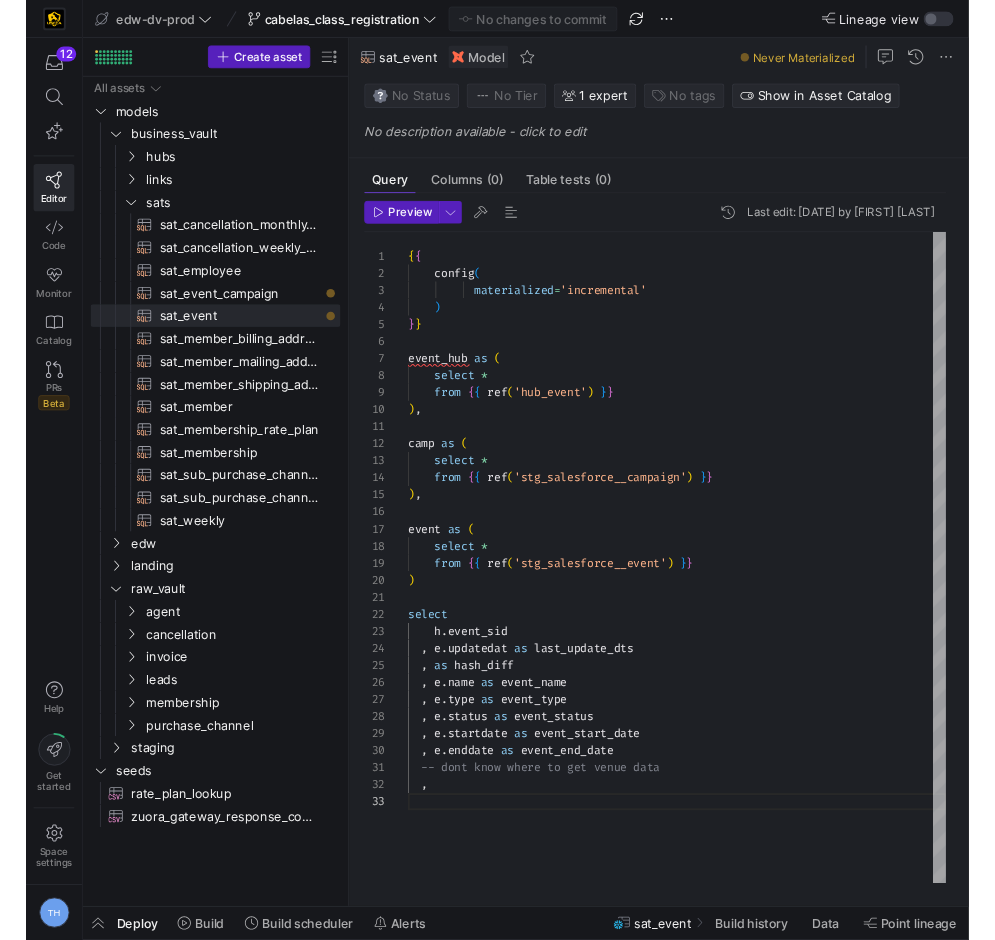 scroll, scrollTop: 18, scrollLeft: 29, axis: both 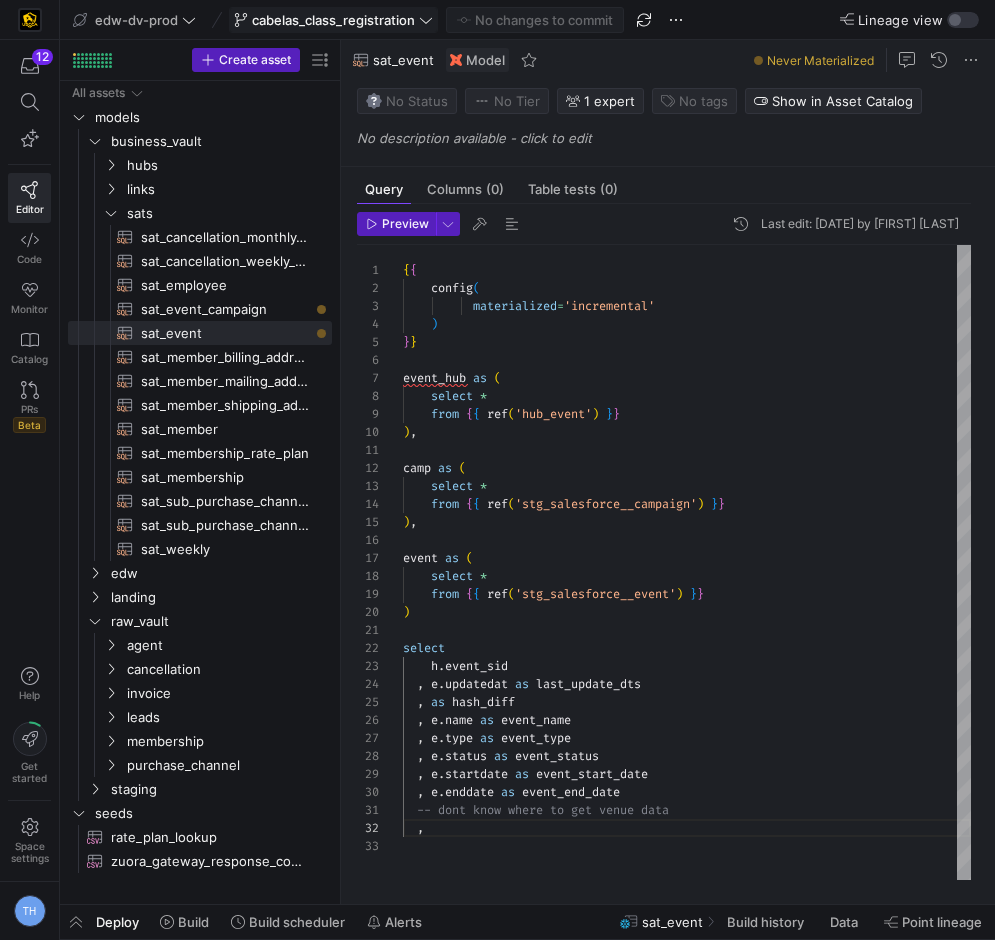 click on "cabelas_class_registration" 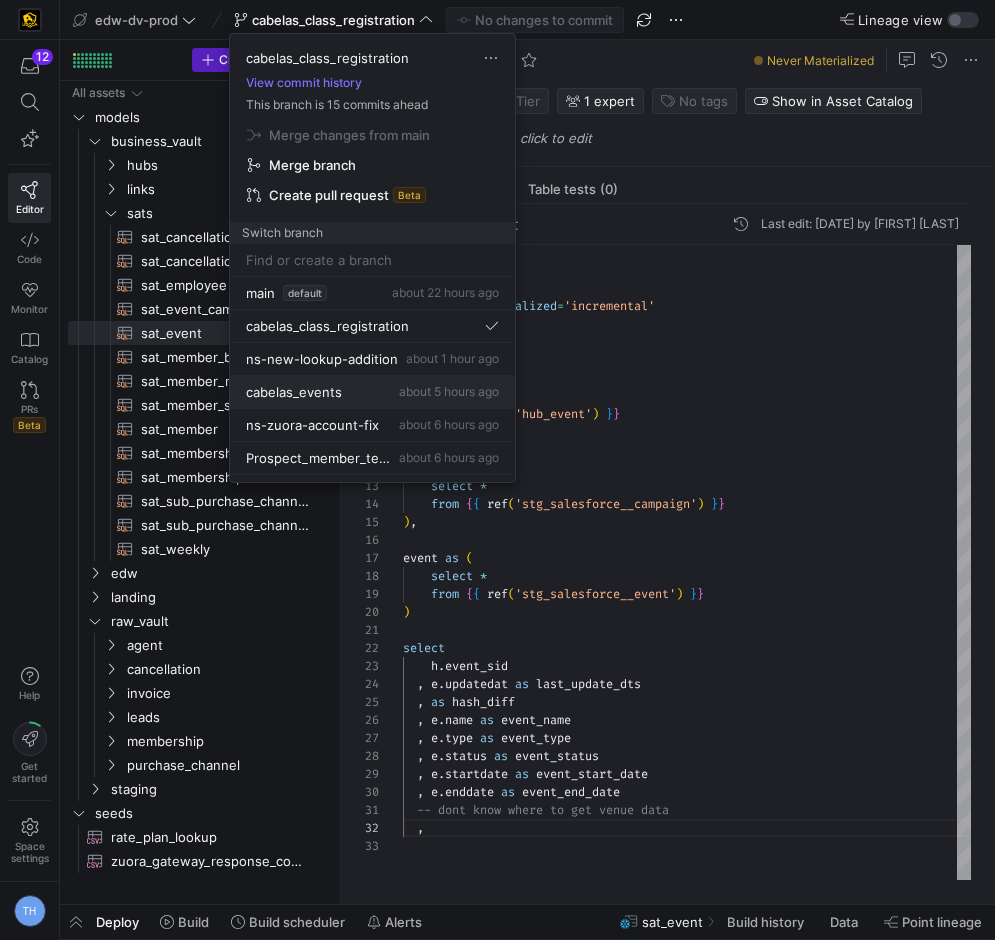 click on "cabelas_events about 5 hours ago" at bounding box center [372, 392] 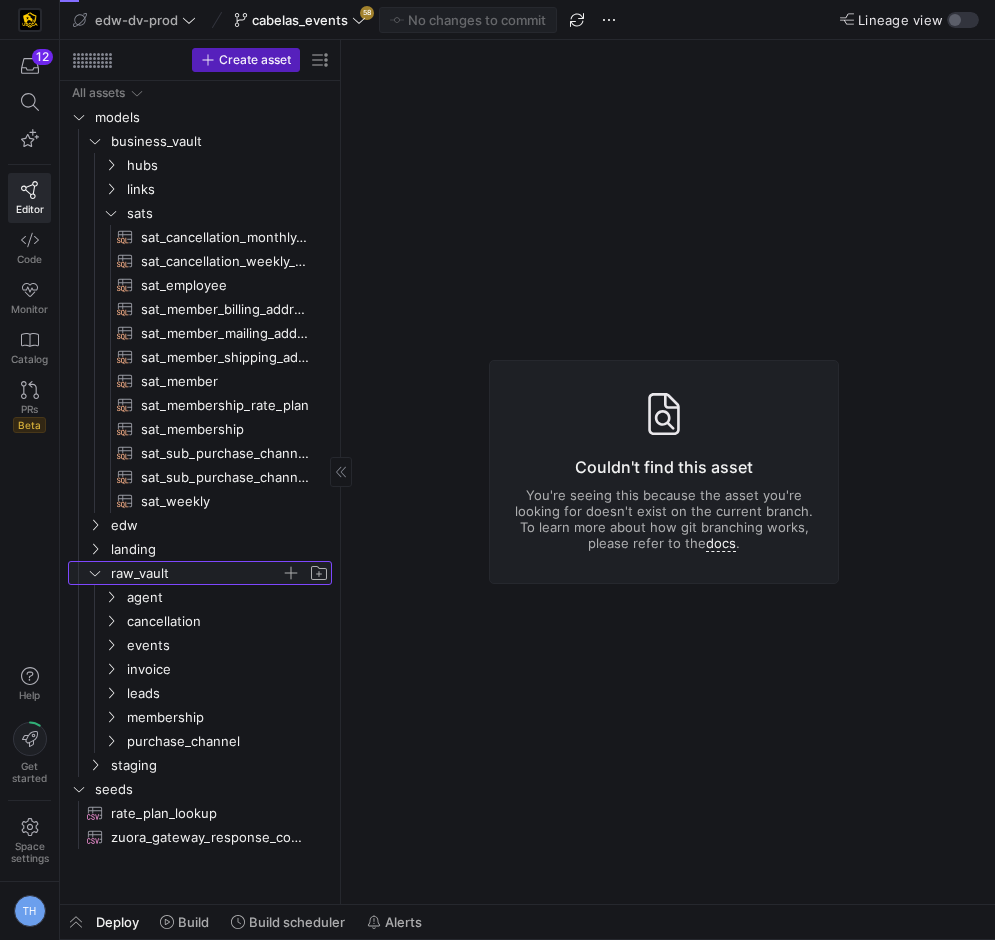 click on "raw_vault" 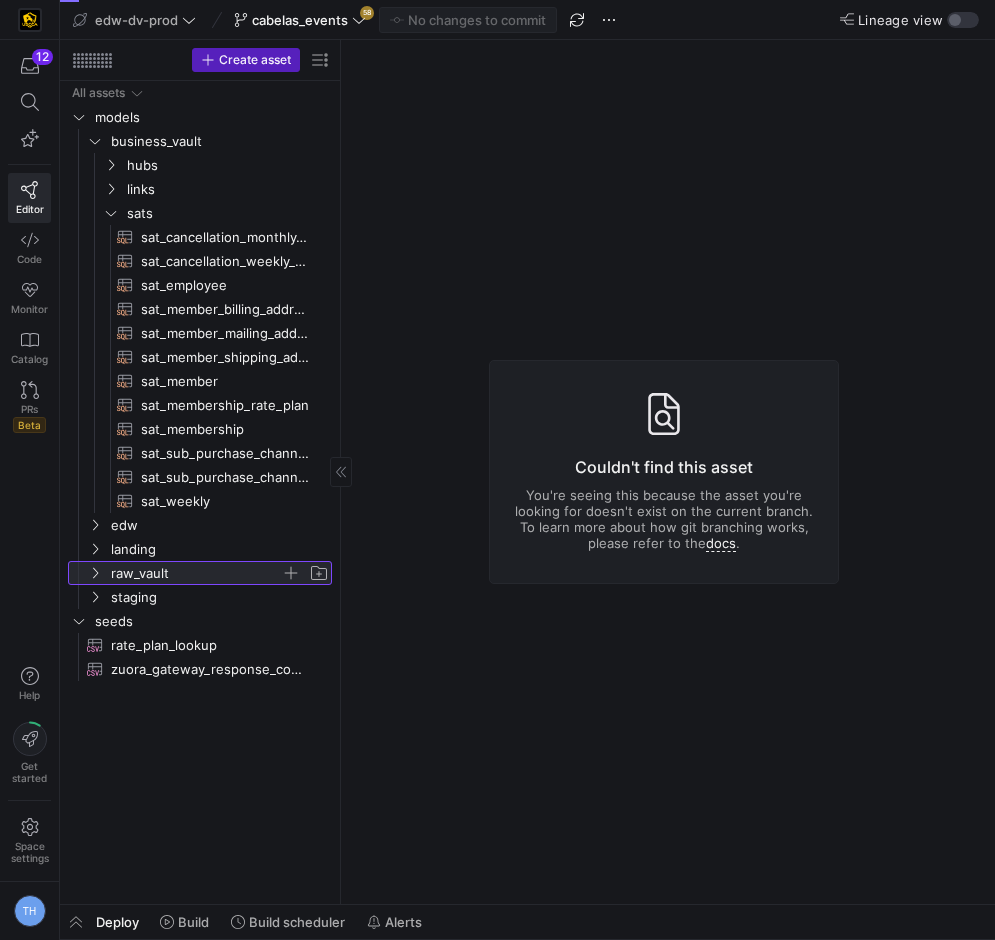 click on "raw_vault" 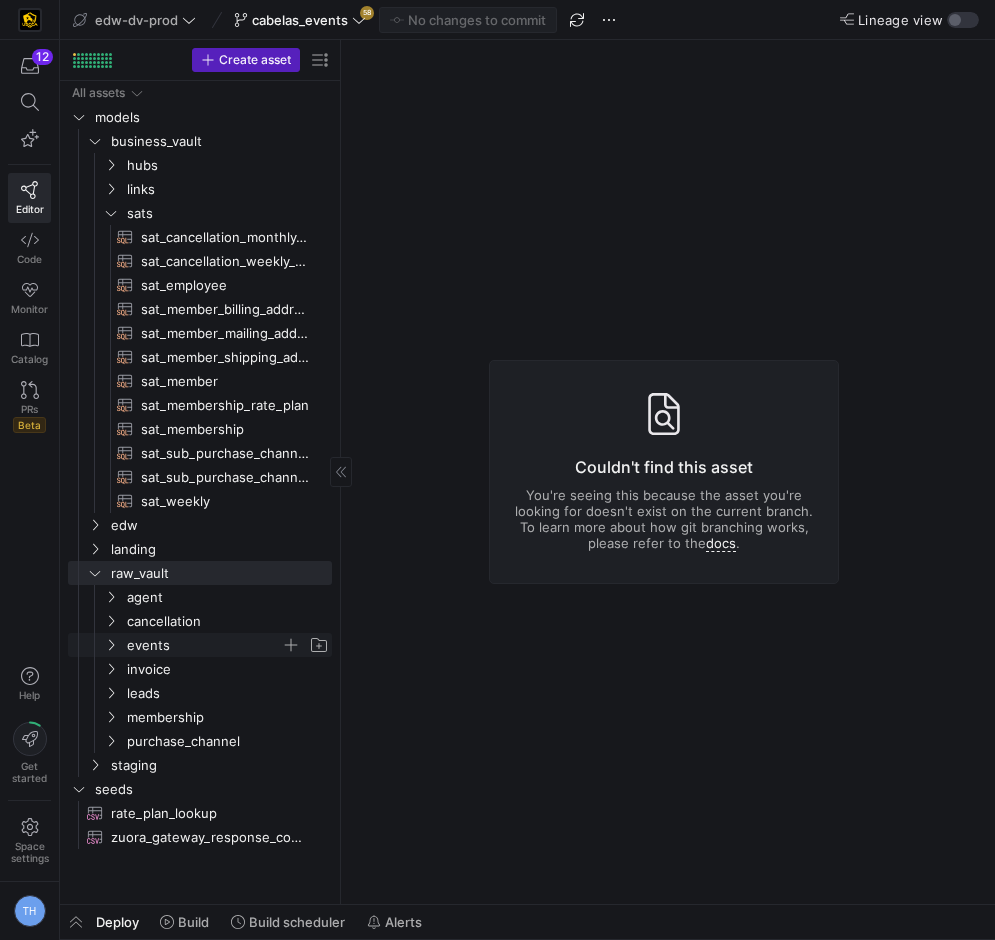 click on "events" 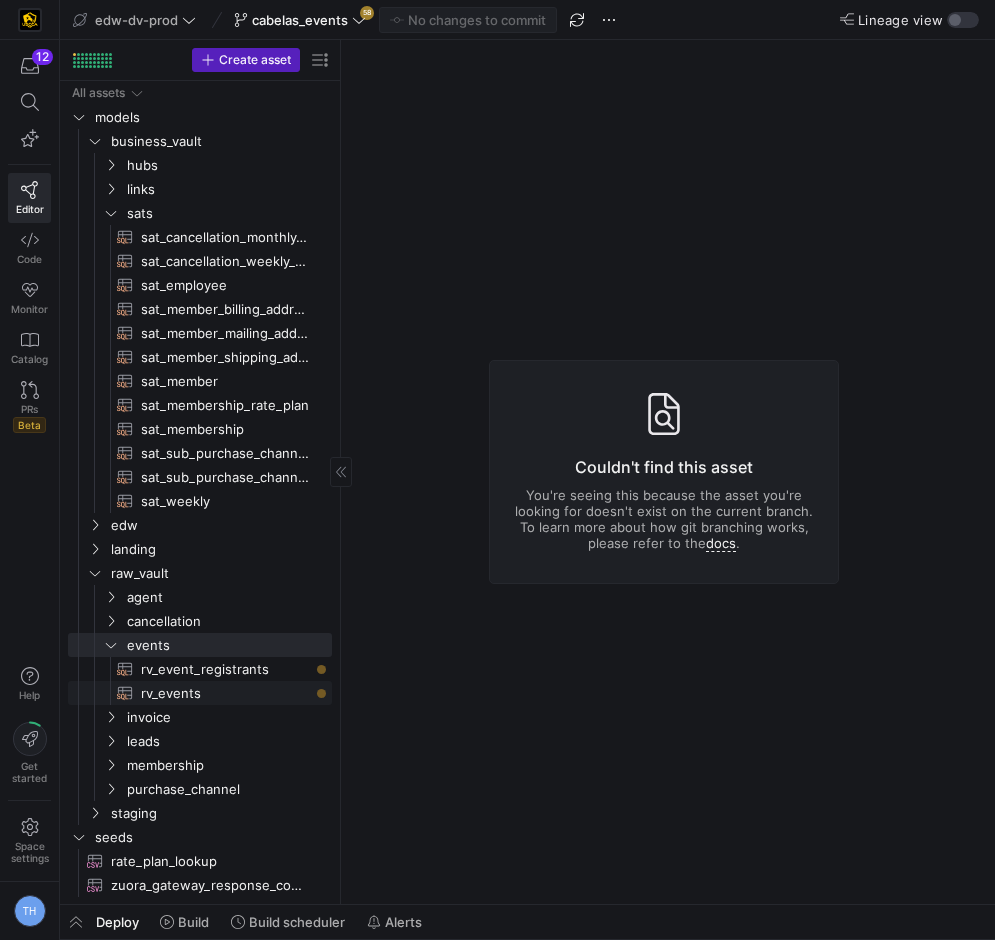 click on "rv_events​​​​​​​​​​" 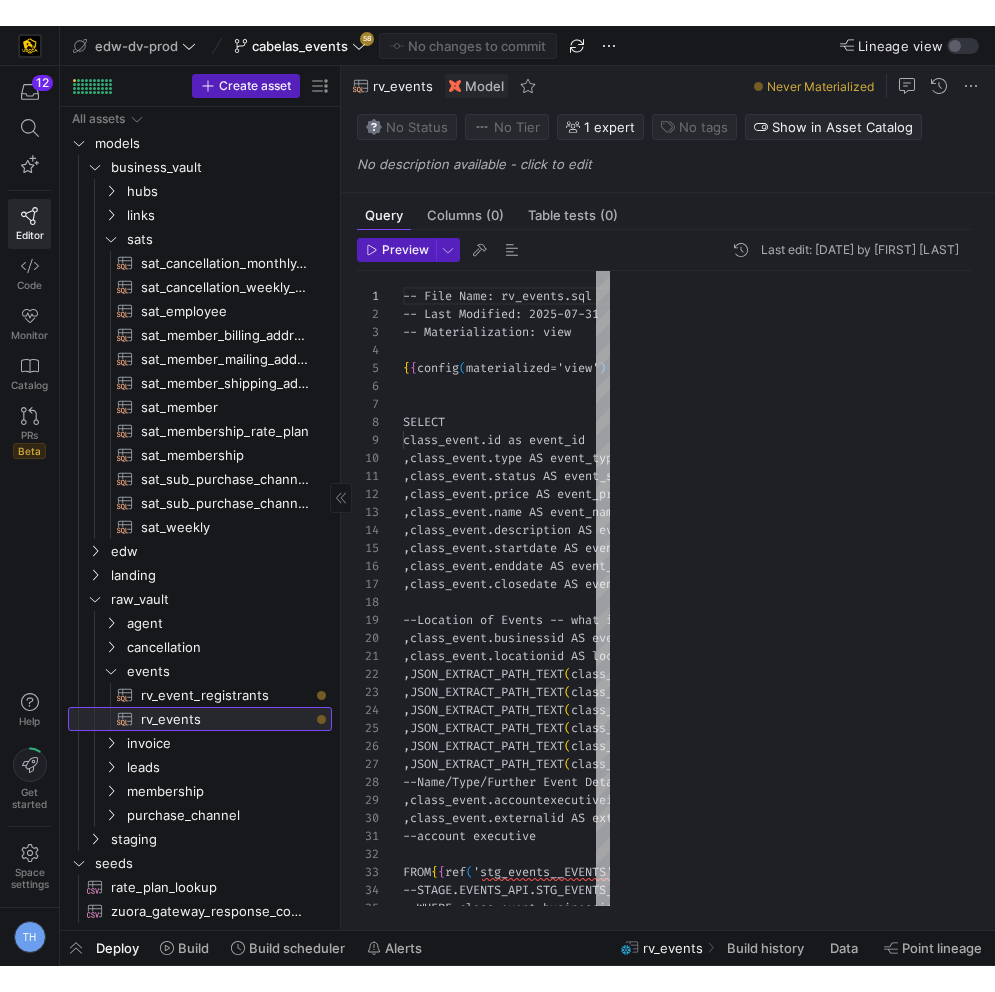 scroll, scrollTop: 180, scrollLeft: 0, axis: vertical 